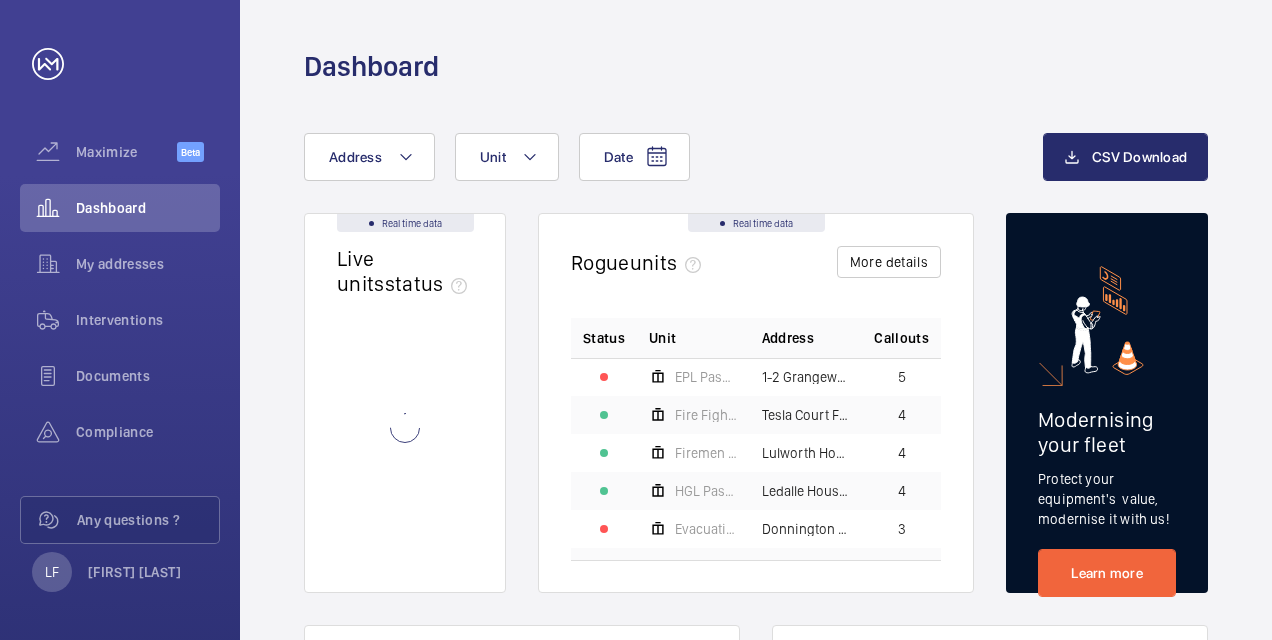 scroll, scrollTop: 0, scrollLeft: 0, axis: both 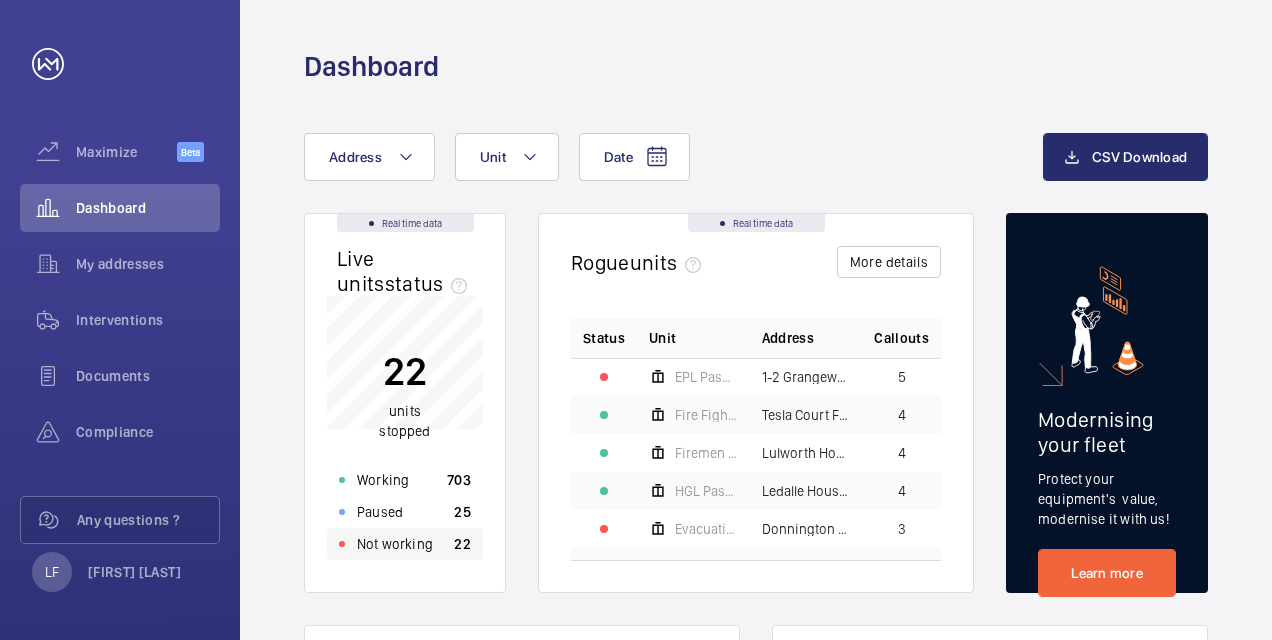 click on "Not working" 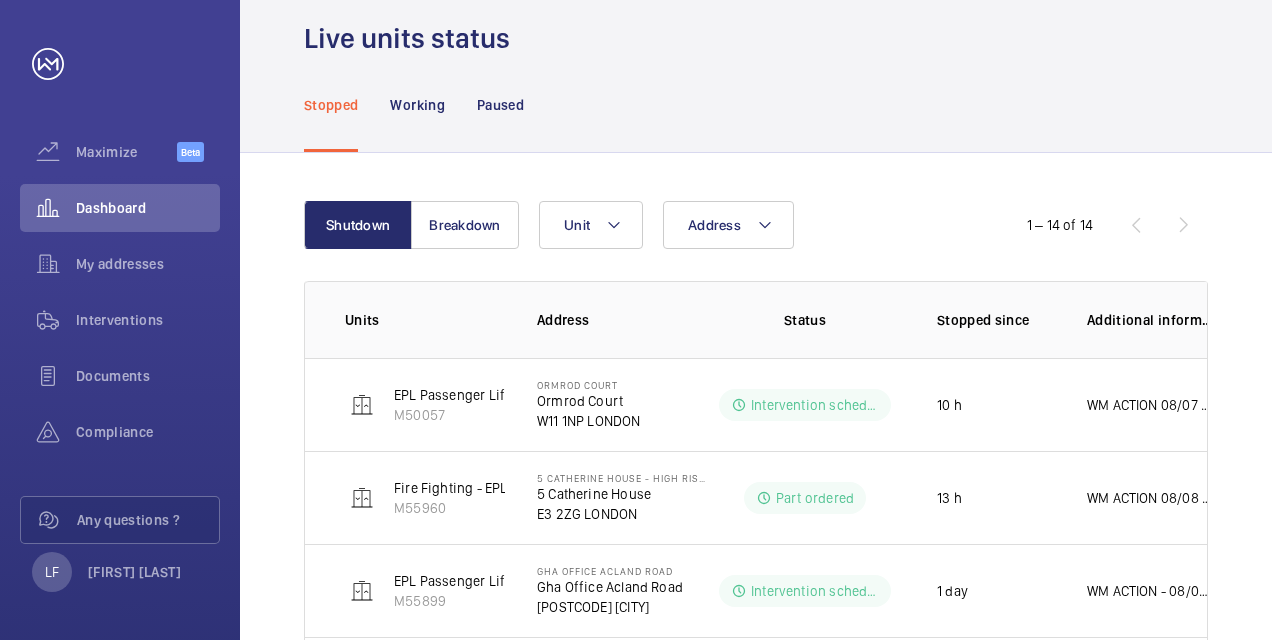 scroll, scrollTop: 0, scrollLeft: 0, axis: both 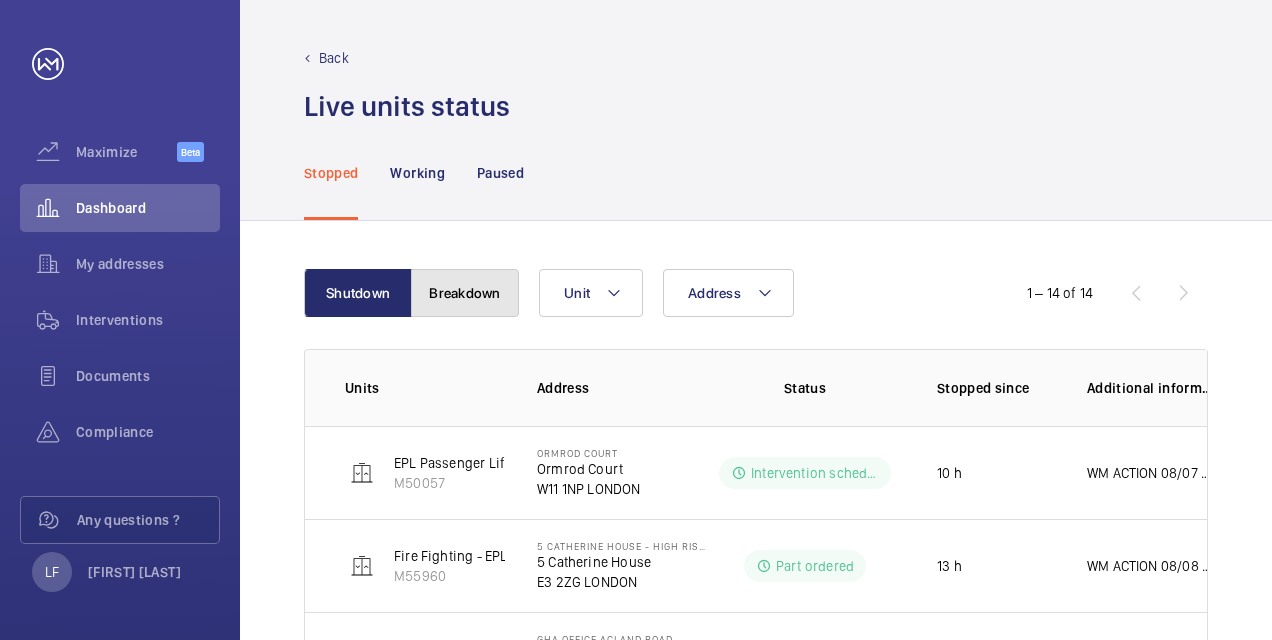 click on "Breakdown" 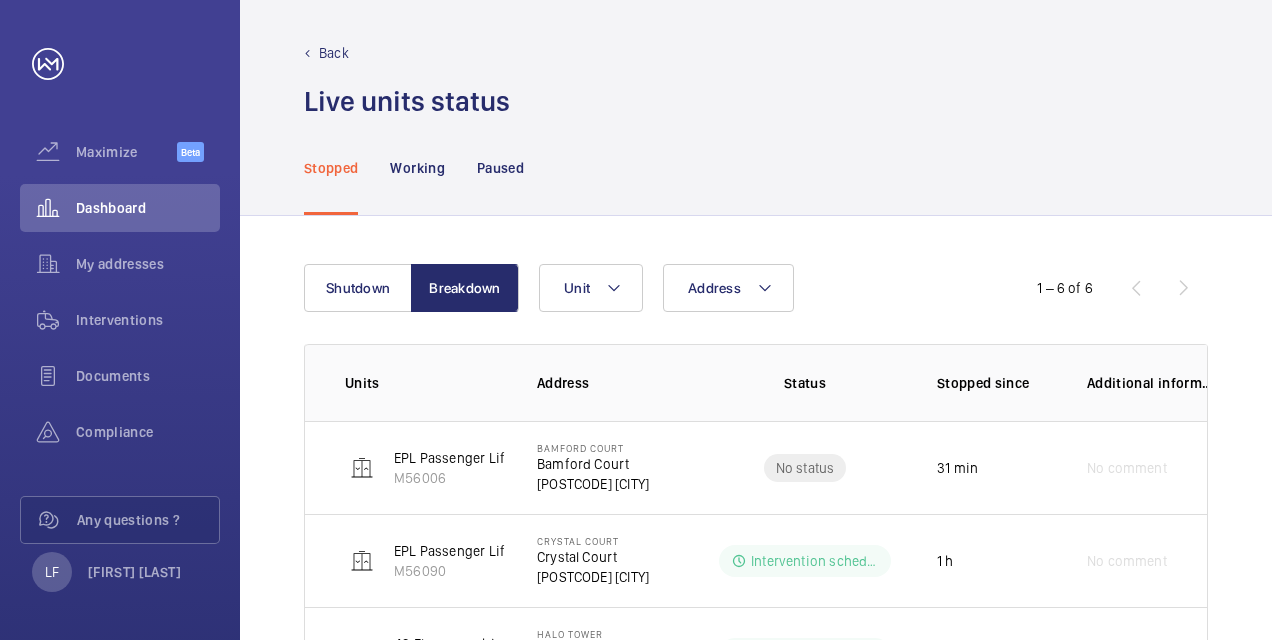 scroll, scrollTop: 0, scrollLeft: 0, axis: both 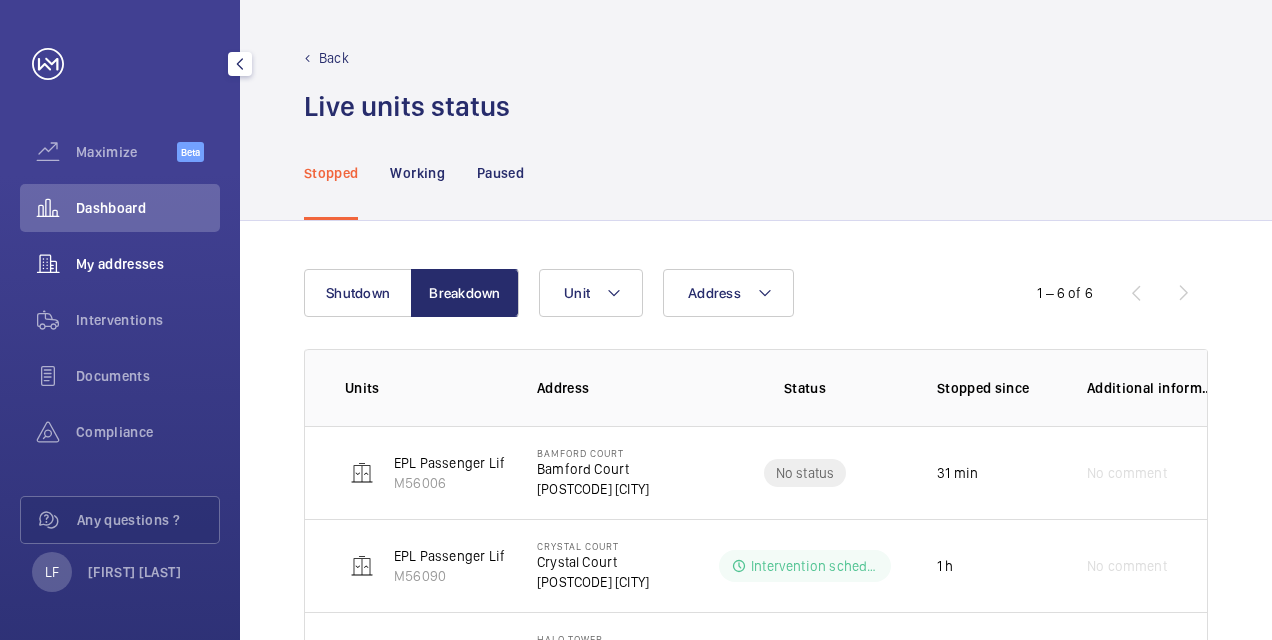 click on "My addresses" 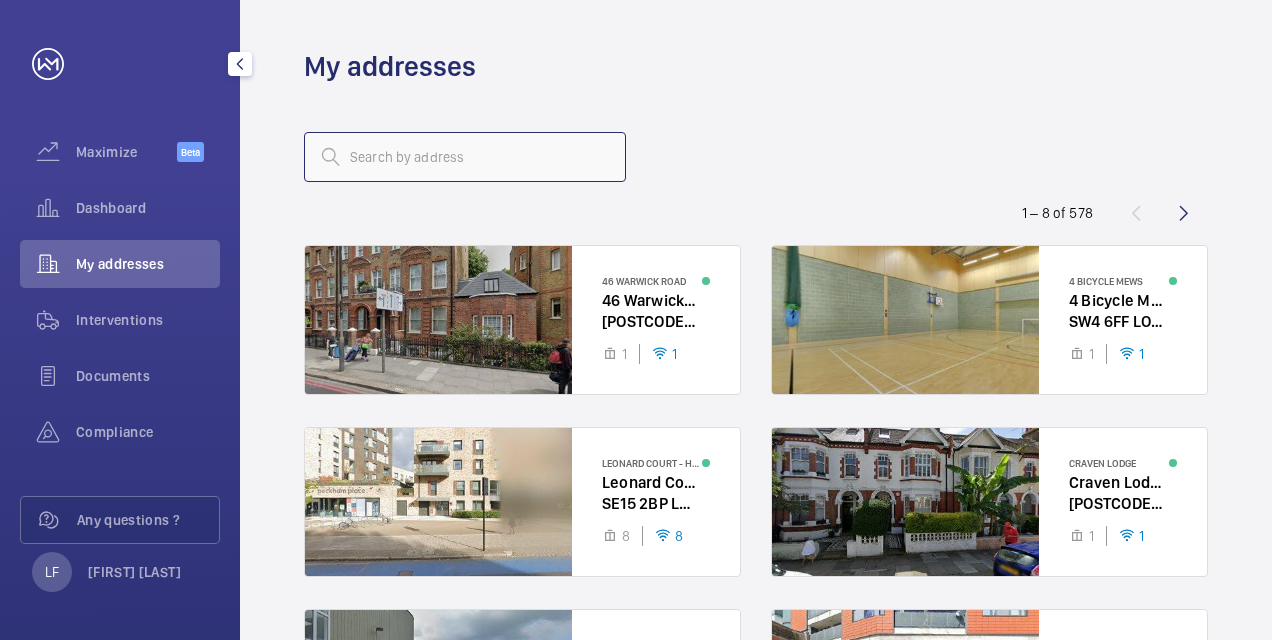 click 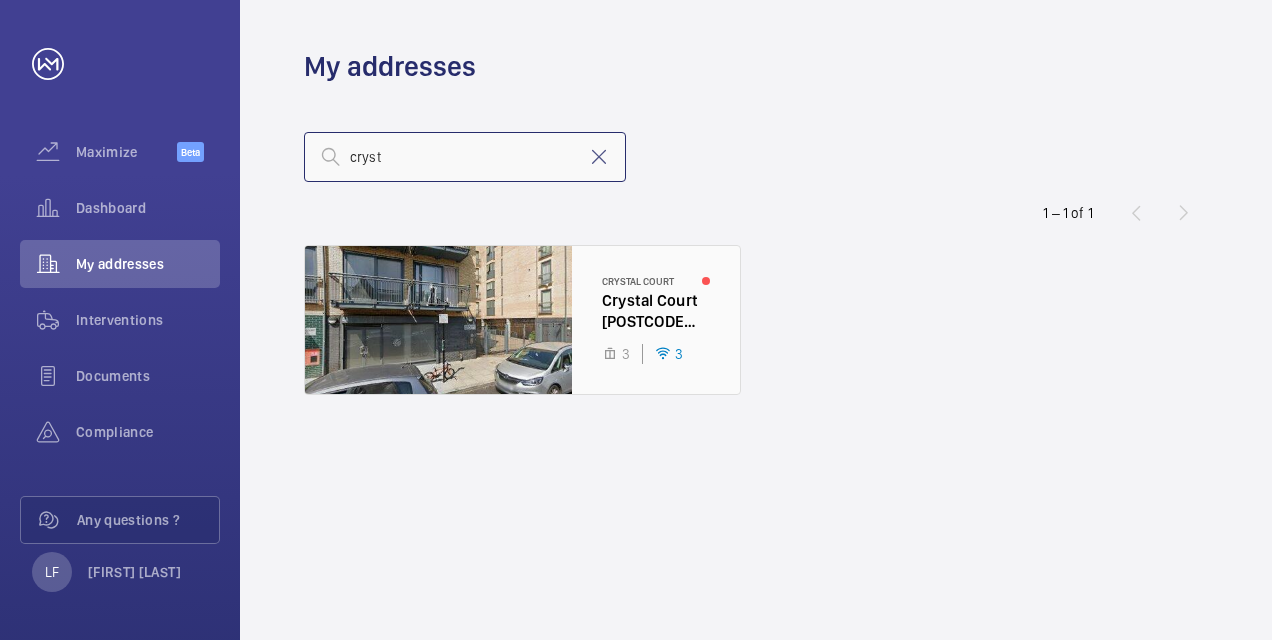 type on "cryst" 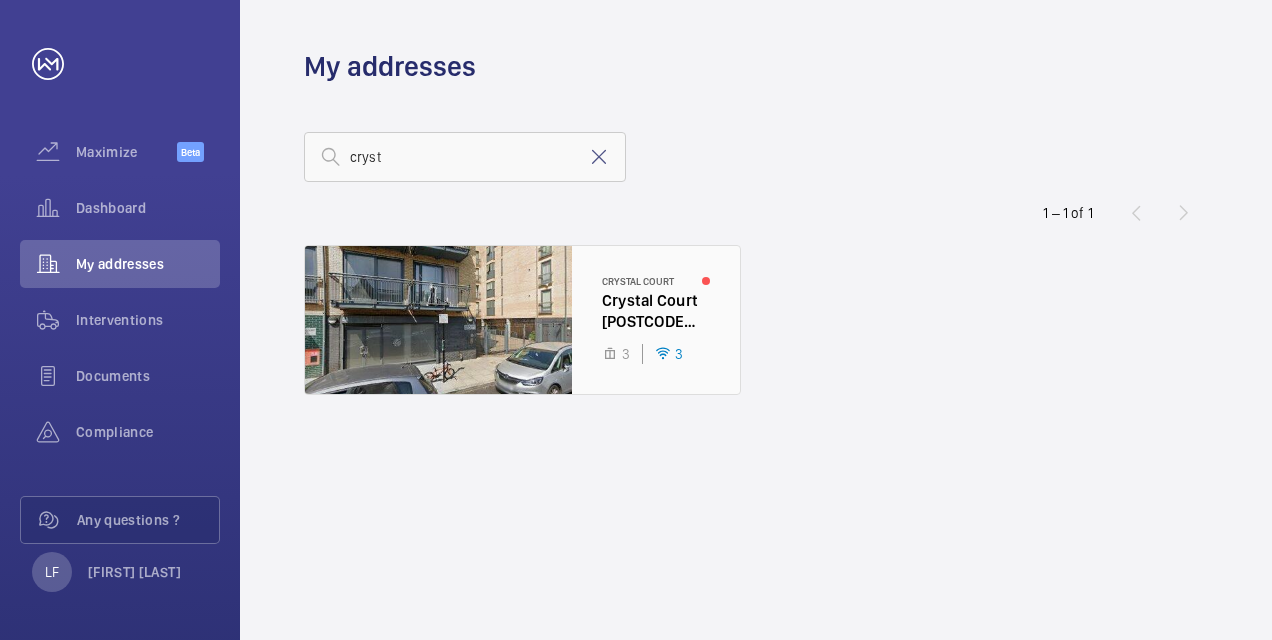 click 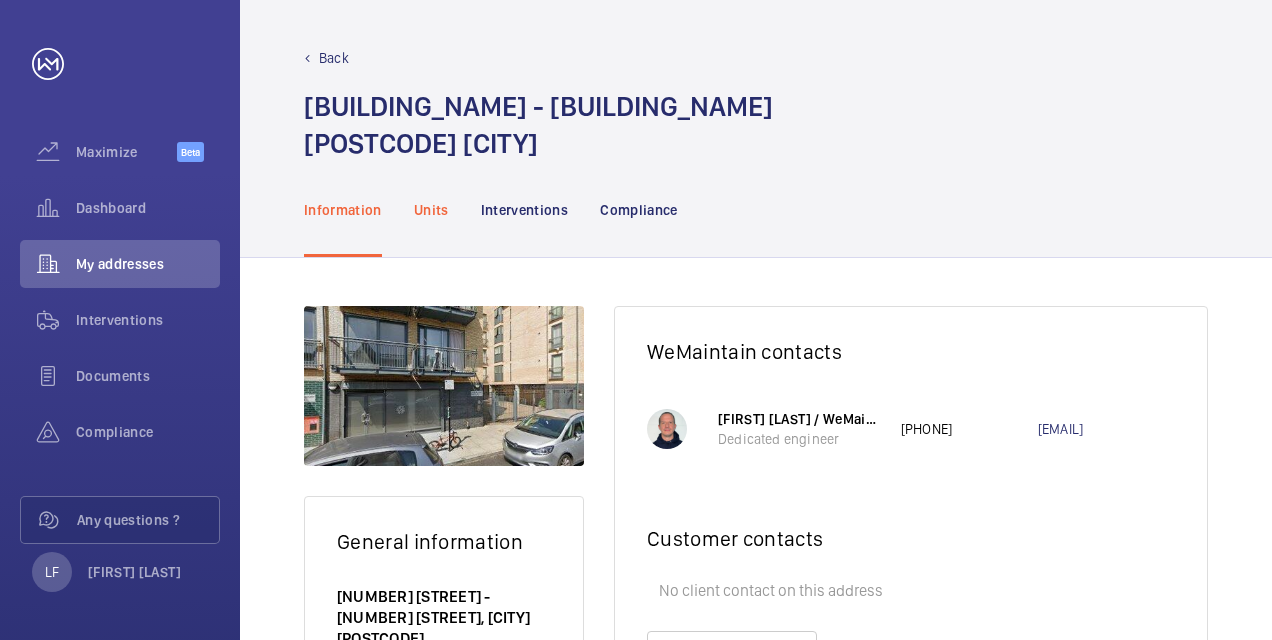 click on "Units" 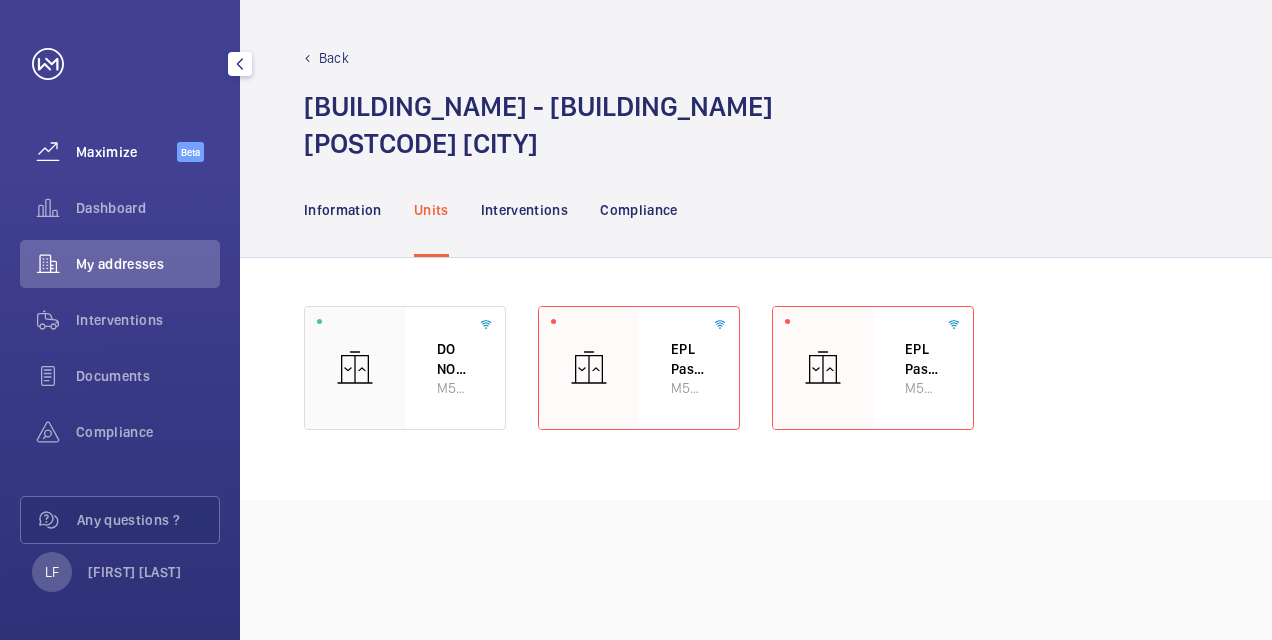 click on "Maximize" 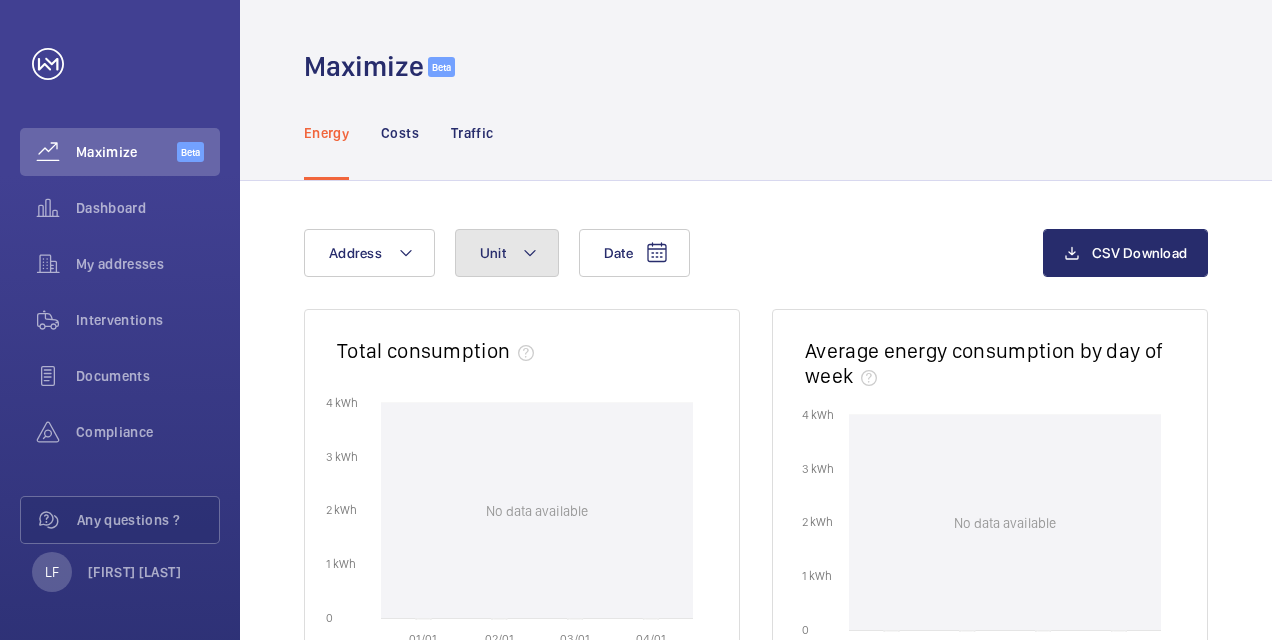 click on "Unit" 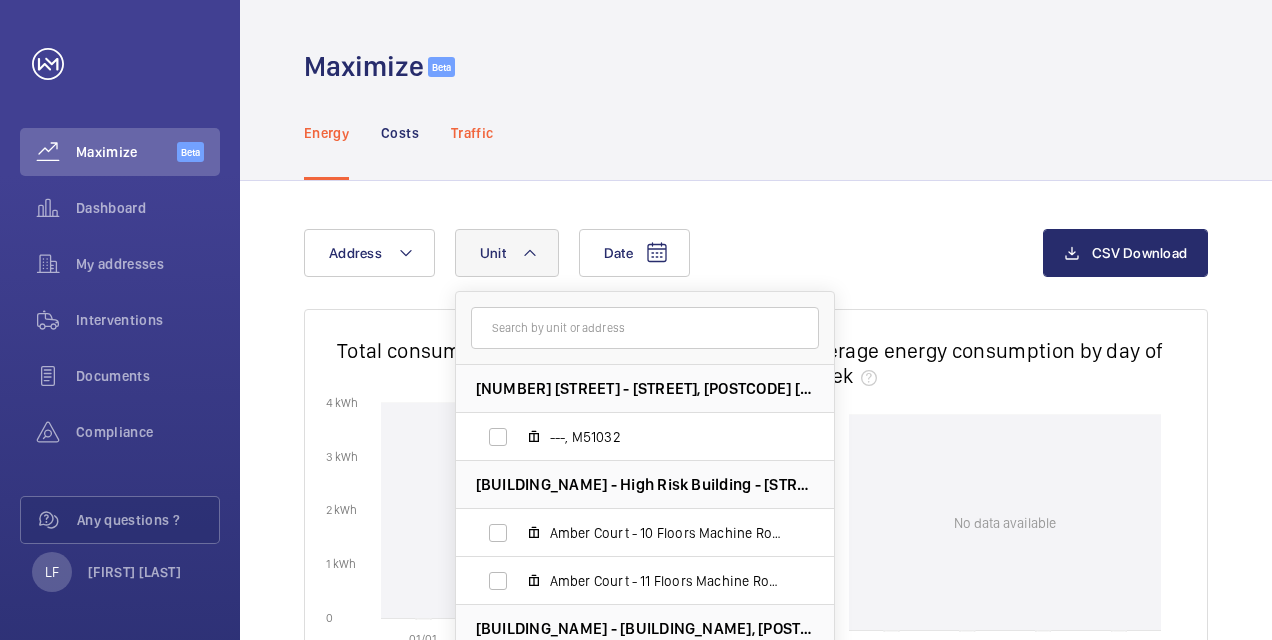 click on "Traffic" 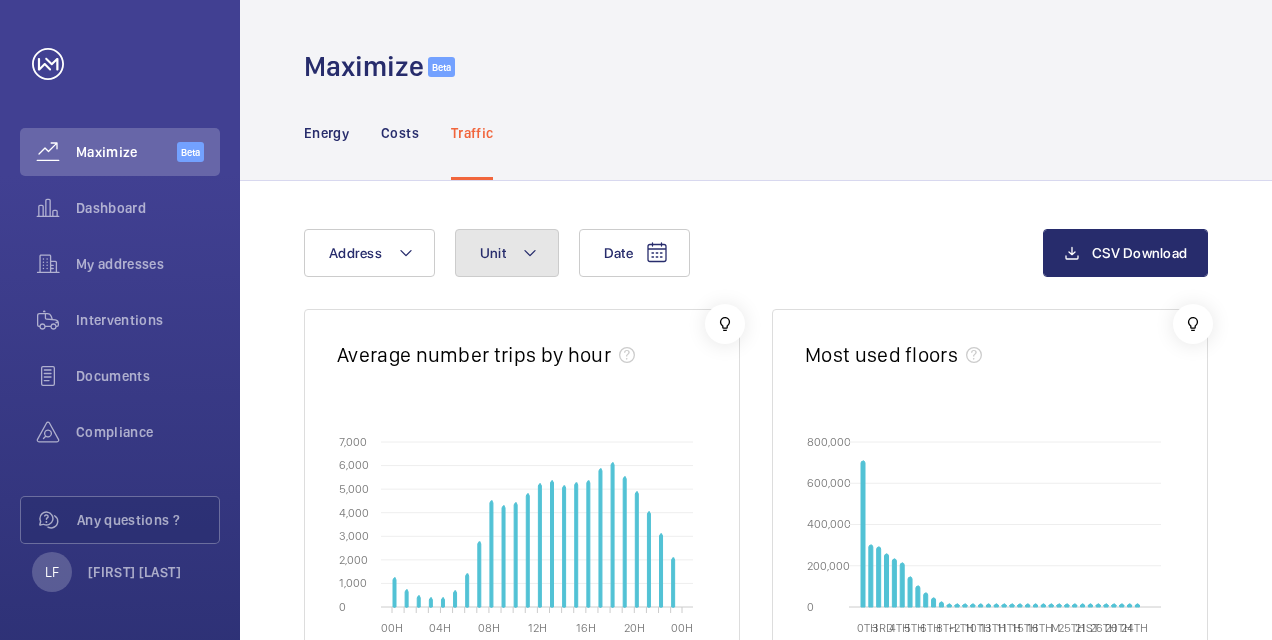 click on "Unit" 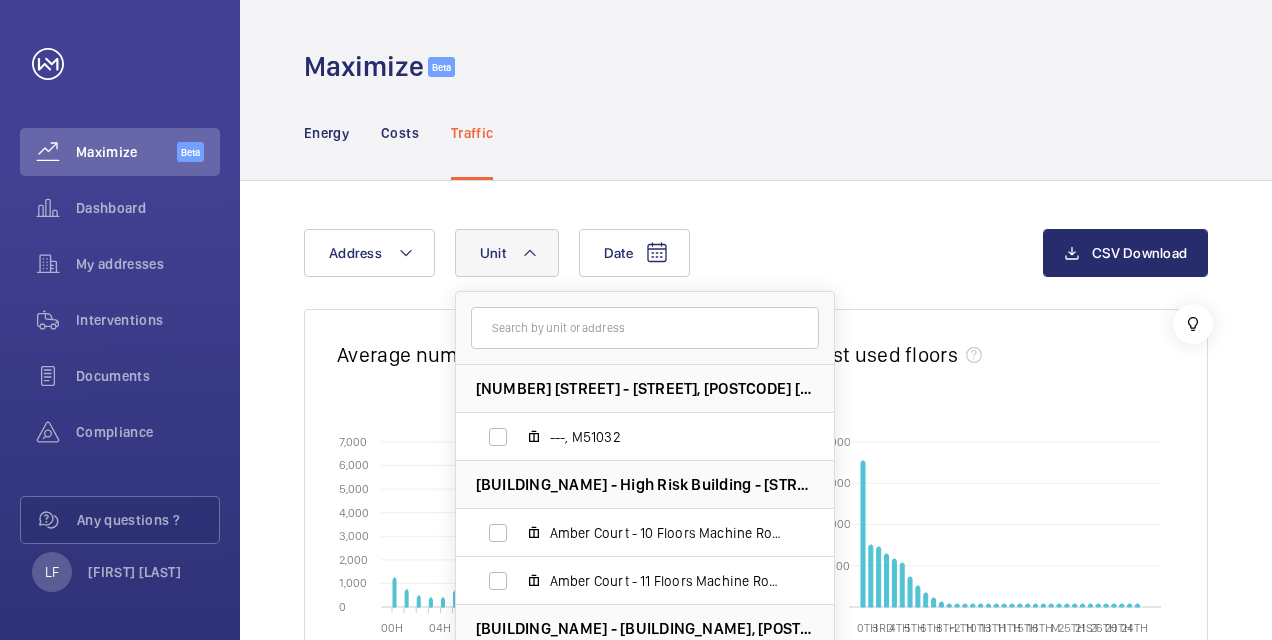 click 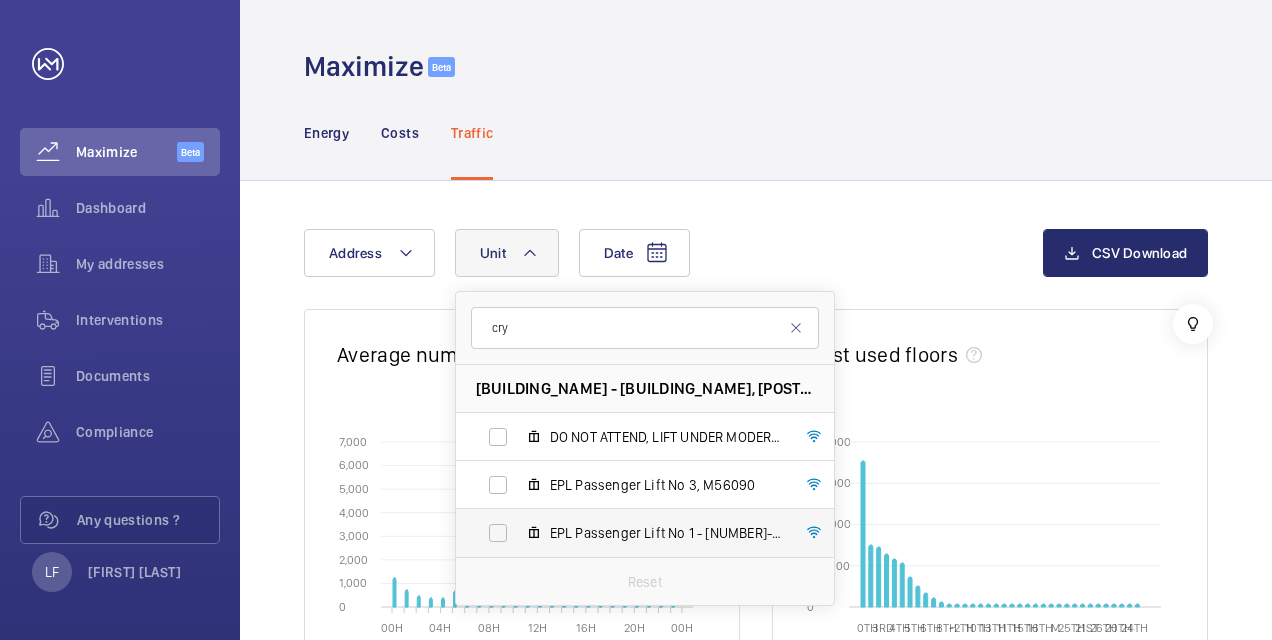 scroll, scrollTop: 100, scrollLeft: 0, axis: vertical 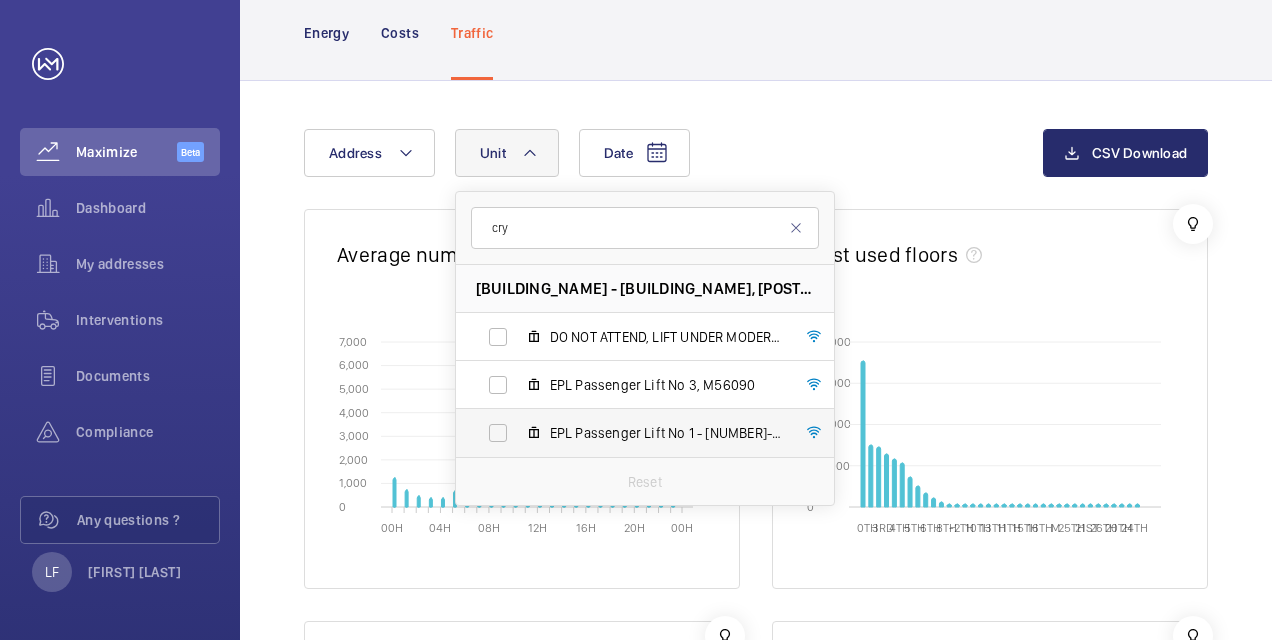 type on "cry" 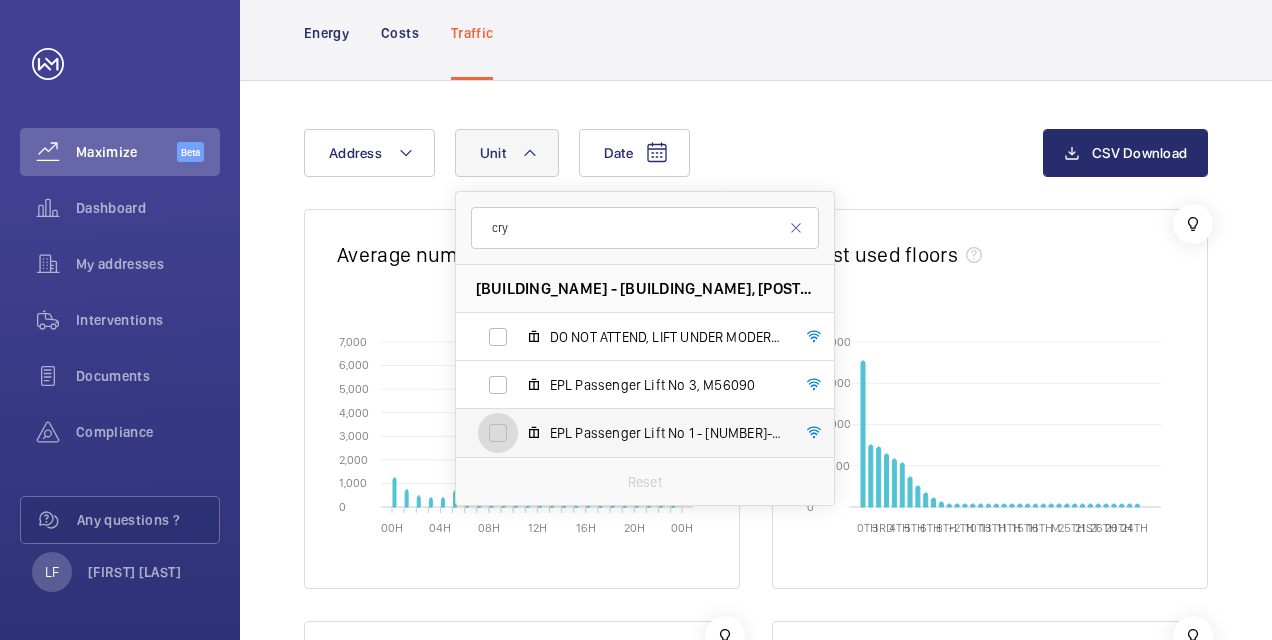 click on "EPL Passenger Lift No 1 - [NUMBER]-[NUMBER], M55967" at bounding box center (498, 433) 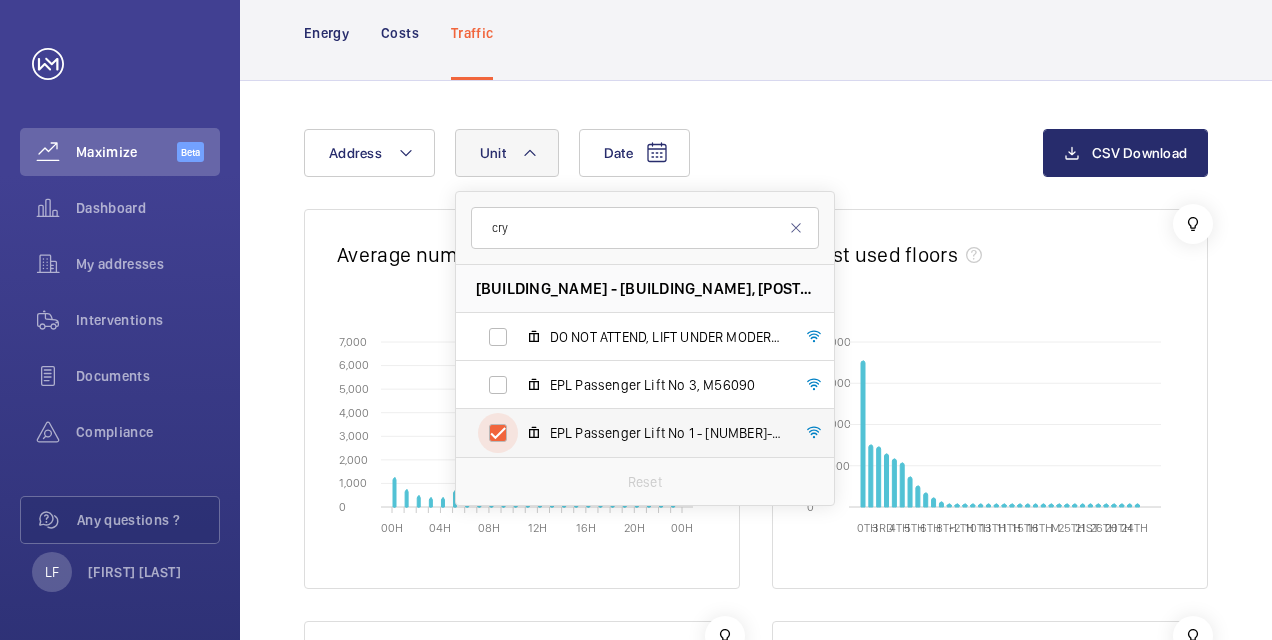 checkbox on "true" 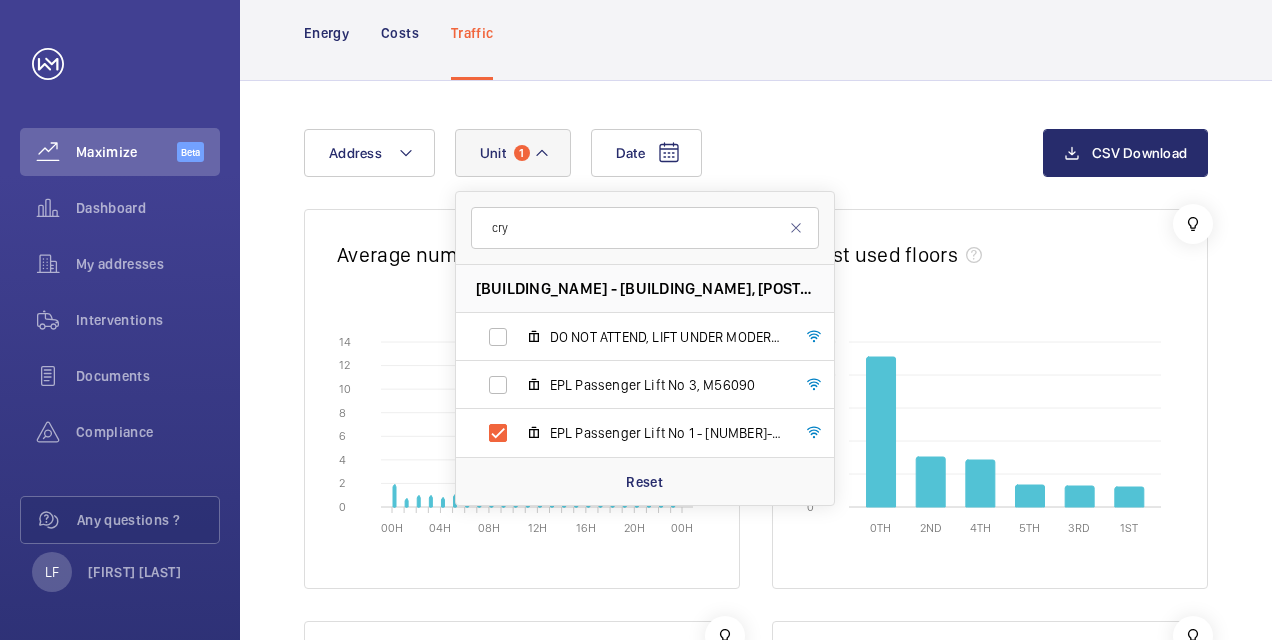 click on "Date Address Unit [NUMBER] cry [BUILDING_NAME] - [BUILDING_NAME], [POSTCODE] [CITY] DO NOT ATTEND, LIFT UNDER MODERNISATION. Evacuation - EPL Passenger Lift No 2, M56086 EPL Passenger Lift No 3, M56090 EPL Passenger Lift No 1 - [NUMBER]-[NUMBER], M55967 Reset" 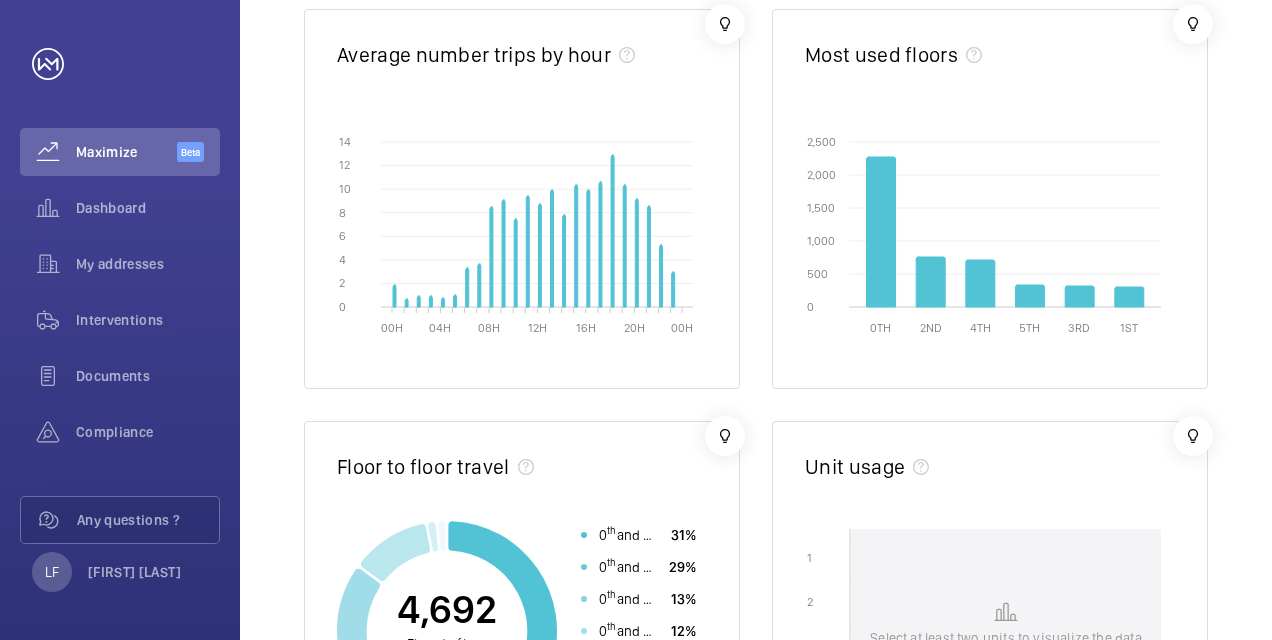 scroll, scrollTop: 100, scrollLeft: 0, axis: vertical 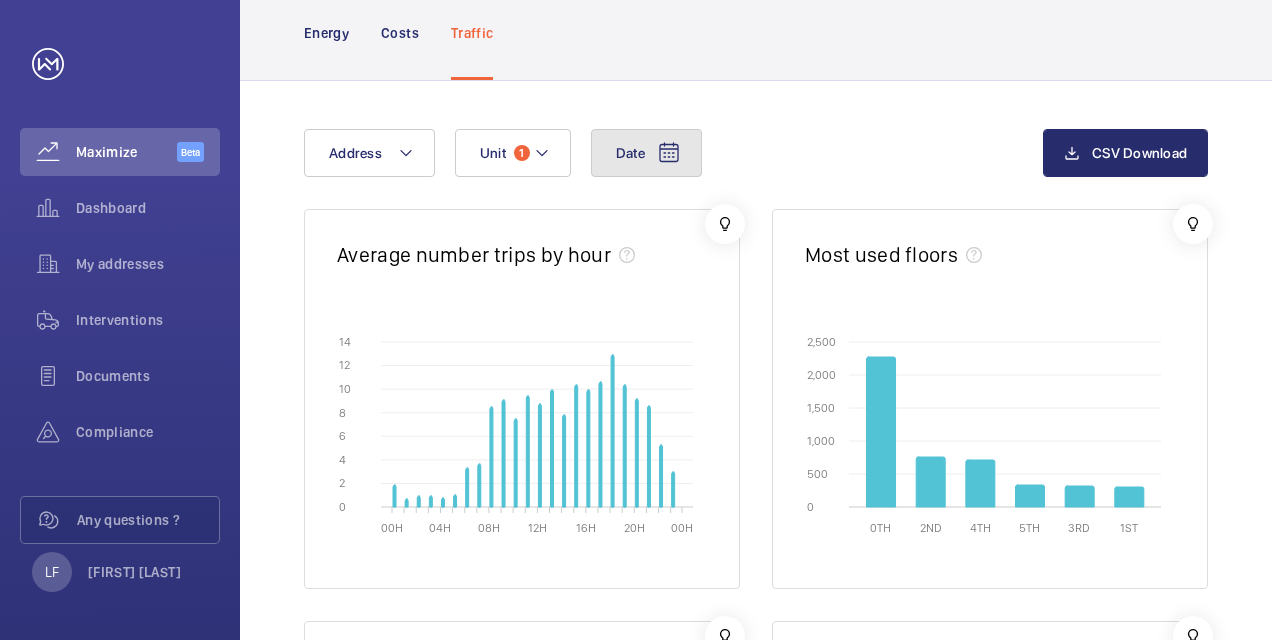 click on "Date" 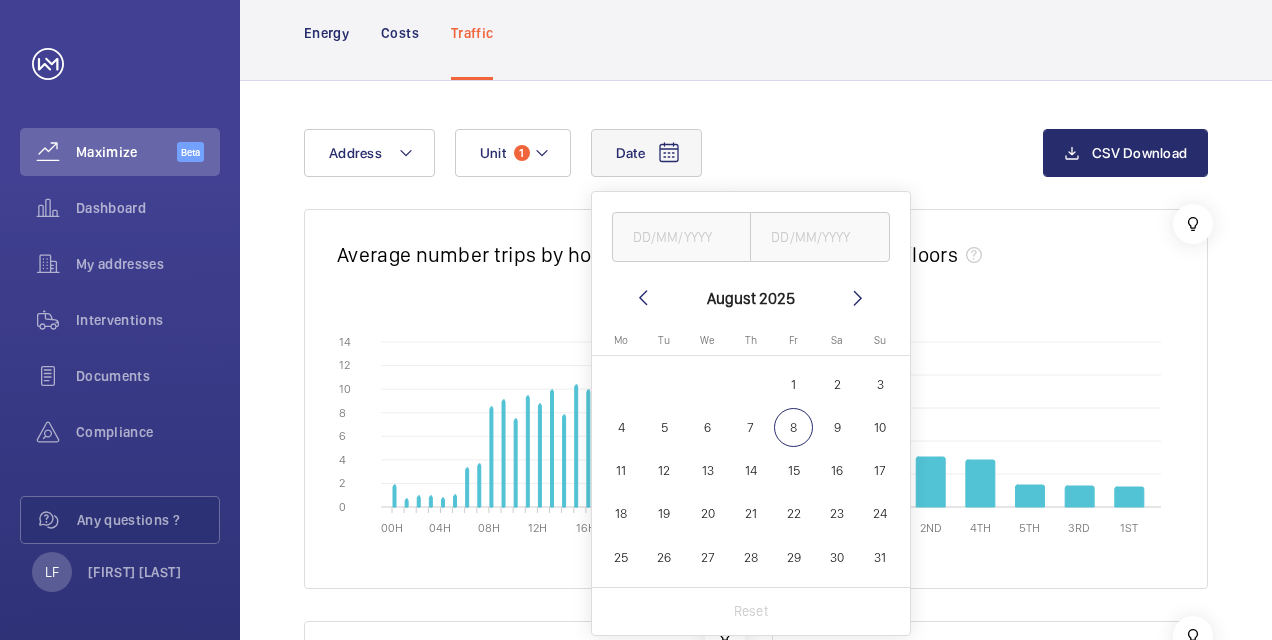 click on "8" 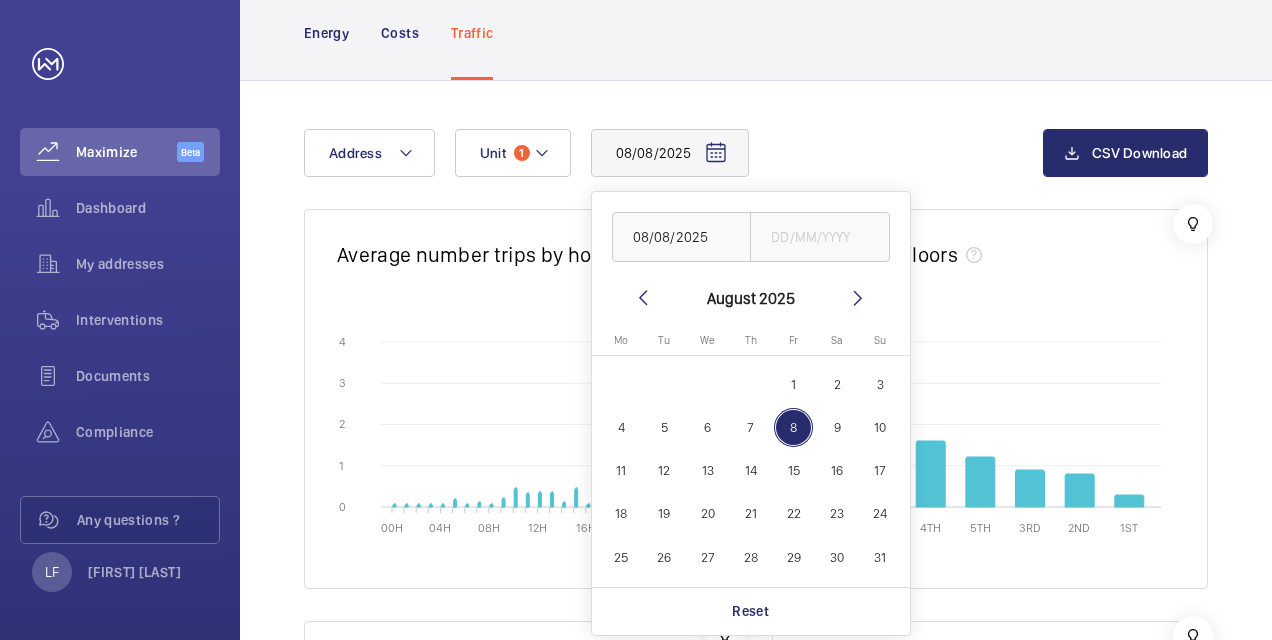 click on "[DATE] [DATE] [MONTH] [YEAR] [DAY] [DAY] [DAY] [DAY] [DAY] [DAY] [DAY]  [MONTH]   [NUMBER]   [NUMBER]   [NUMBER]   [NUMBER]   [NUMBER]   [NUMBER]   [NUMBER]   [NUMBER]   [NUMBER]   [NUMBER]   [NUMBER]   [NUMBER]   [NUMBER]   [NUMBER]   [NUMBER]   [NUMBER]   [NUMBER]   [NUMBER]   [NUMBER]   [NUMBER]   [NUMBER]   [NUMBER]   [NUMBER]   [NUMBER]   [NUMBER]   [NUMBER]   [NUMBER]   [NUMBER]   [NUMBER]   [NUMBER]   [NUMBER]
Comparison range
Comparison range
Reset Address Unit [NUMBER]" 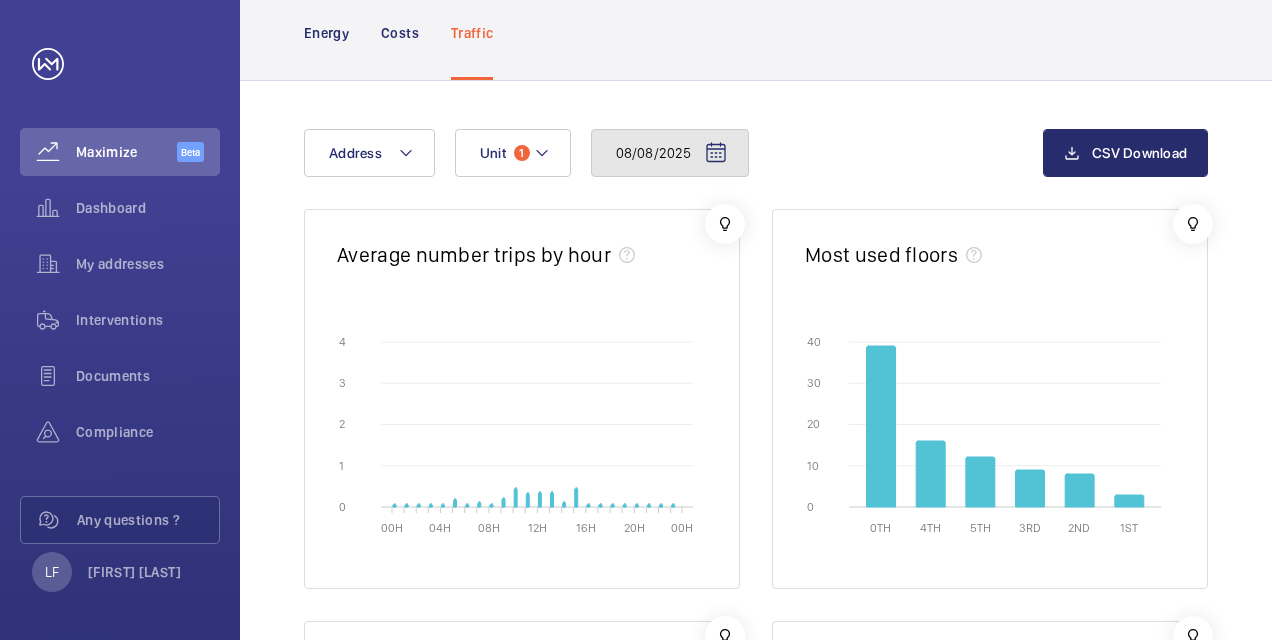 click on "08/08/2025" 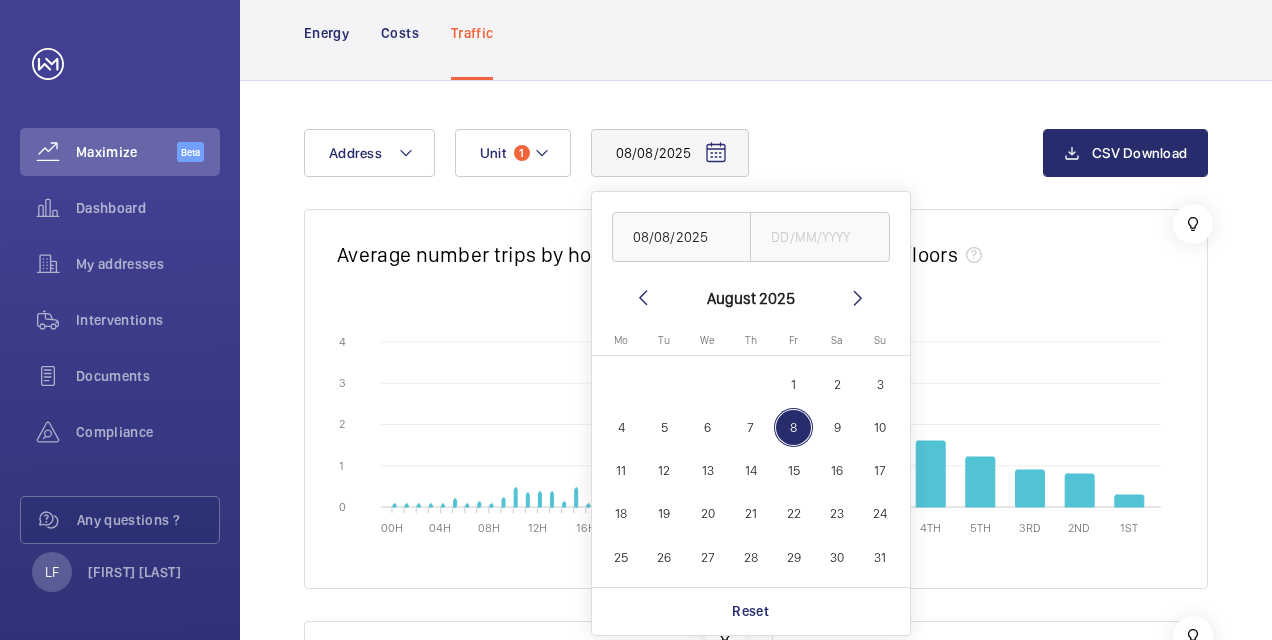 click on "7" 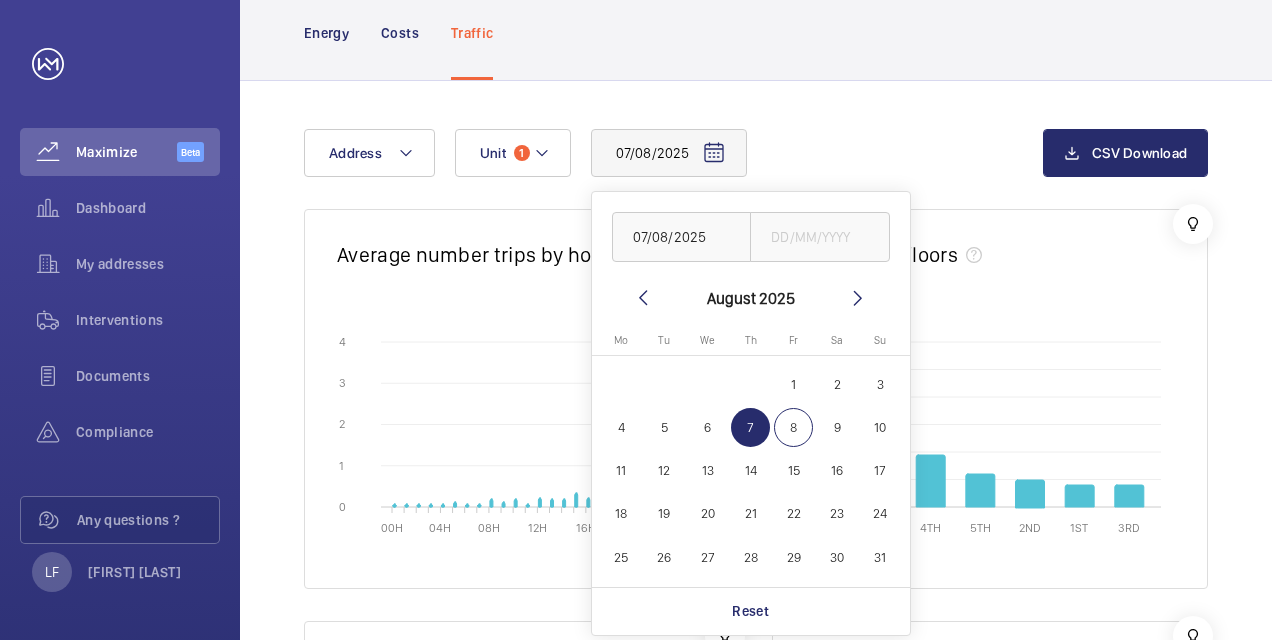 click on "Date Address Unit [NUMBER] cry [BUILDING_NAME] - [BUILDING_NAME], [POSTCODE] [CITY] DO NOT ATTEND, LIFT UNDER MODERNISATION. Evacuation - EPL Passenger Lift No 2, M56086 EPL Passenger Lift No 3, M56090 EPL Passenger Lift No 1 - [NUMBER]-[NUMBER], M55967 Reset" 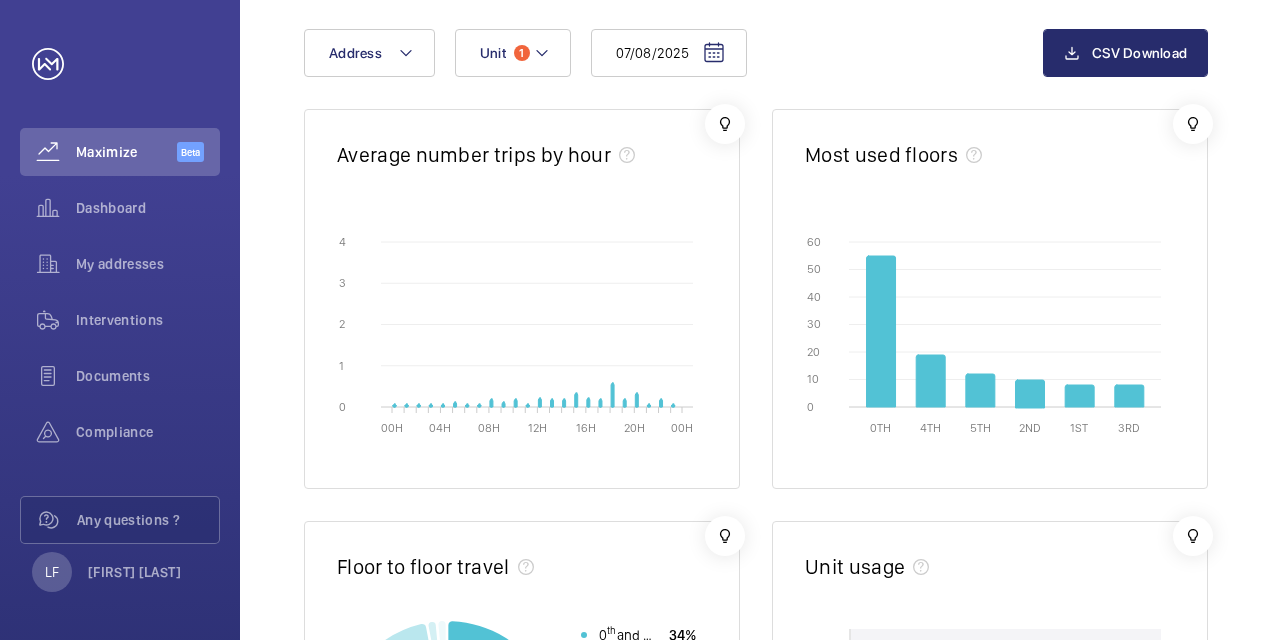 scroll, scrollTop: 0, scrollLeft: 0, axis: both 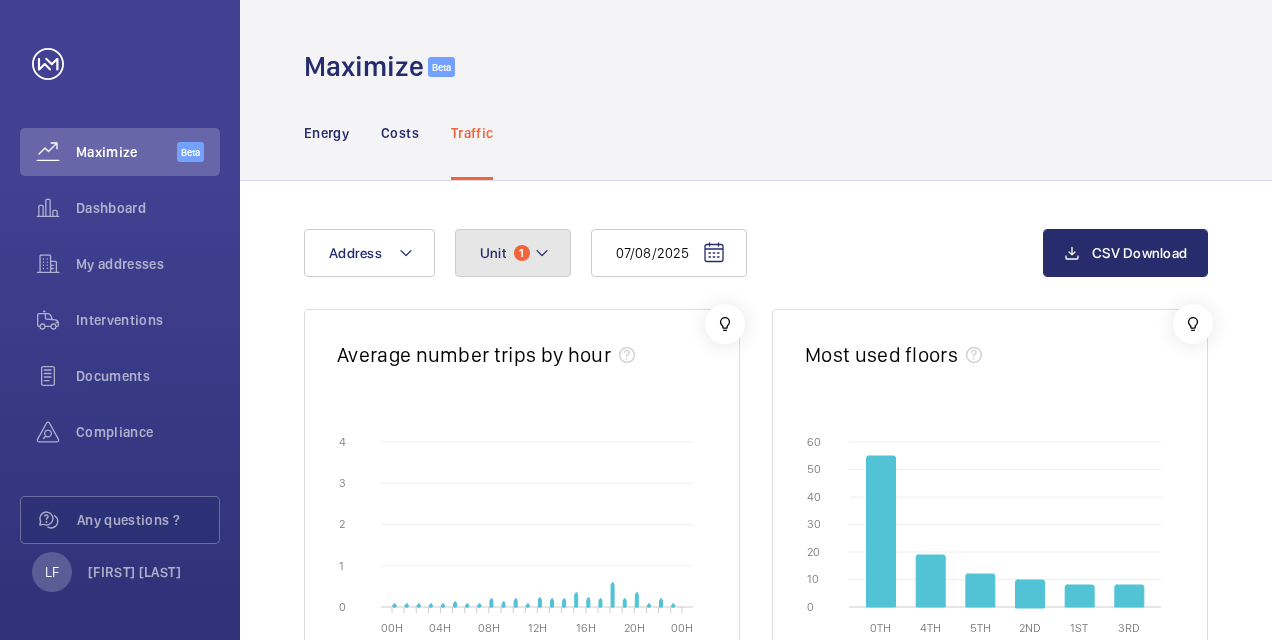 click on "Unit 1" 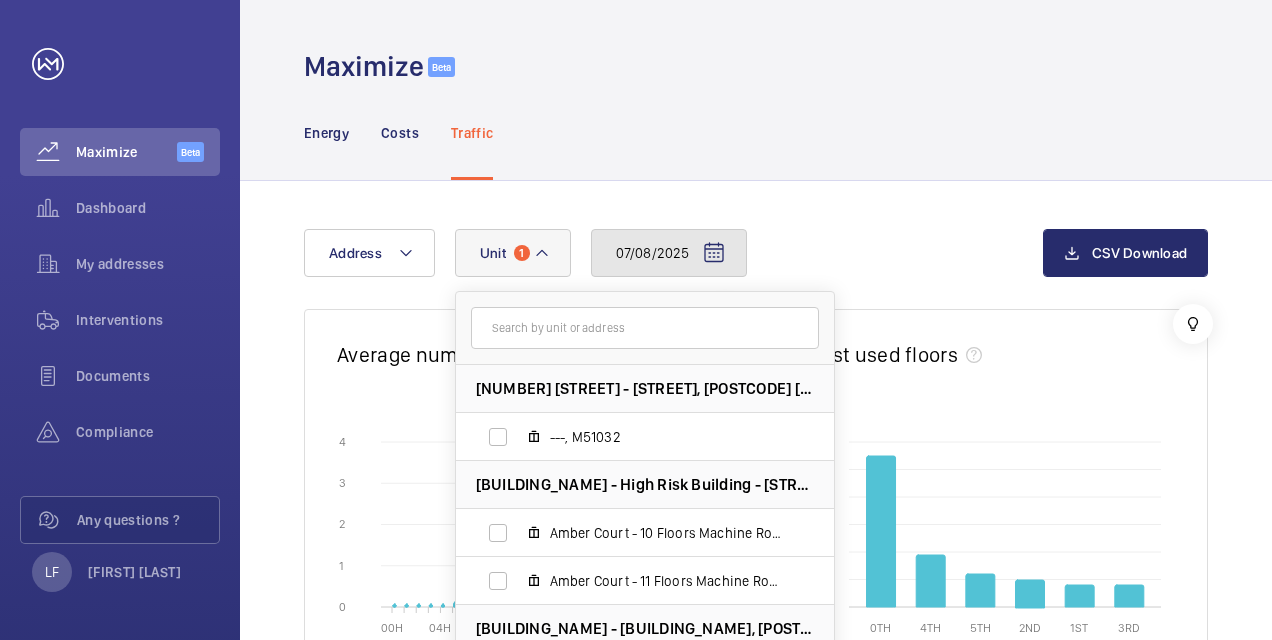 click on "07/08/2025" 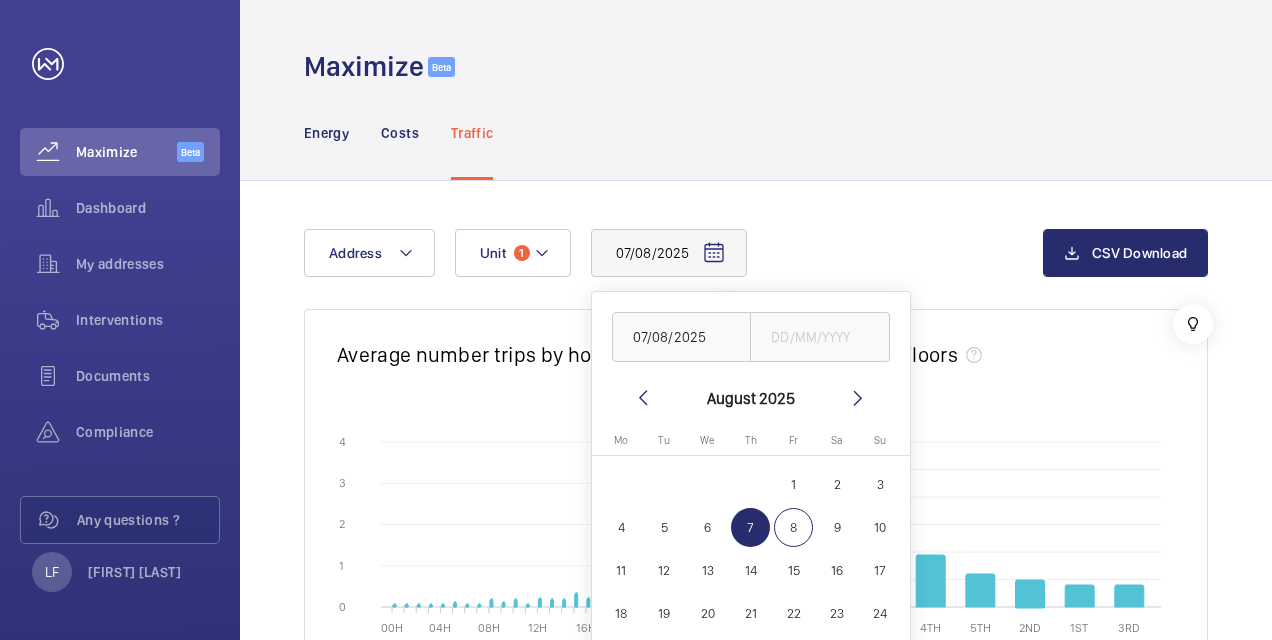 click on "6" 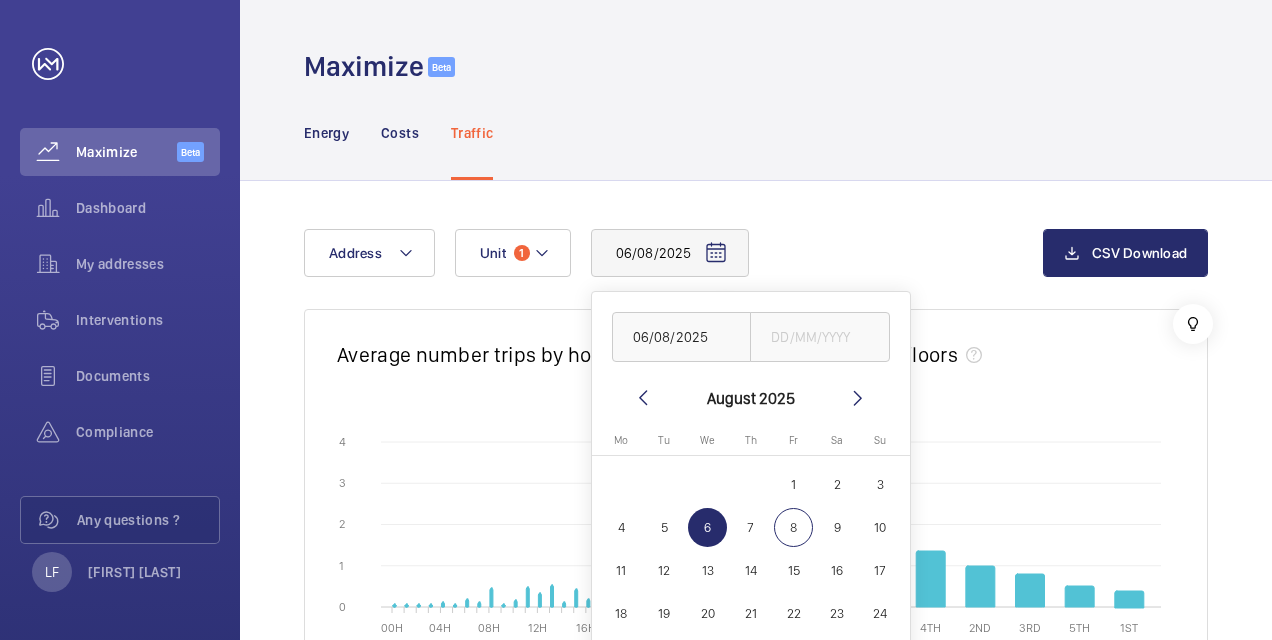 click on "[DATE] [DATE] [MONTH] [YEAR] [DAY] [DAY] [DAY] [DAY] [DAY] [DAY] [DAY]  [MONTH]   [NUMBER]   [NUMBER]   [NUMBER]   [NUMBER]   [NUMBER]   [NUMBER]   [NUMBER]   [NUMBER]   [NUMBER]   [NUMBER]   [NUMBER]   [NUMBER]   [NUMBER]   [NUMBER]   [NUMBER]   [NUMBER]   [NUMBER]   [NUMBER]   [NUMBER]   [NUMBER]   [NUMBER]   [NUMBER]   [NUMBER]   [NUMBER]   [NUMBER]   [NUMBER]   [NUMBER]   [NUMBER]   [NUMBER]   [NUMBER]   [NUMBER]
Comparison range
Comparison range
Reset Address Unit [NUMBER]" 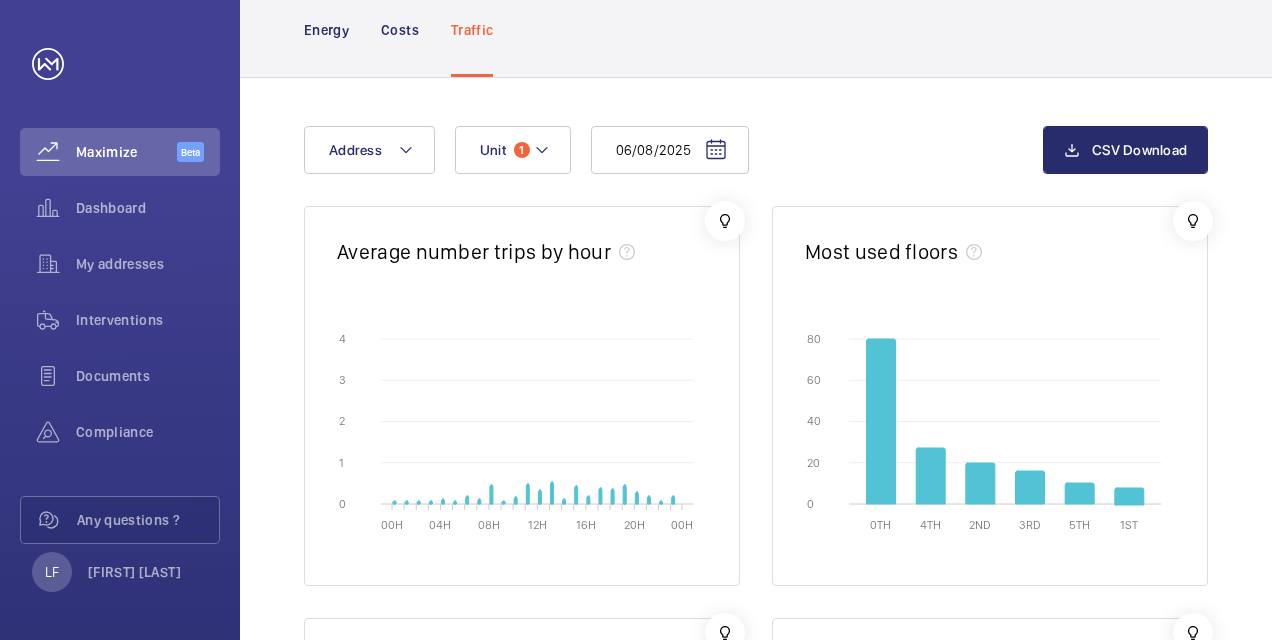 scroll, scrollTop: 100, scrollLeft: 0, axis: vertical 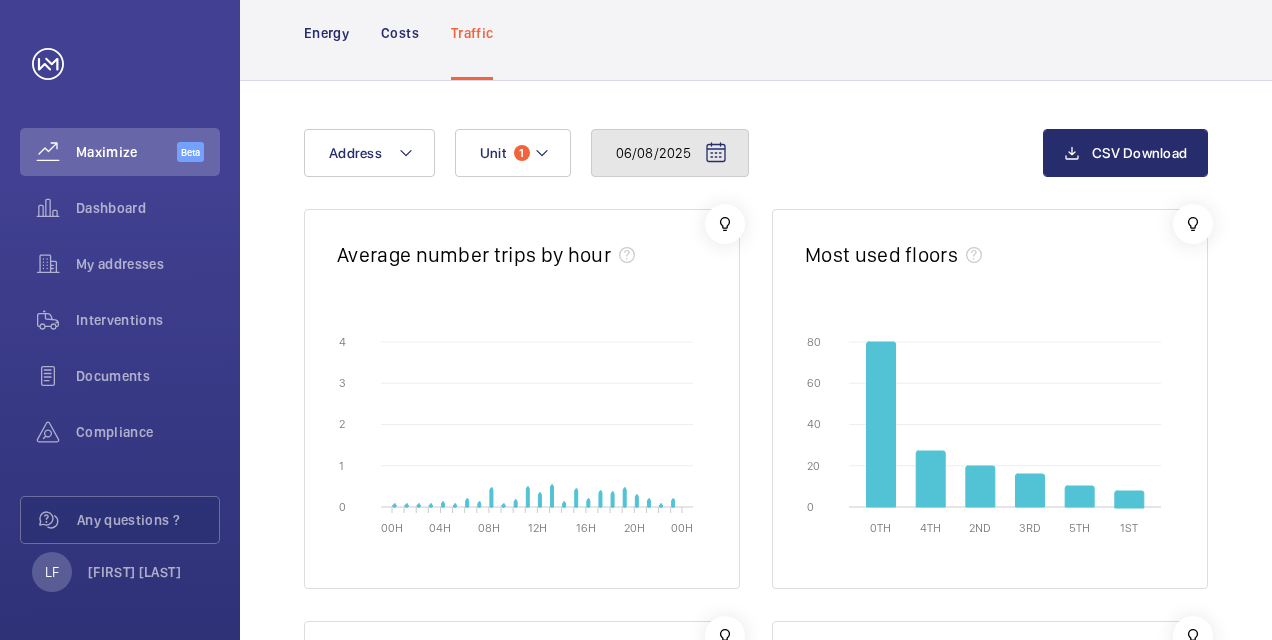 click on "06/08/2025" 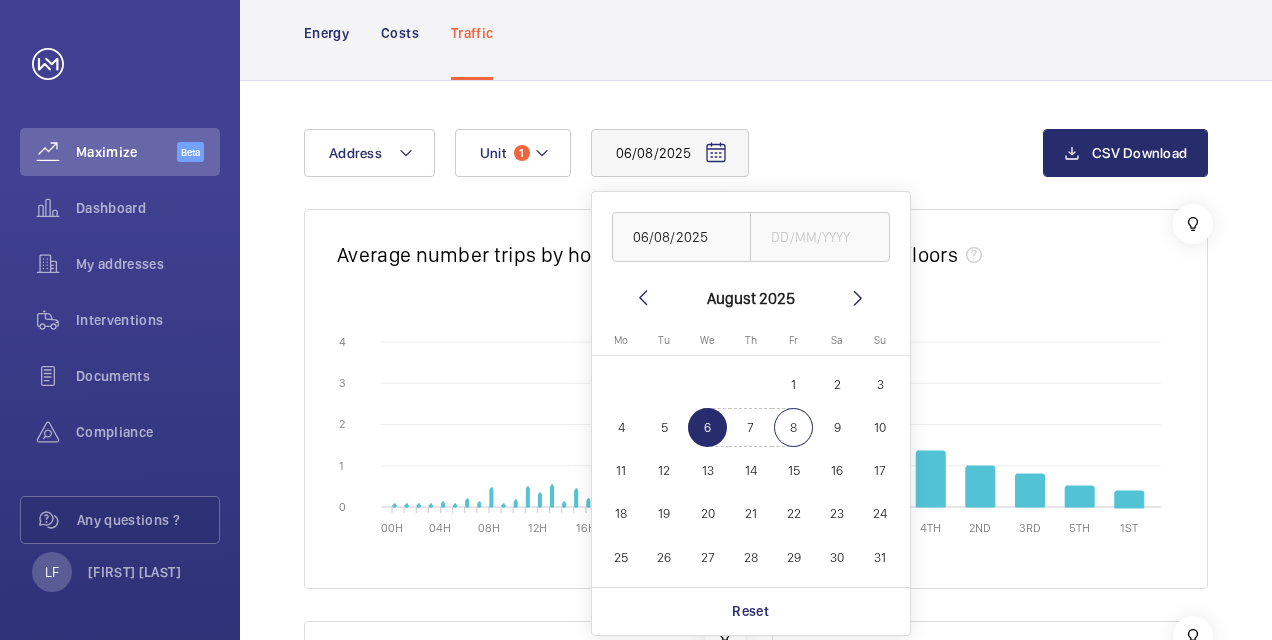 click on "8" 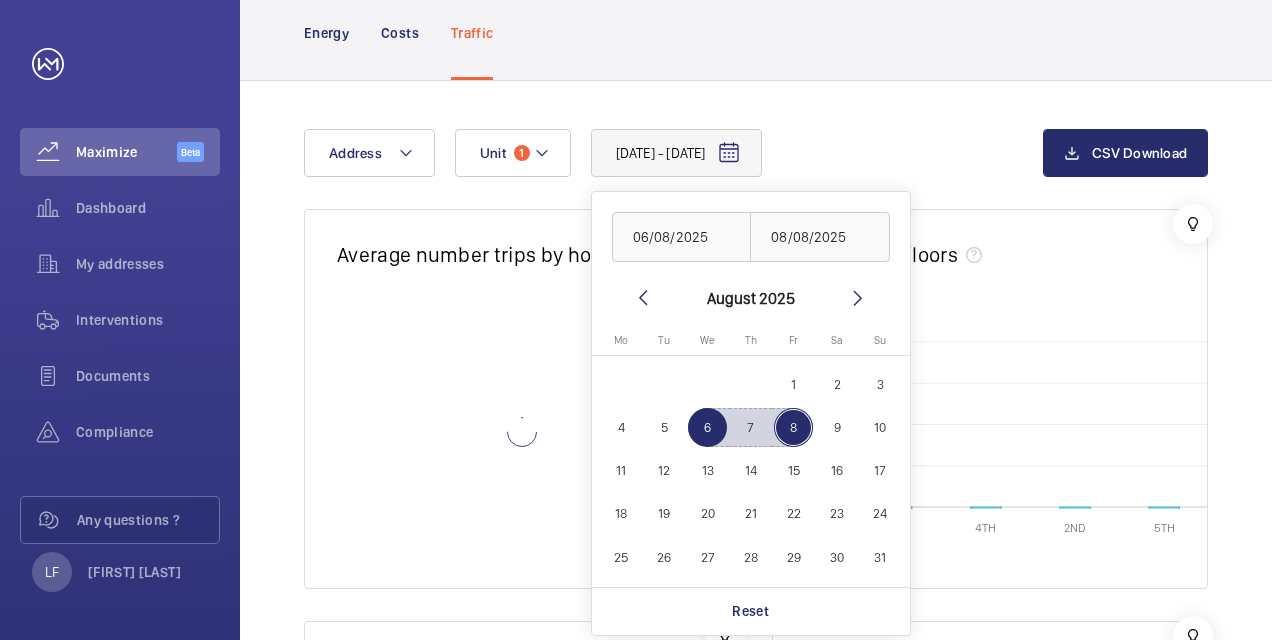 click on "6" 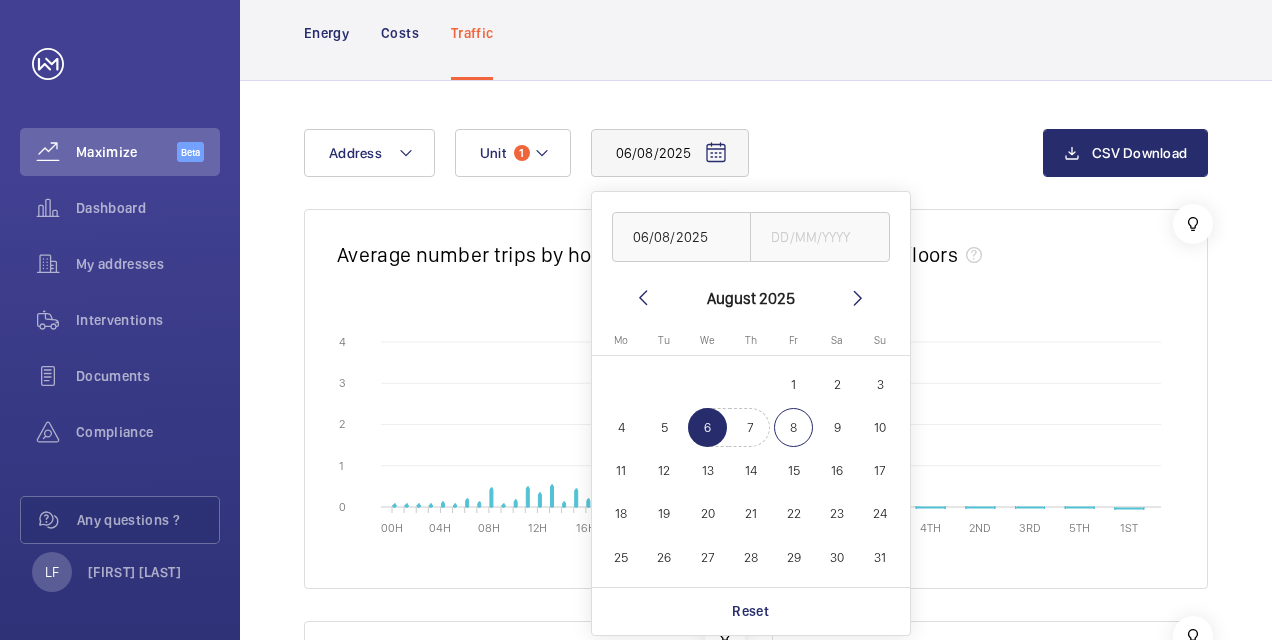 click on "8" 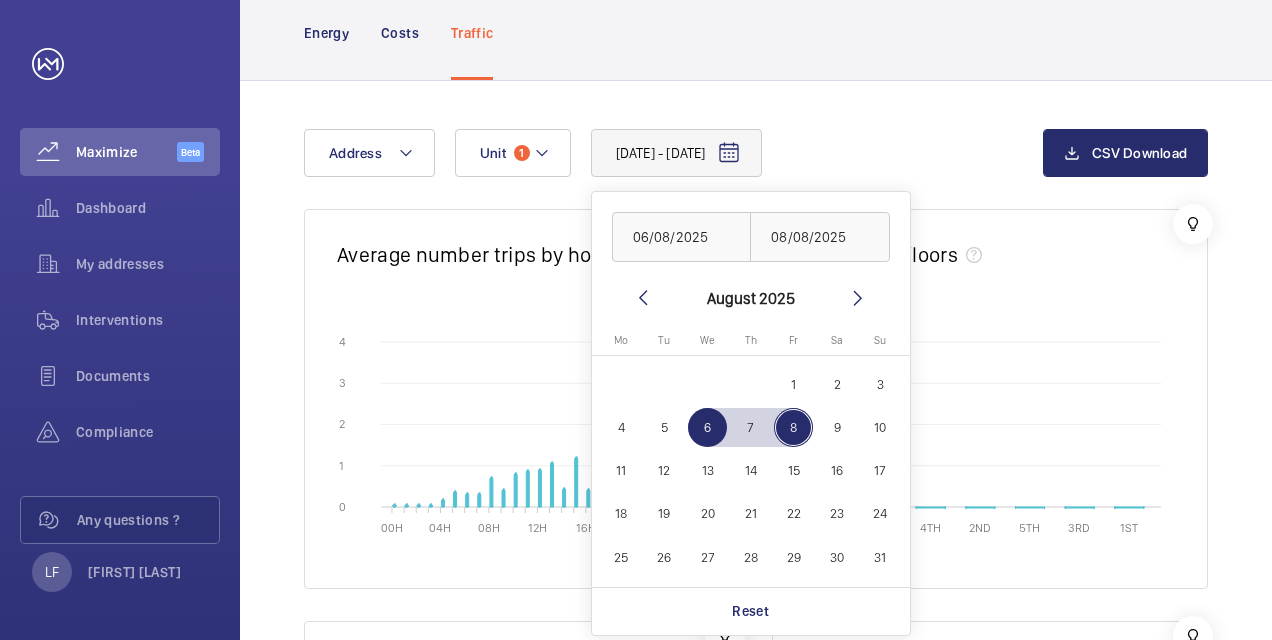 click on "8" 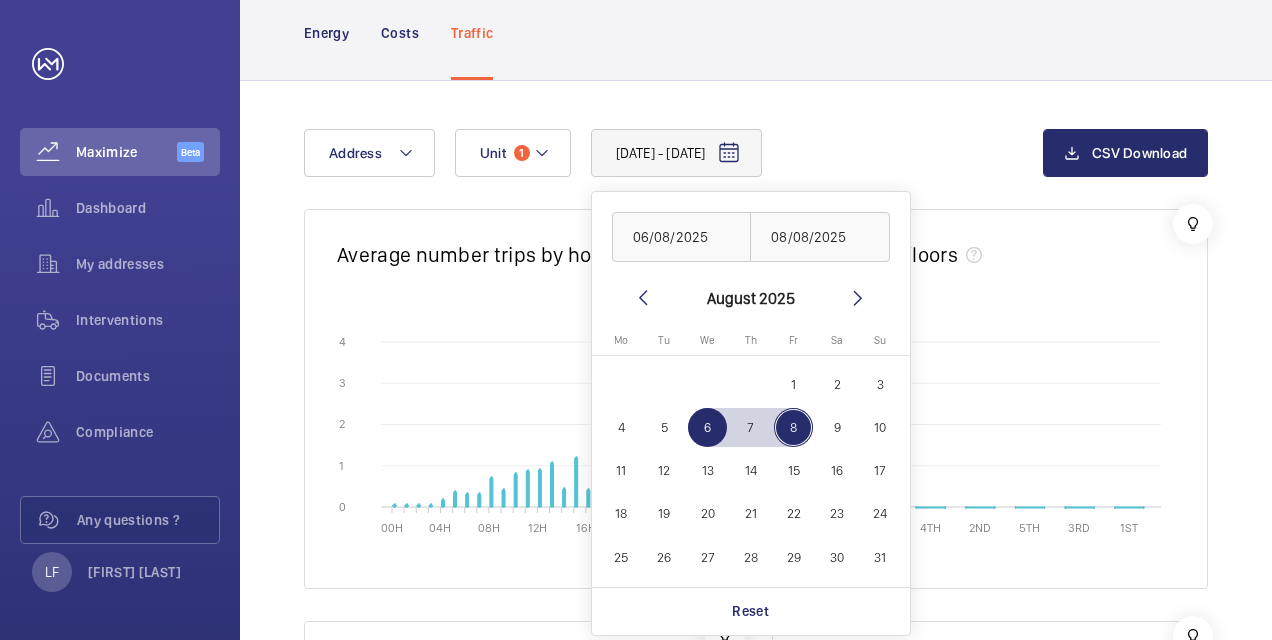 type on "08/08/2025" 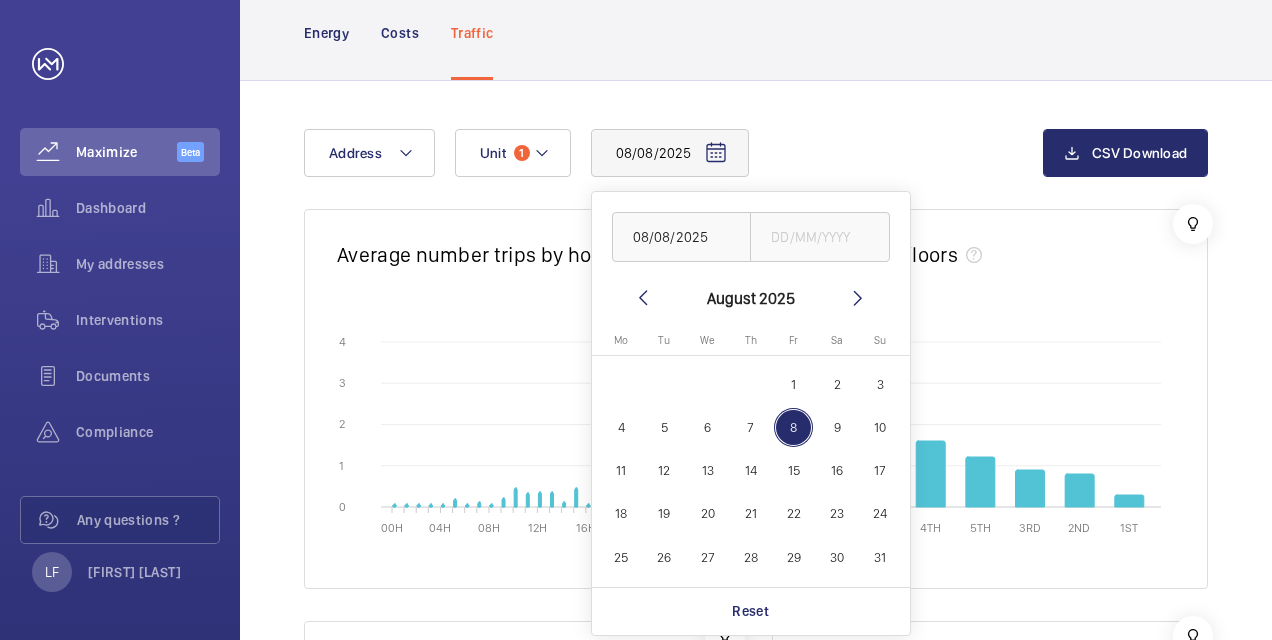 click on "Address [NUMBER] [NUMBER]  [BUILDING_NAME] -  [NUMBER]  [BUILDING_NAME], [CITY] [POSTCODE] Reset Unit Status     [NUMBER] – [NUMBER] of [NUMBER]  Date of issue Description Amount Status  [DATE]   Q00020984 - [BUILDING_NAME] - [BUILDING_NAME] - Plumb and Bone Guides   £[AMOUNT]   Signed   [DATE]   Q00014354 - [BUILDING_NAME] - [BUILDING_NAME] - Car Lighting - [DATE]   £[AMOUNT]   Signed   [DATE]   Q00014015 - [BUILDING_NAME] - [BUILDING_NAME] - Lock Assembly - [DATE]   £[AMOUNT]   Signed   [DATE]   Q00010735 - [BUILDING_NAME] - [BUILDING_NAME] -Shaft clean down -[DATE]   £[AMOUNT]   Signed   [DATE]   [NUMBER] - M50133 EPL Passenger Lift - [BUILDING_NAME] - [BUILDING_NAME] - Shaft lighting upgrade -[DATE]   £[AMOUNT]   Signed" 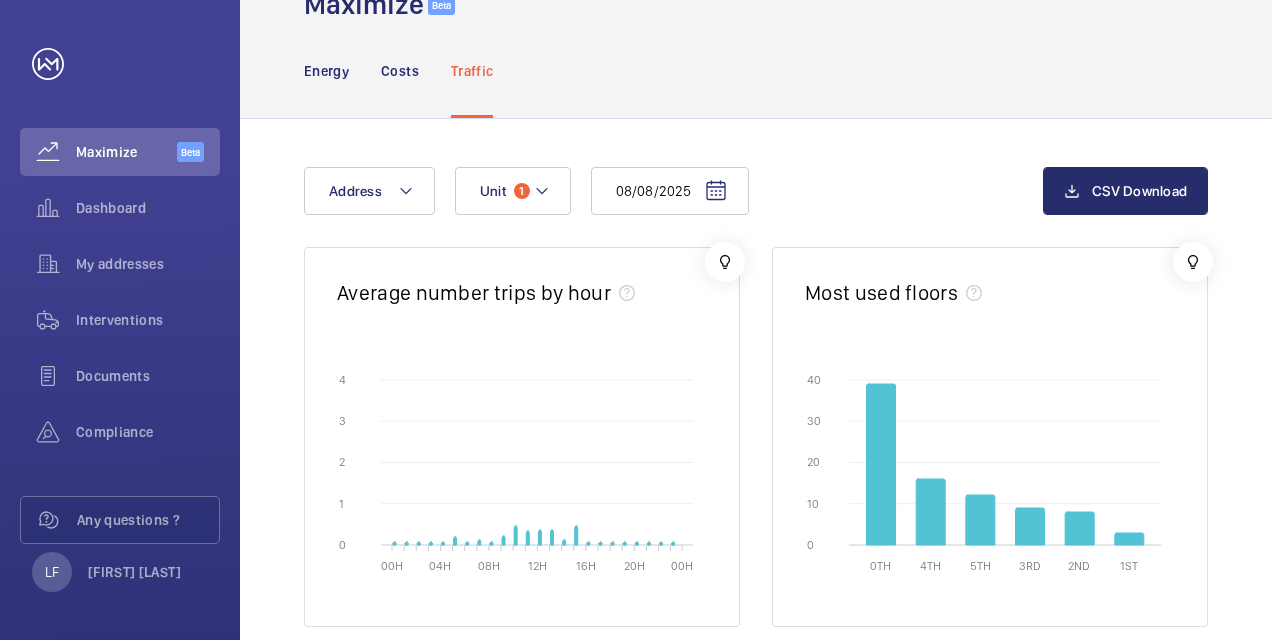 scroll, scrollTop: 21, scrollLeft: 0, axis: vertical 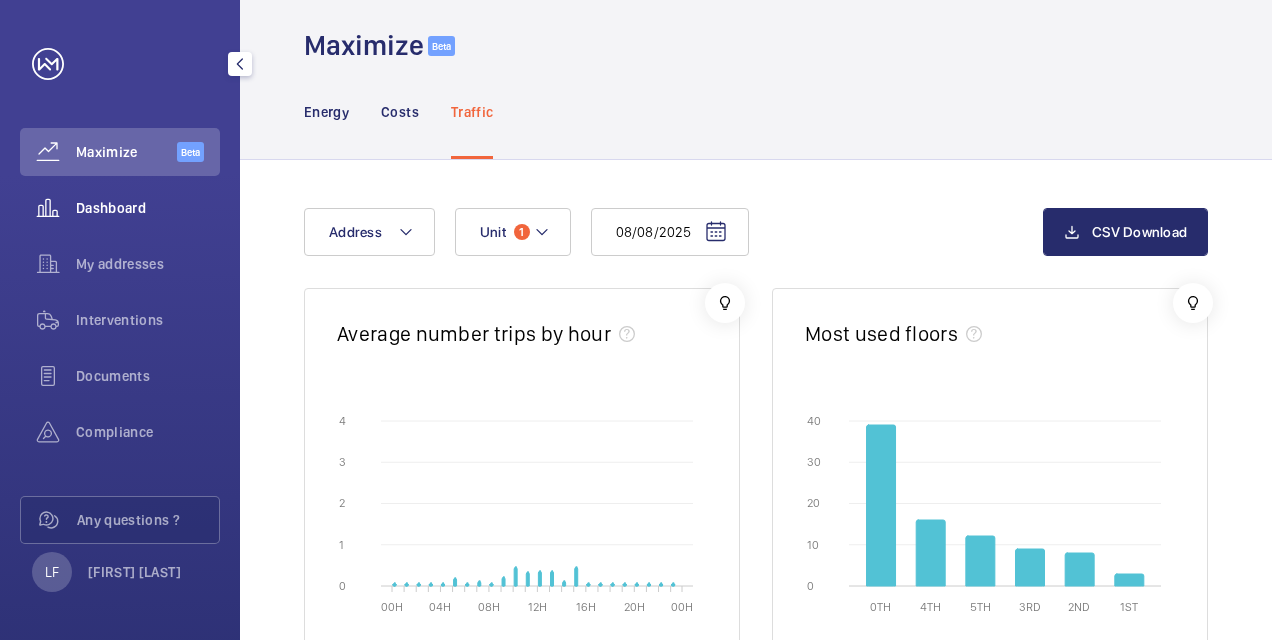 click on "Dashboard" 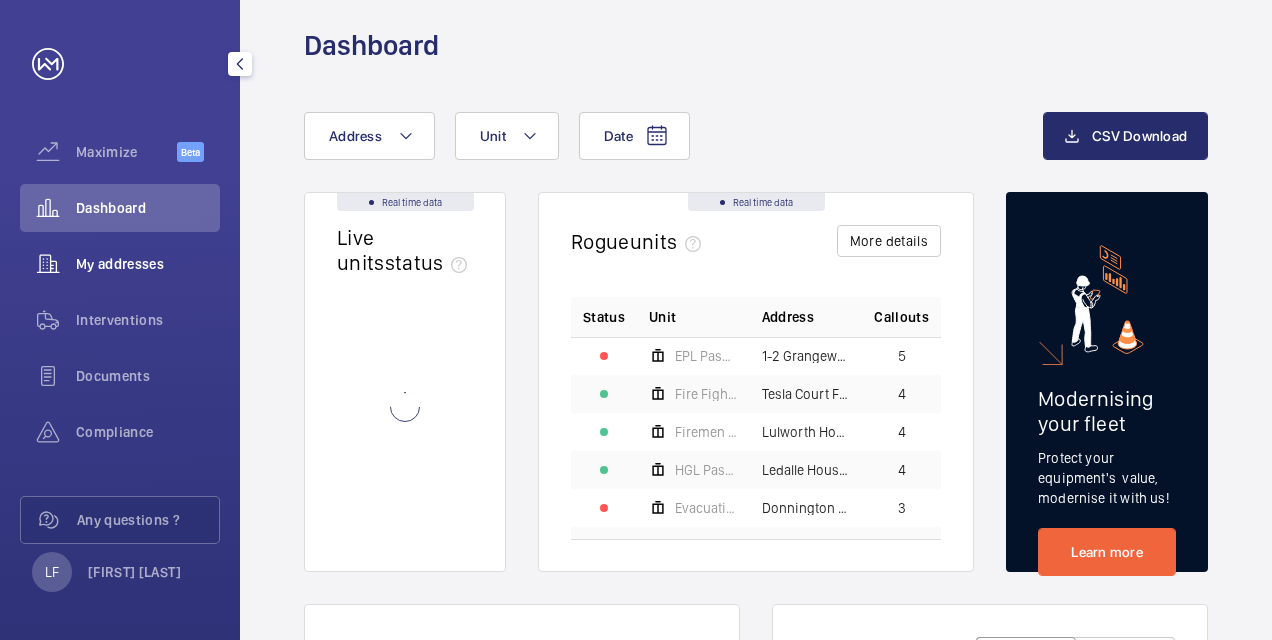 click on "My addresses" 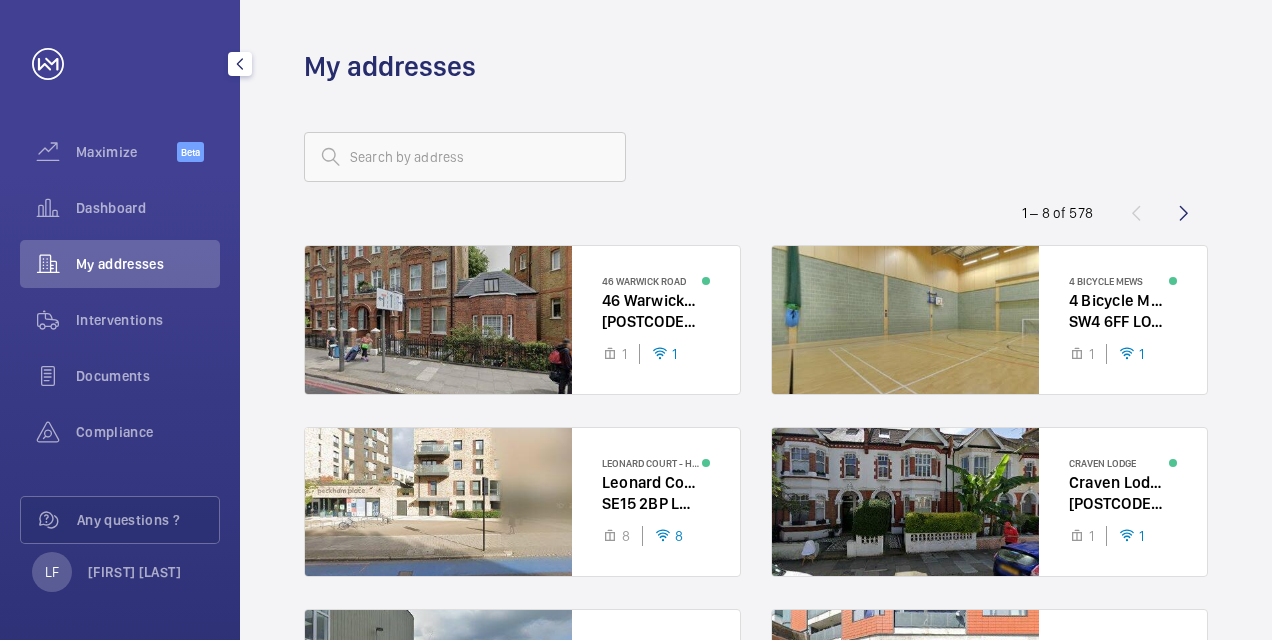 click on "[NUMBER] – [NUMBER] of [NUMBER]  [NUMBER] [STREET] [NUMBER] [STREET]  [POSTCODE] [CITY]  [NUMBER] [NUMBER] [STREET] [STREET]  [POSTCODE] [CITY]  [NUMBER] [NUMBER] [BUILDING_NAME] - High Risk Building [BUILDING_NAME]  [POSTCODE] [CITY]  [NUMBER] [NUMBER] [BUILDING_NAME] [BUILDING_NAME]  [POSTCODE] [CITY]  [NUMBER] [NUMBER] [STREET] [STREET]  [POSTCODE] [CITY]  [NUMBER] [NUMBER] [BUILDING_NAME] [BUILDING_NAME]  [POSTCODE] [CITY]  [NUMBER] [NUMBER] [BUILDING_NAME] (Great West Quarter) - High Risk Building [BUILDING_NAME] (Great West Quarter)  [POSTCODE] [CITY]  [NUMBER] [NUMBER]" 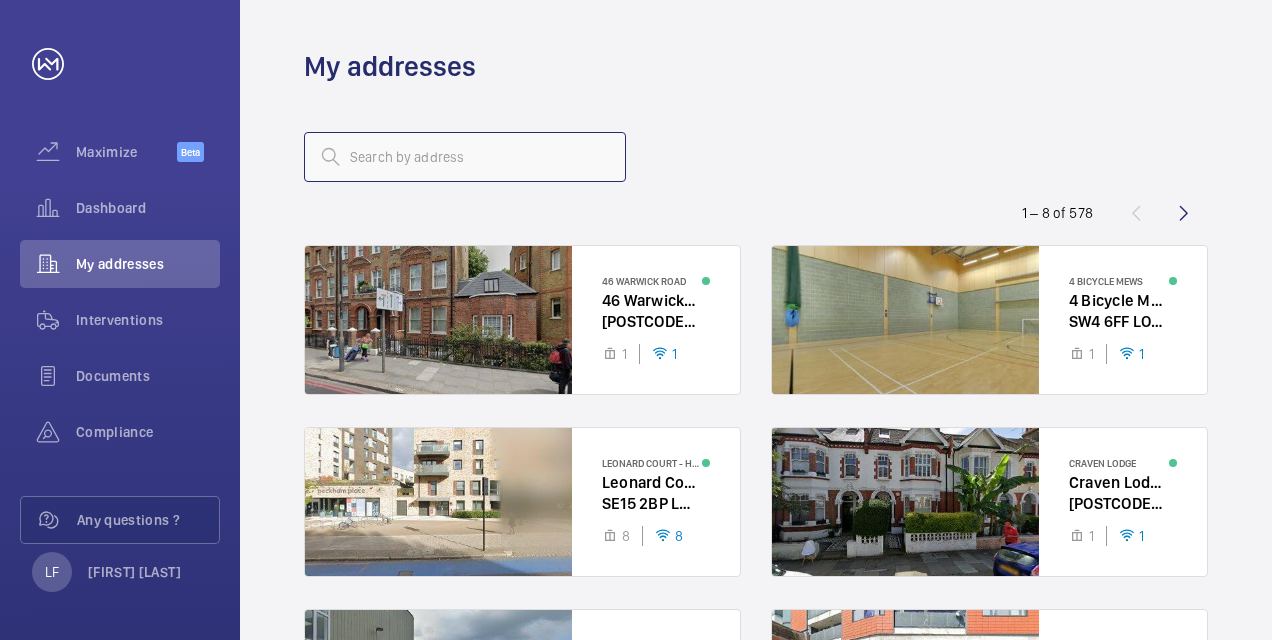 click 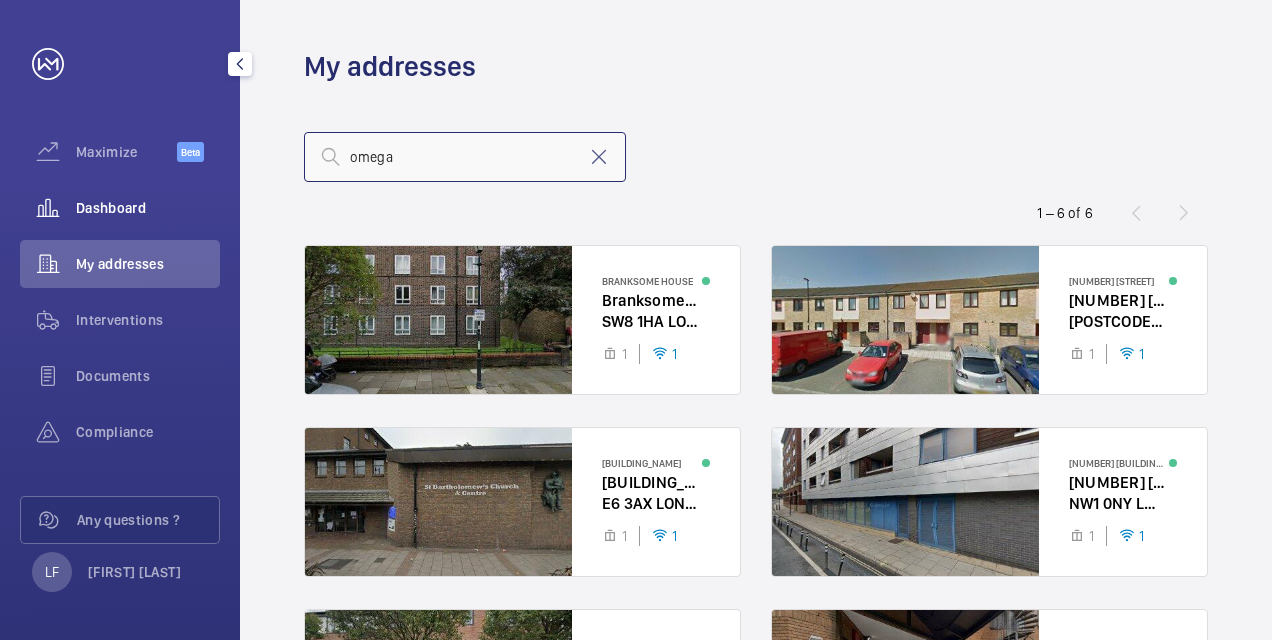 type on "omega" 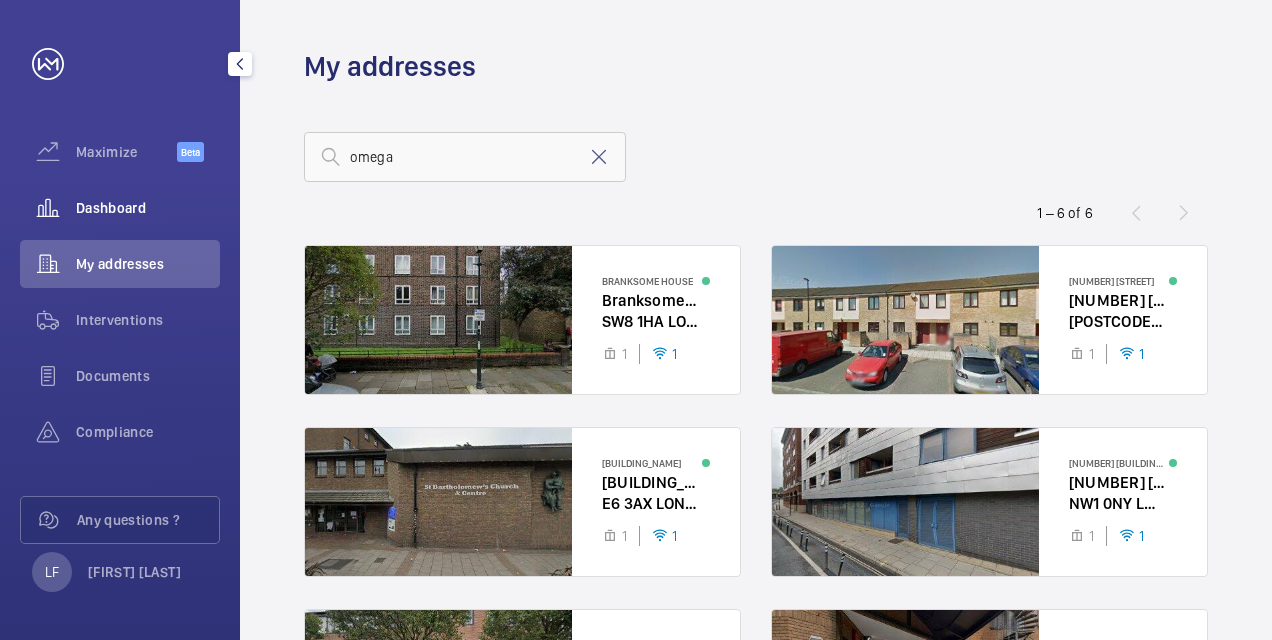 click on "Dashboard" 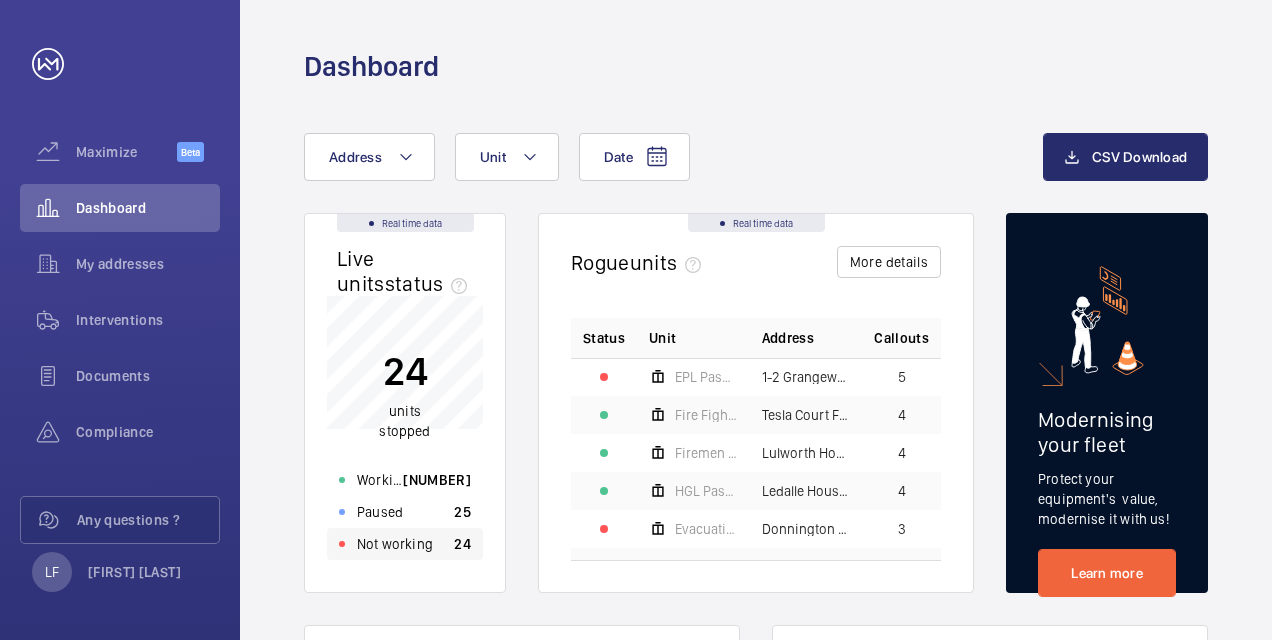 click on "Not working" 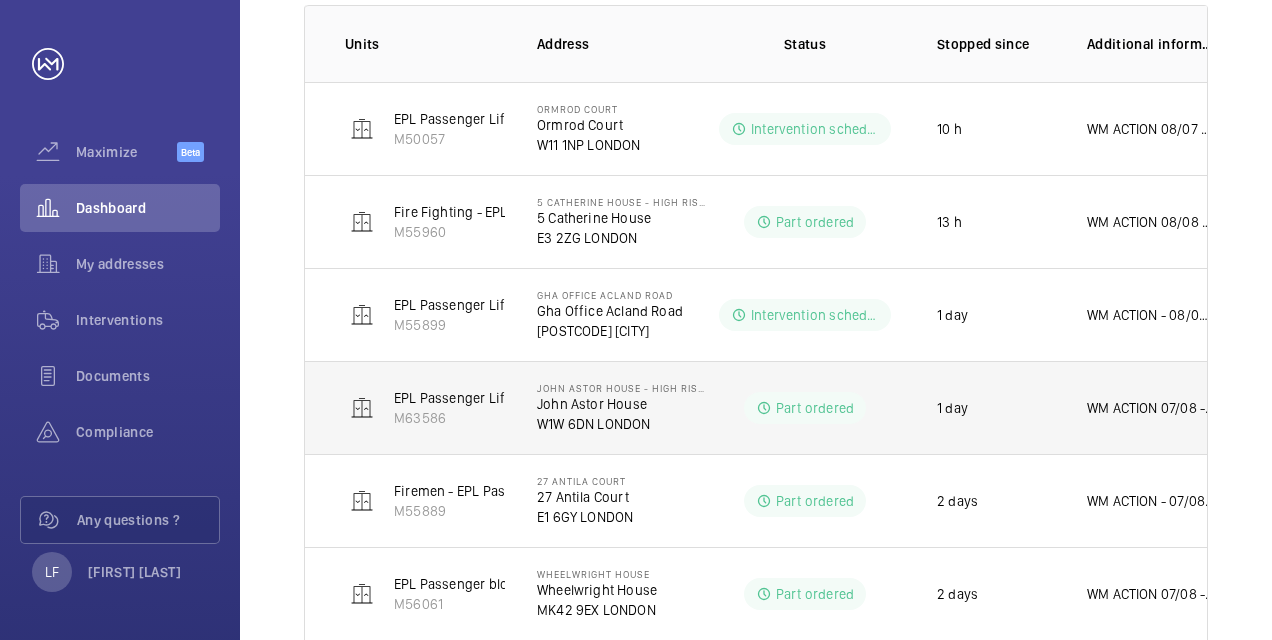 scroll, scrollTop: 332, scrollLeft: 0, axis: vertical 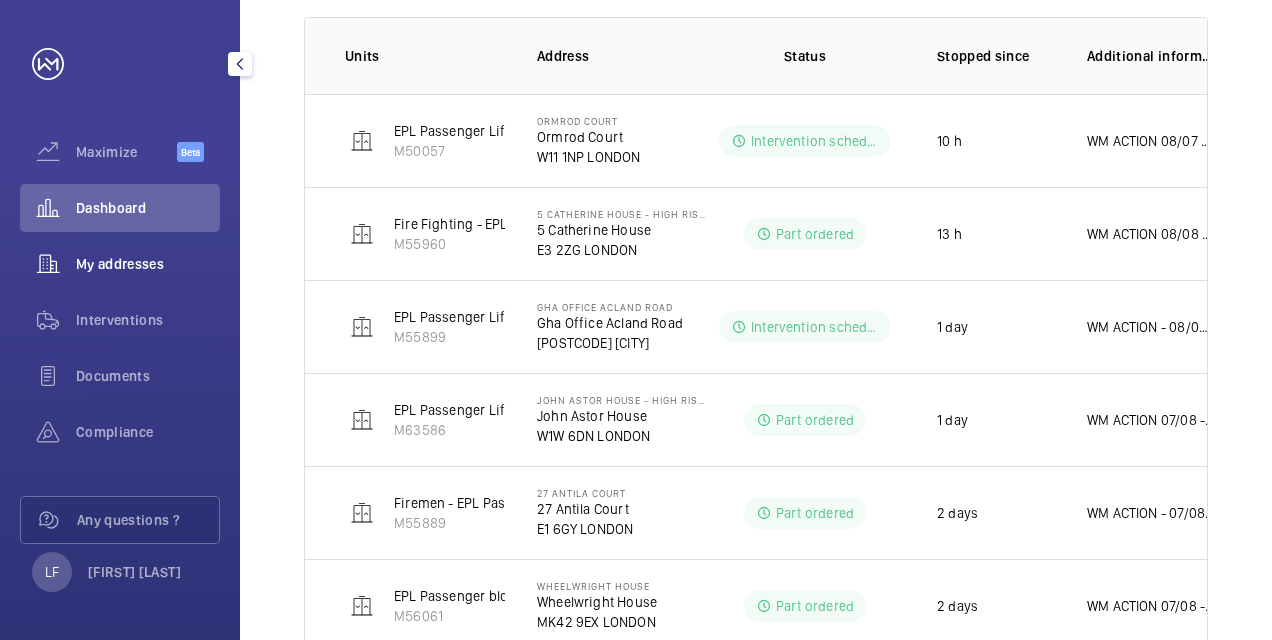 click on "My addresses" 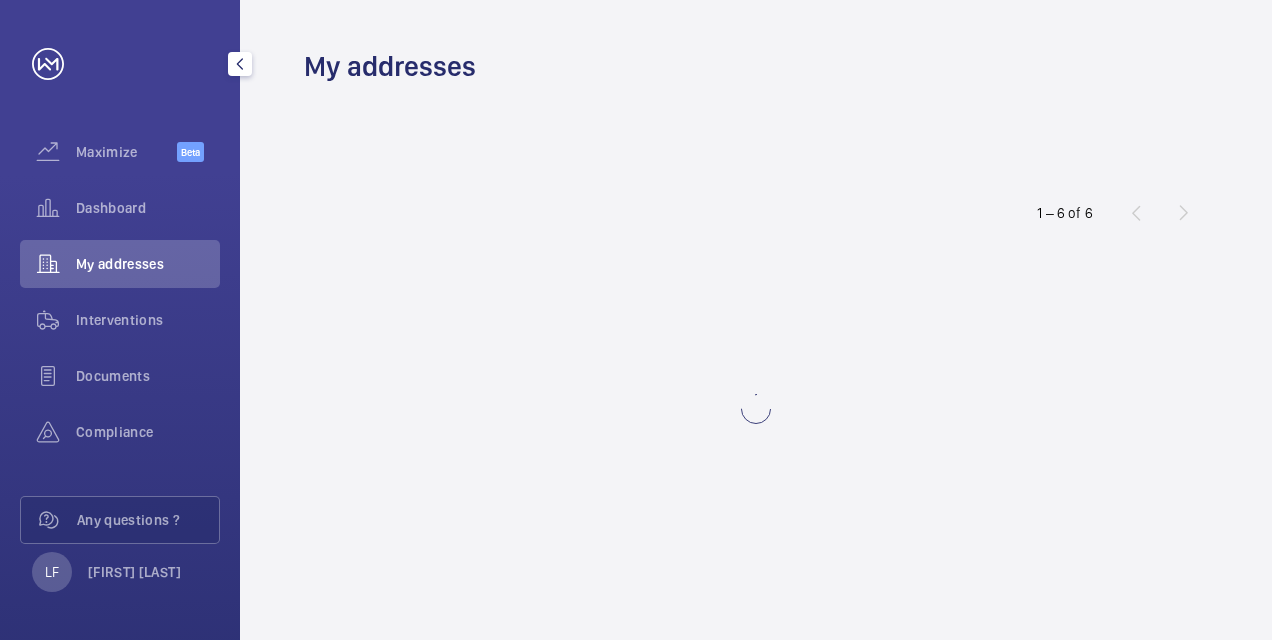 scroll, scrollTop: 0, scrollLeft: 0, axis: both 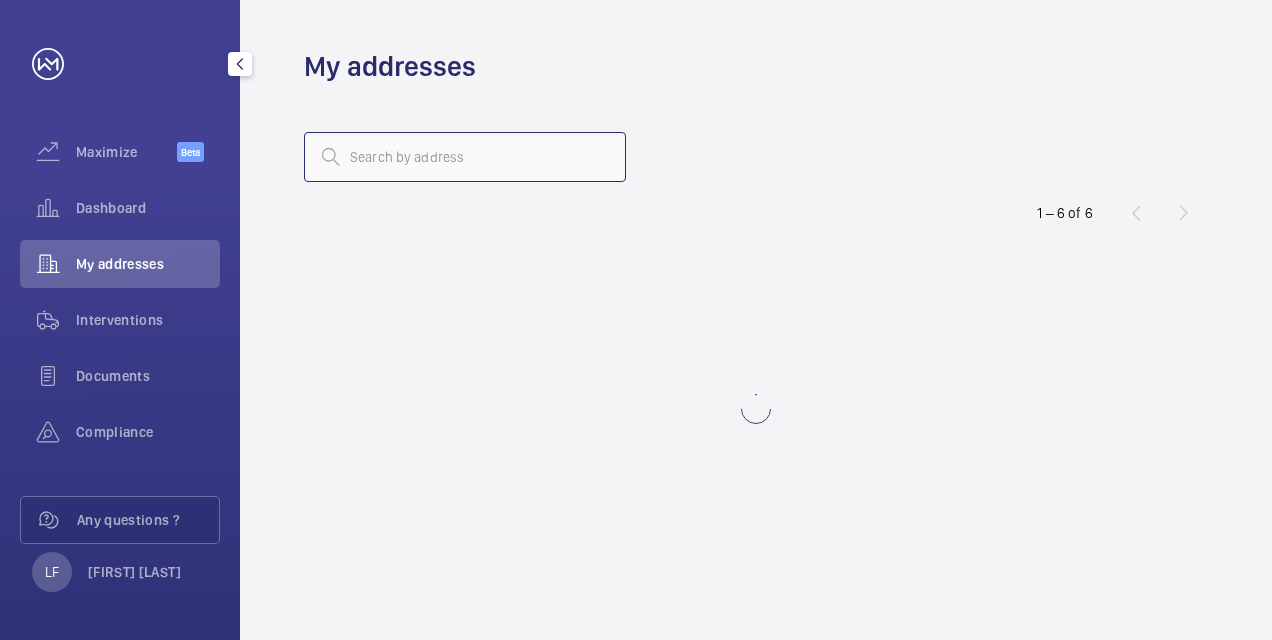 click 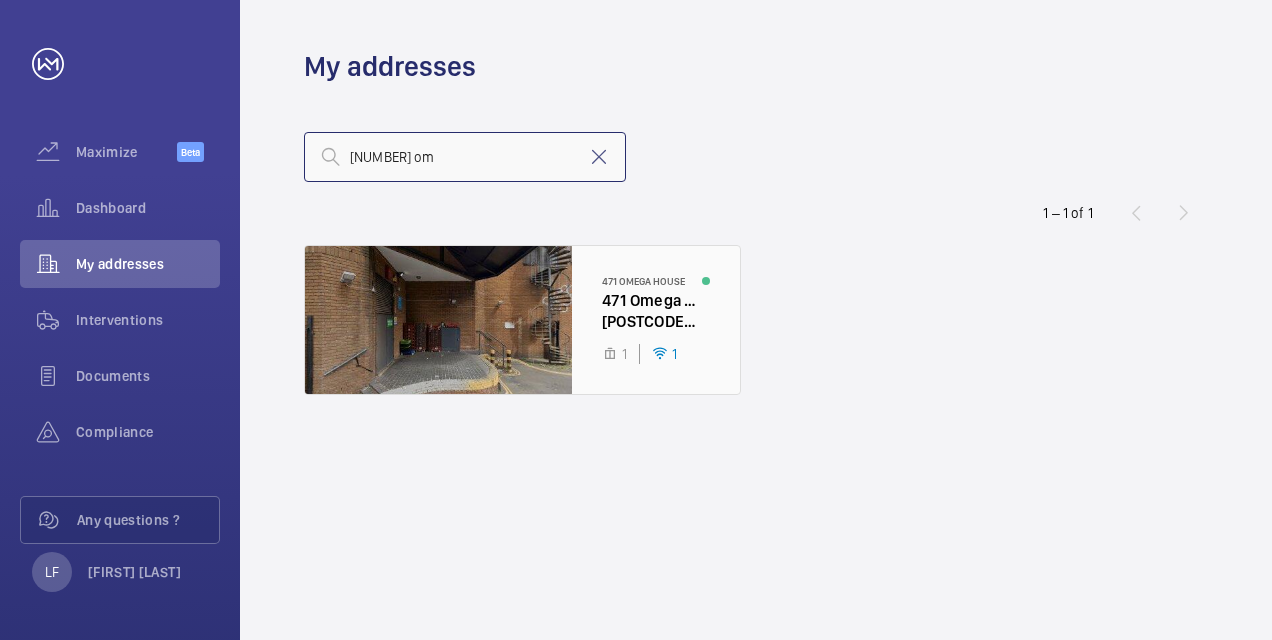 type on "[NUMBER] om" 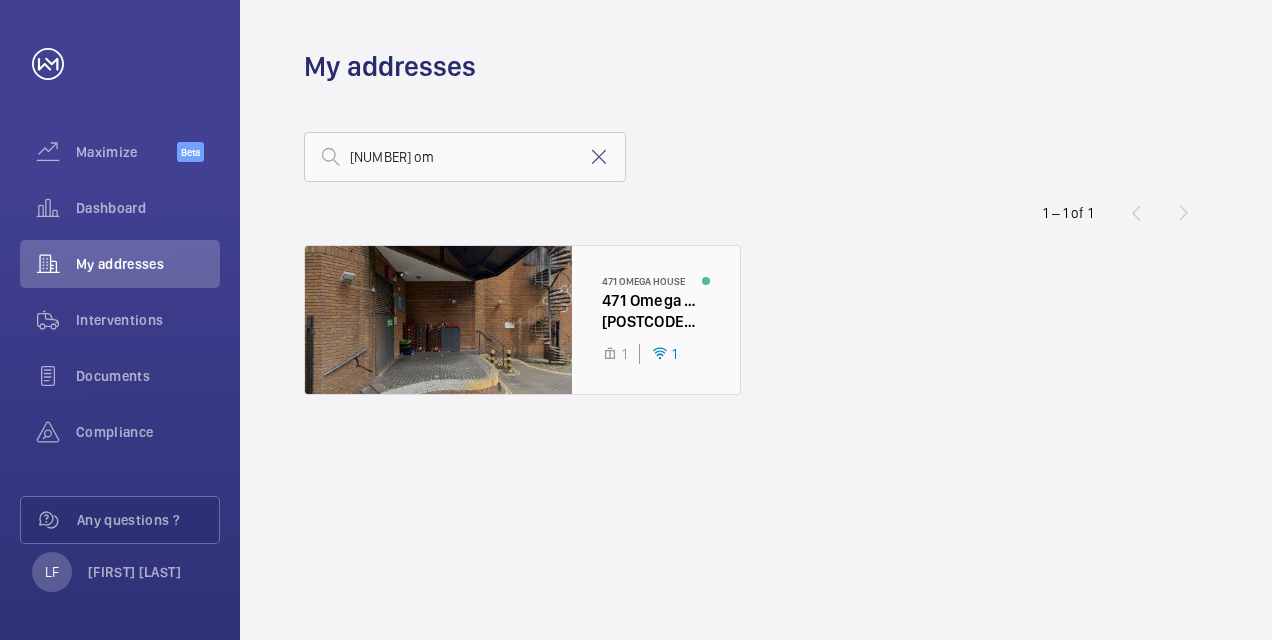 click 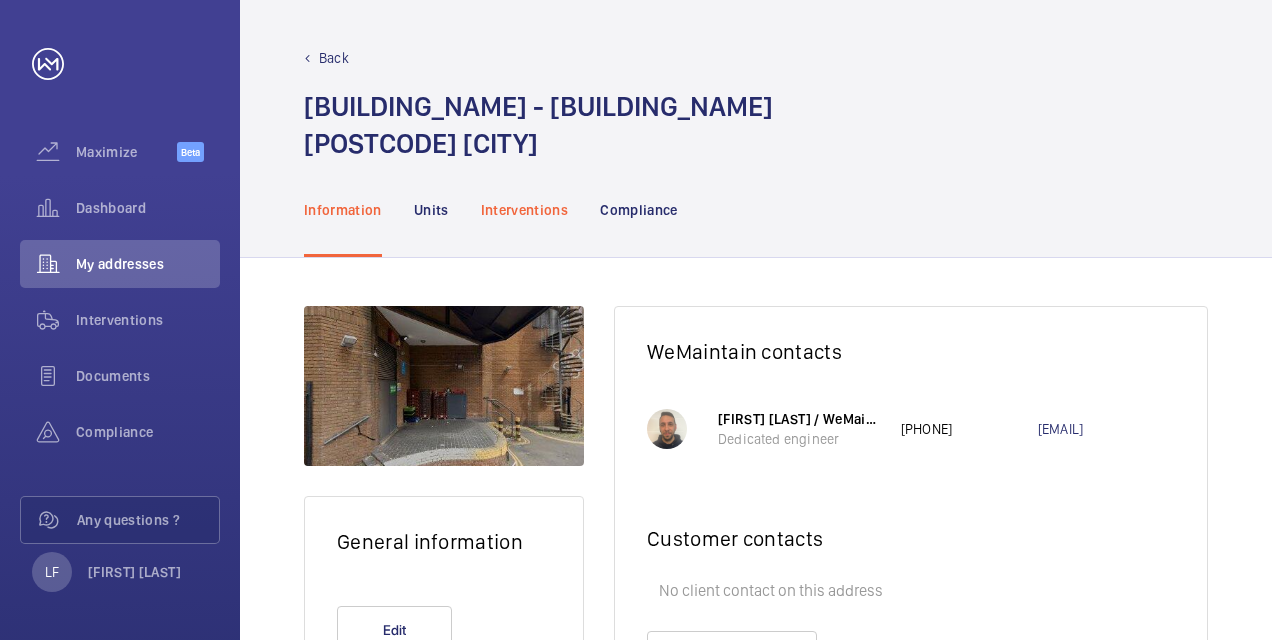 click on "Interventions" 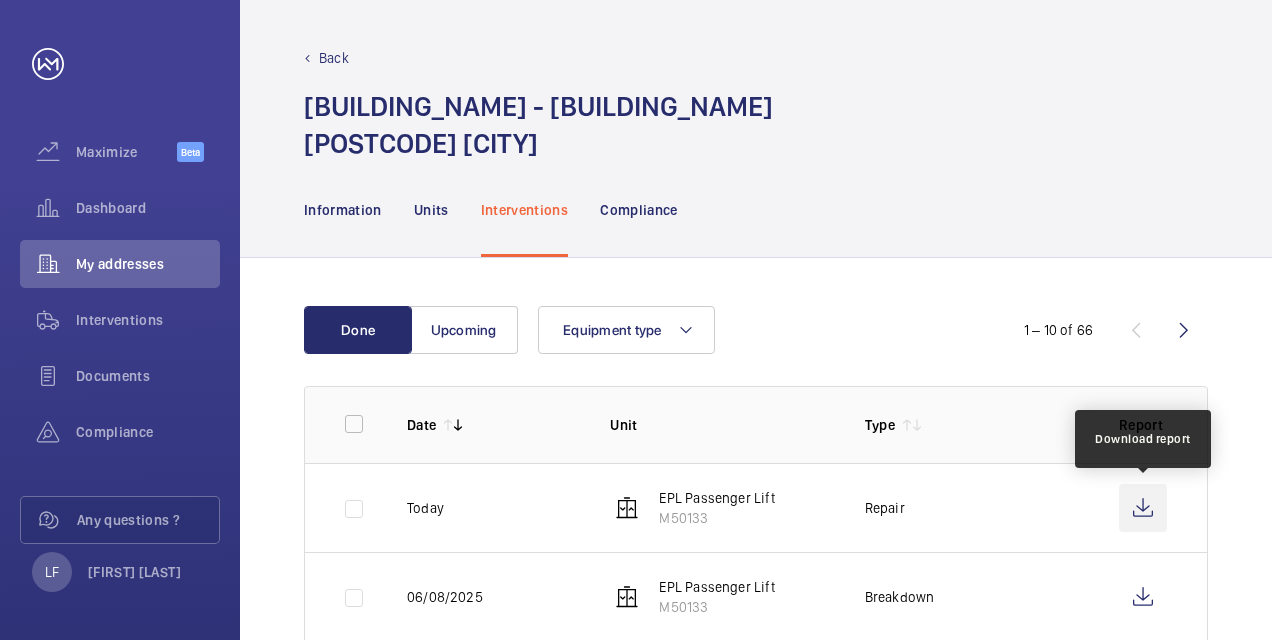 click 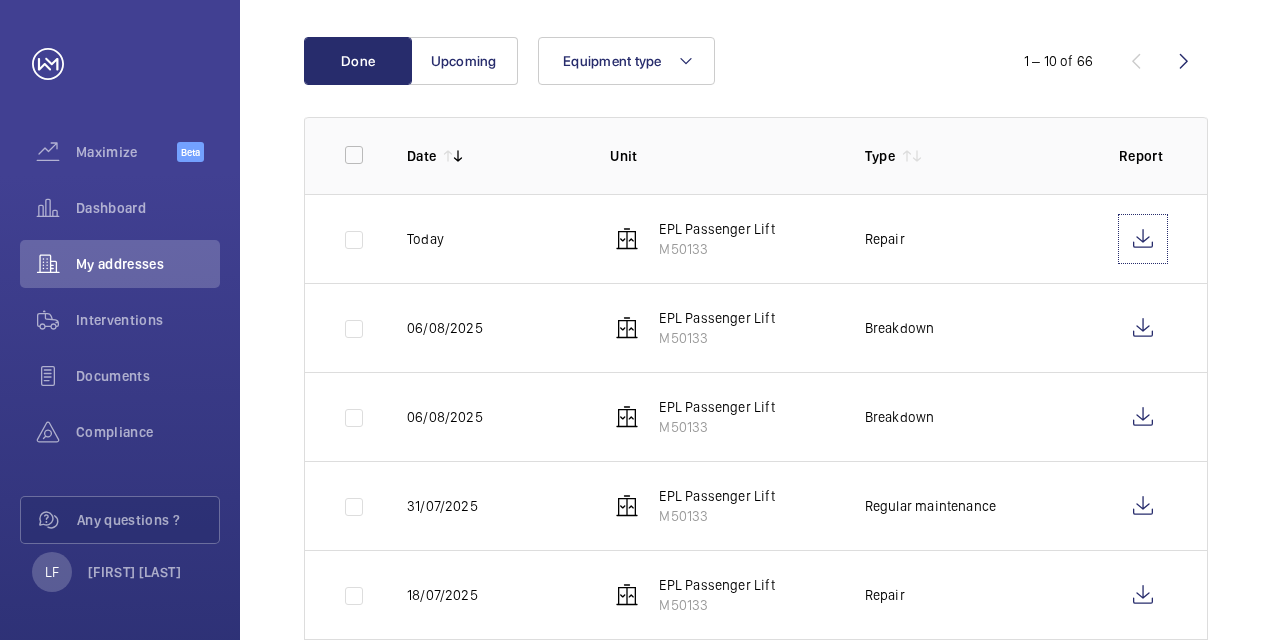 scroll, scrollTop: 300, scrollLeft: 0, axis: vertical 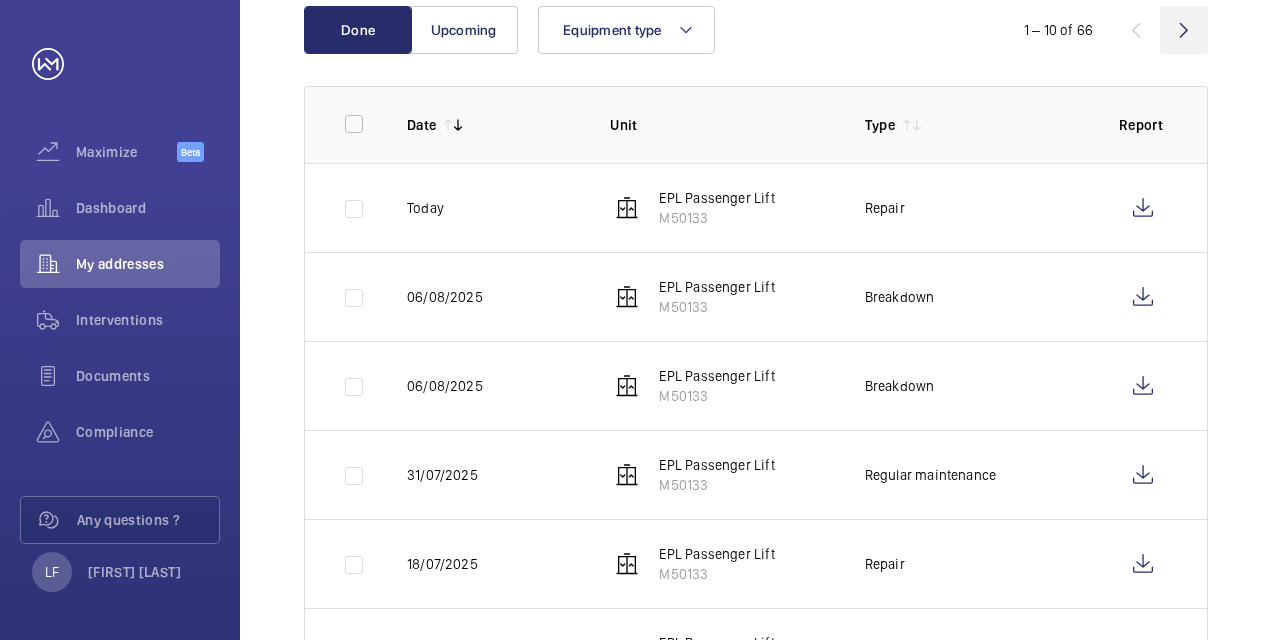 click 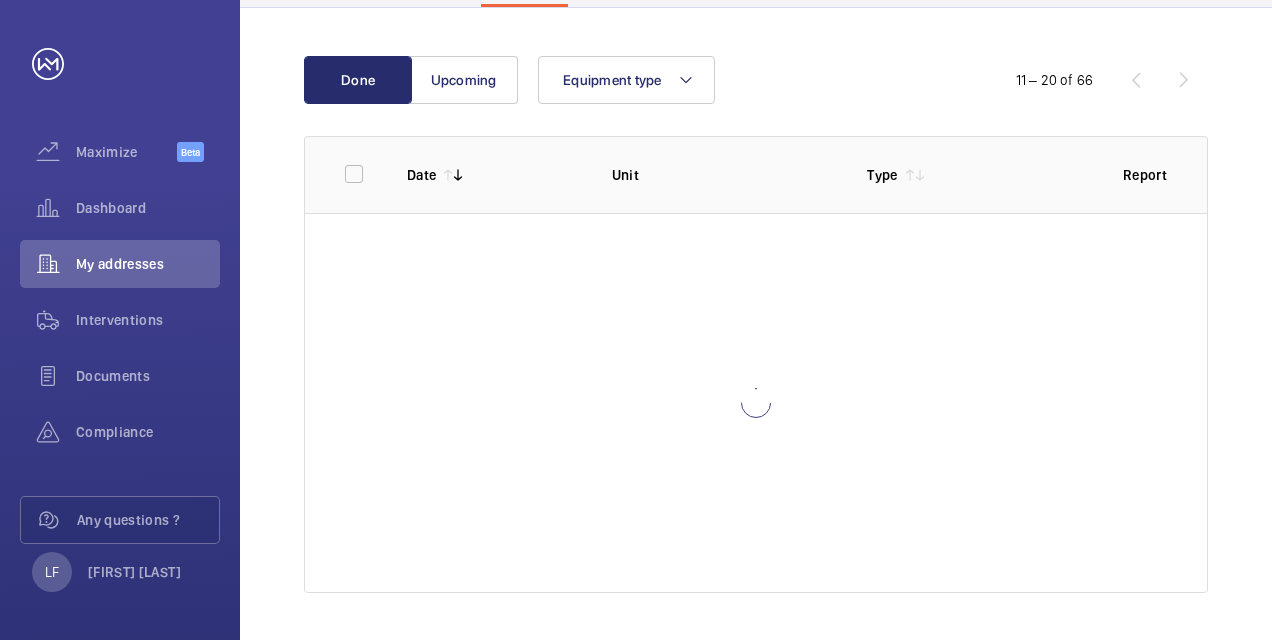 scroll, scrollTop: 300, scrollLeft: 0, axis: vertical 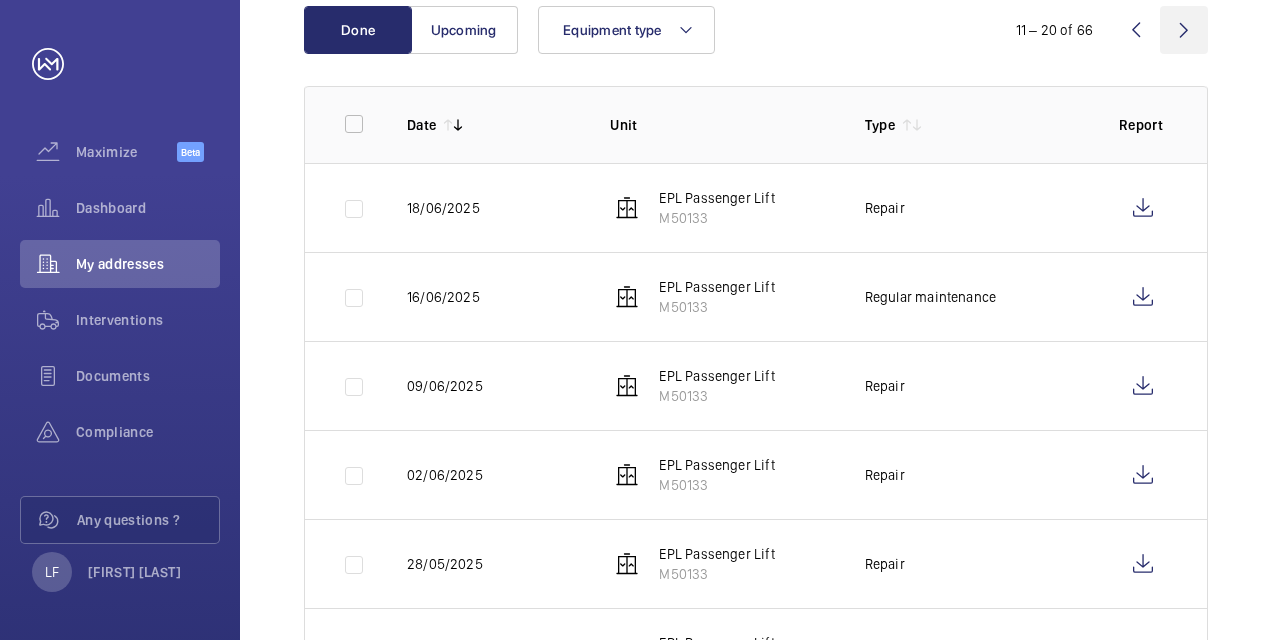 click 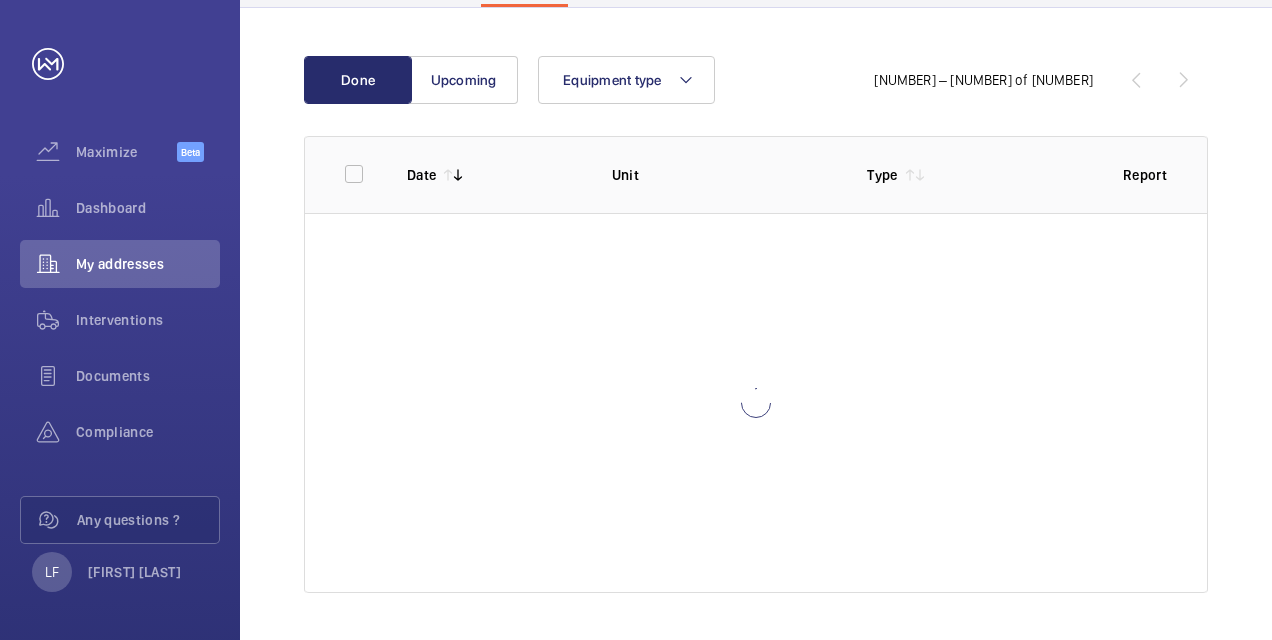 scroll, scrollTop: 300, scrollLeft: 0, axis: vertical 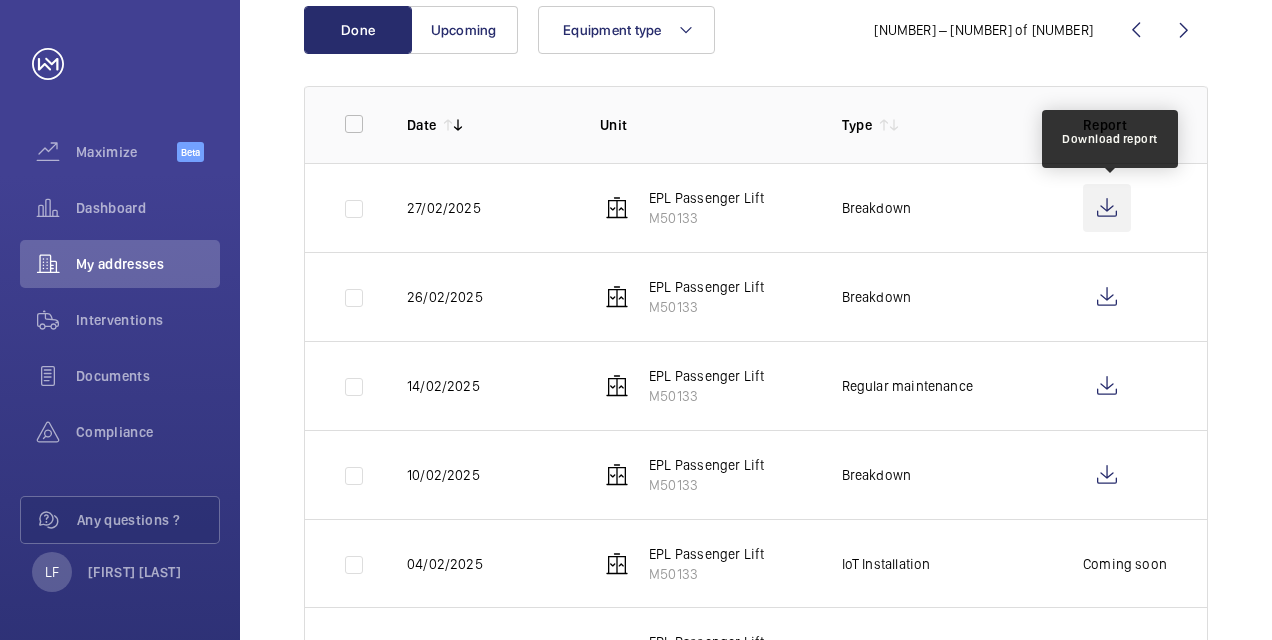 click 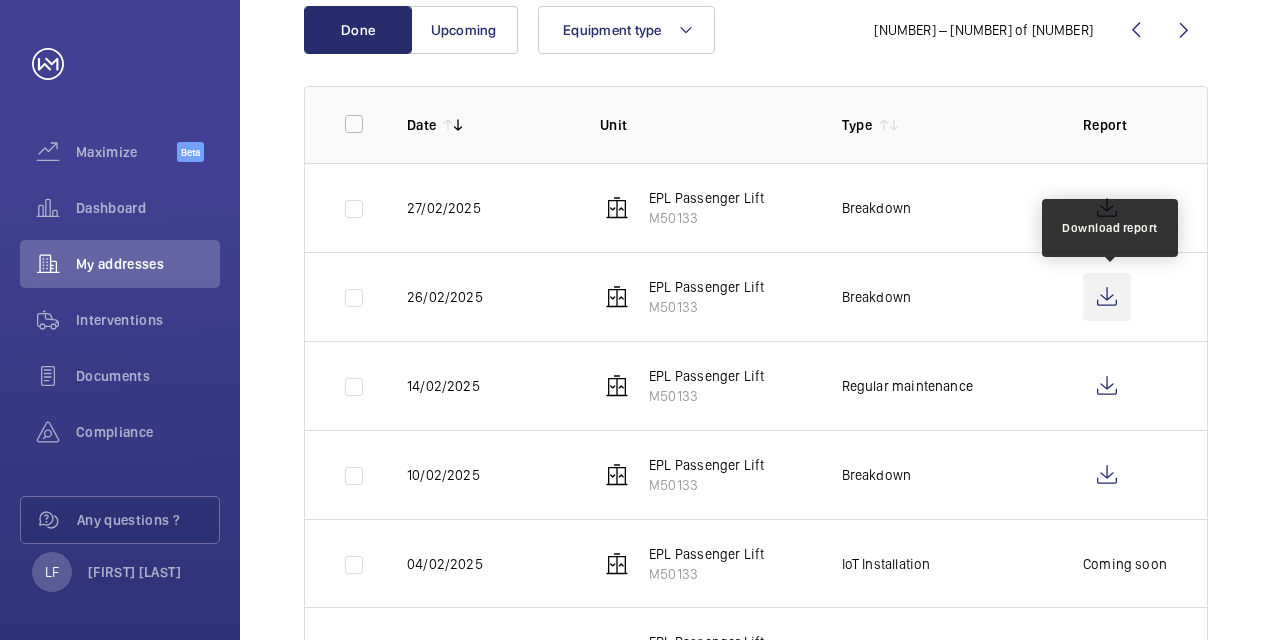 click 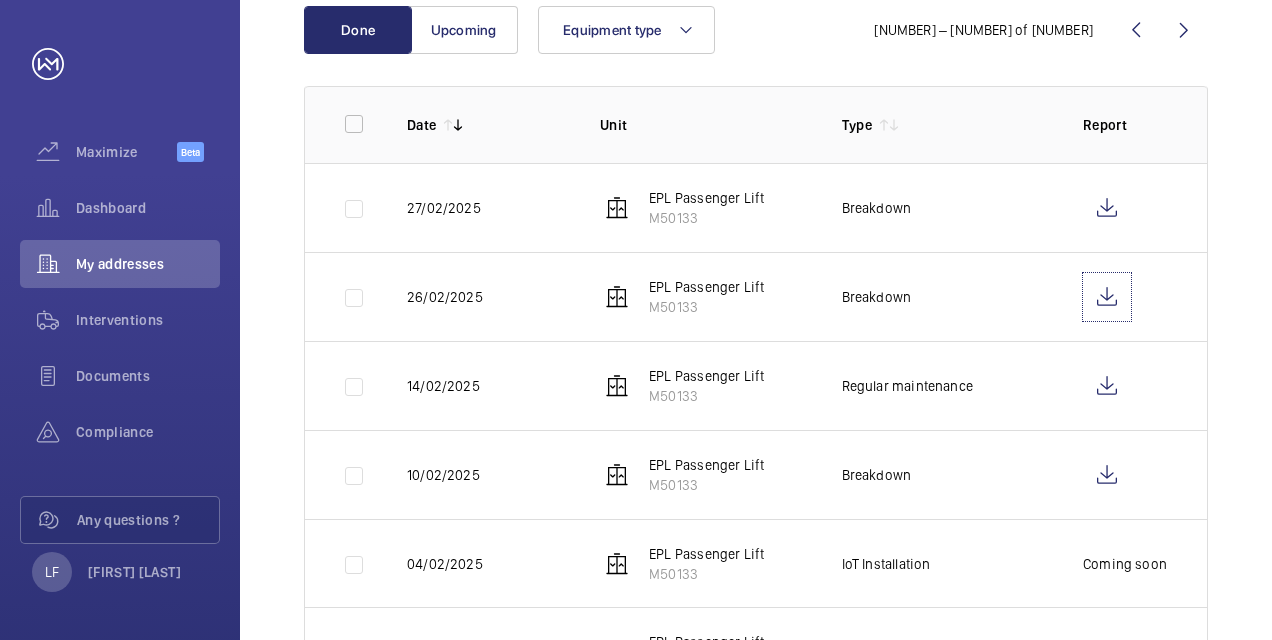 scroll, scrollTop: 400, scrollLeft: 0, axis: vertical 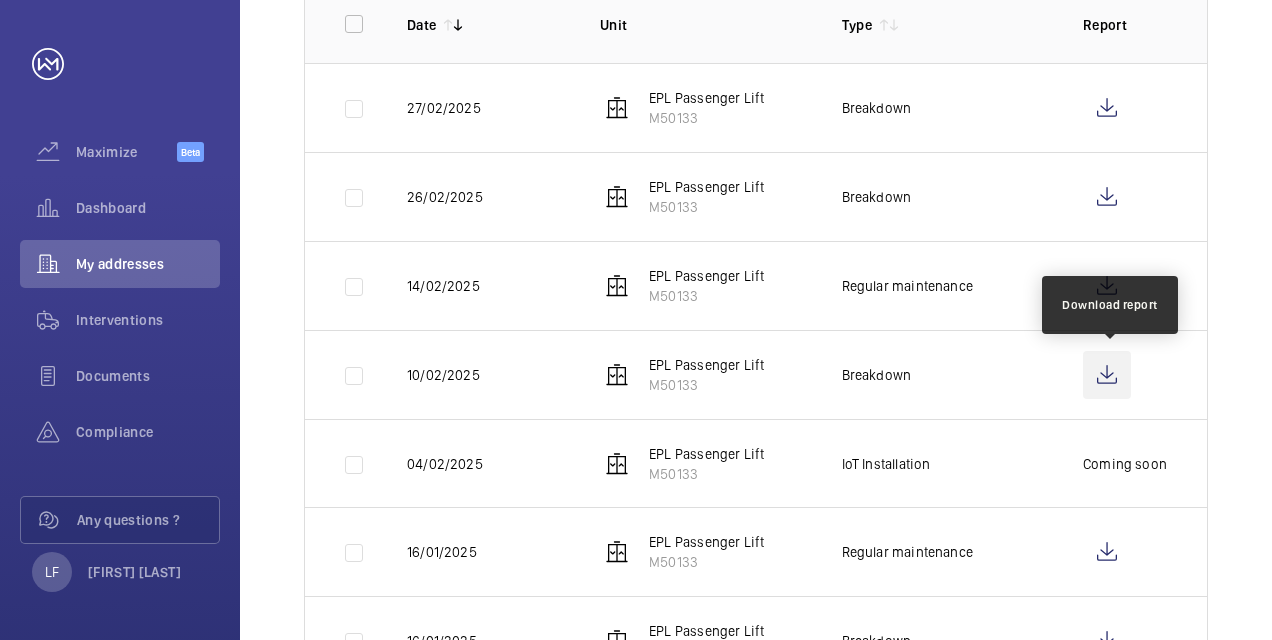 click 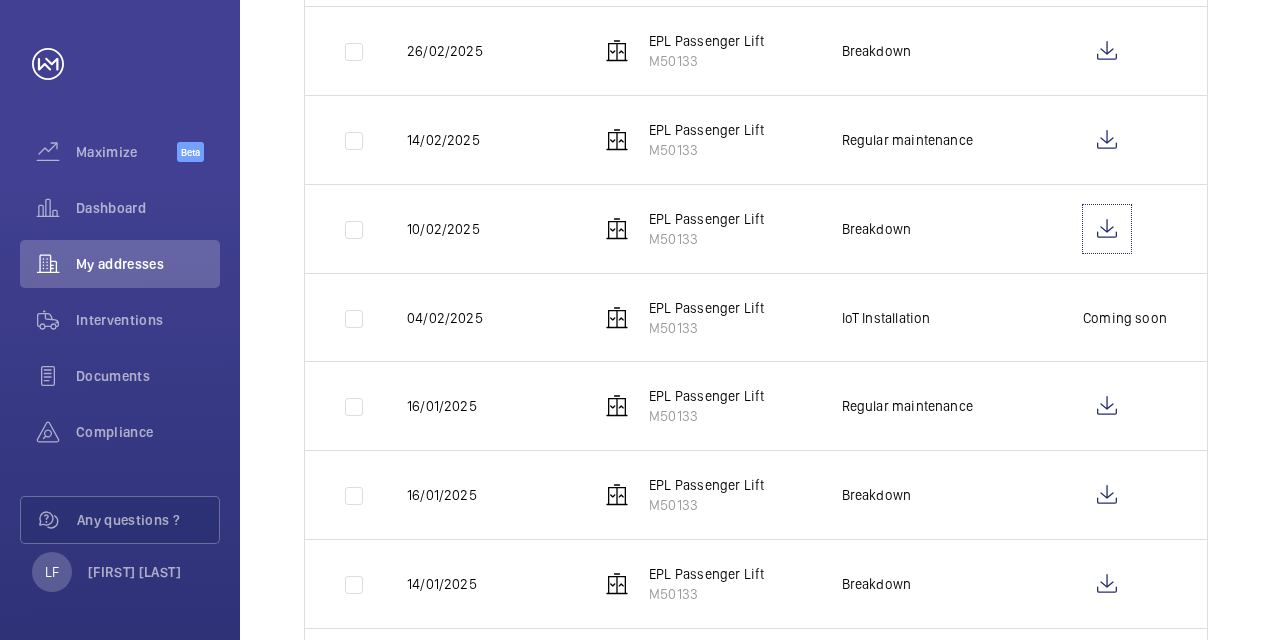 scroll, scrollTop: 600, scrollLeft: 0, axis: vertical 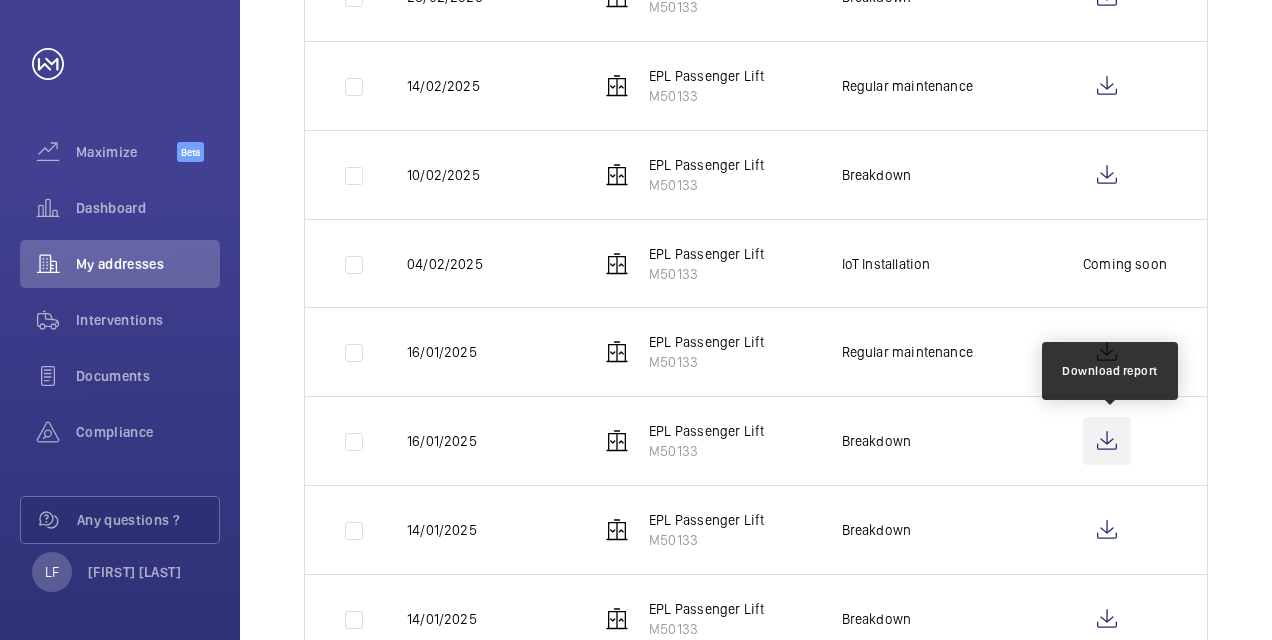 click 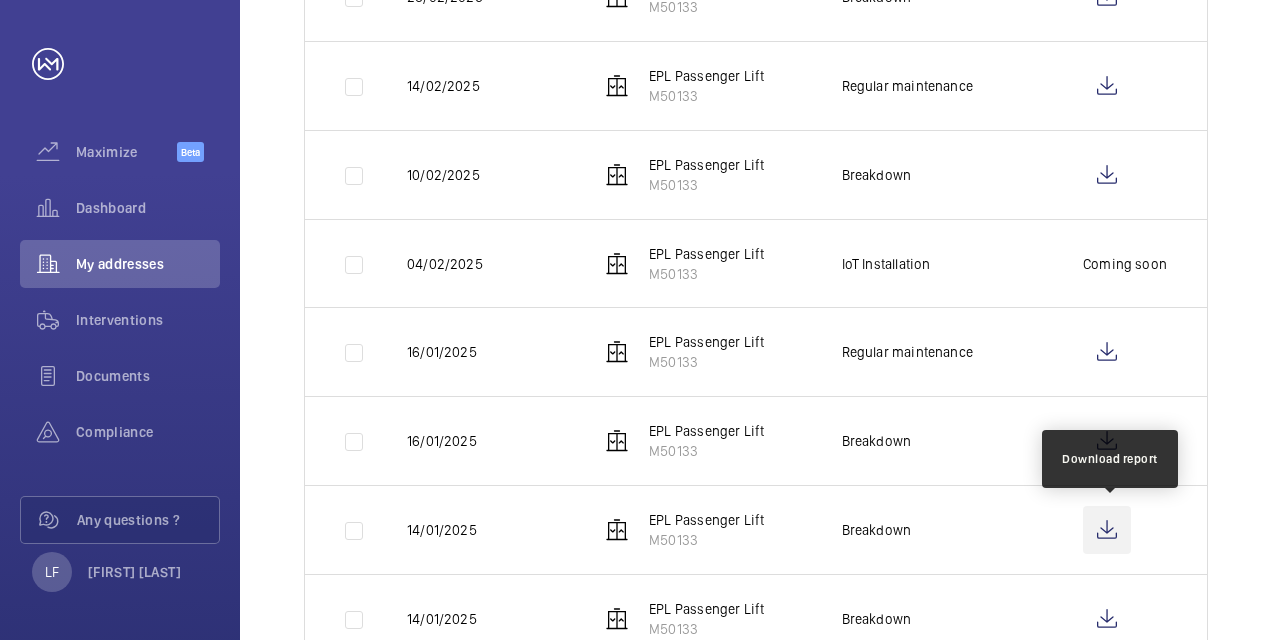 click 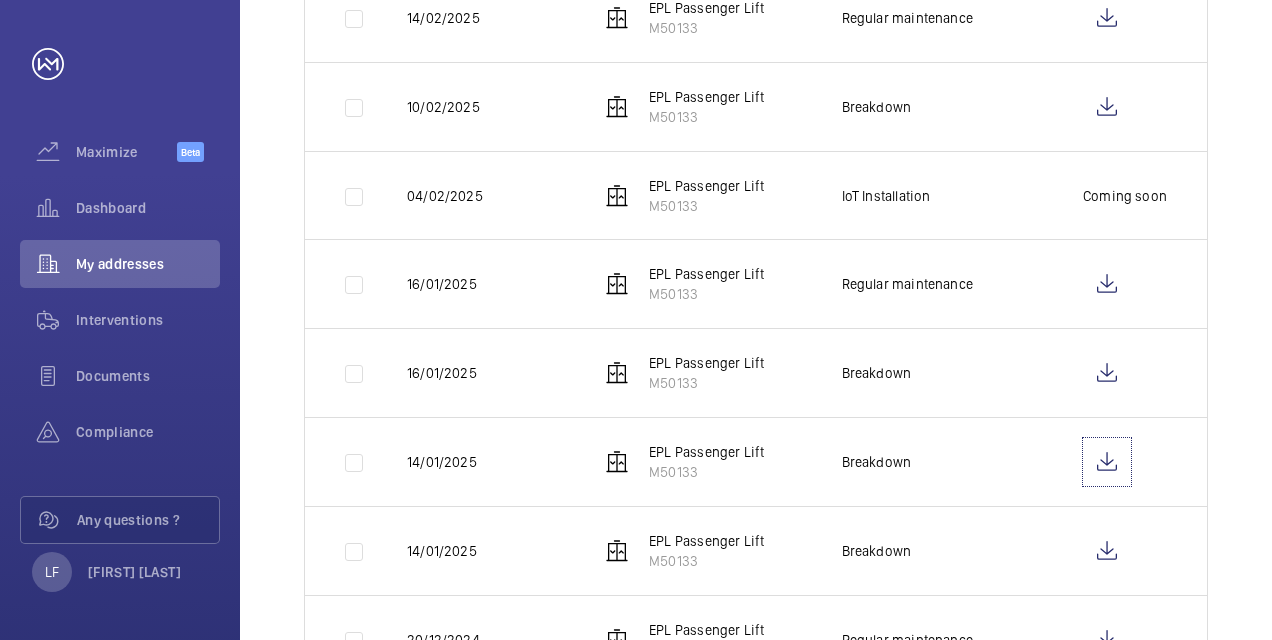 scroll, scrollTop: 700, scrollLeft: 0, axis: vertical 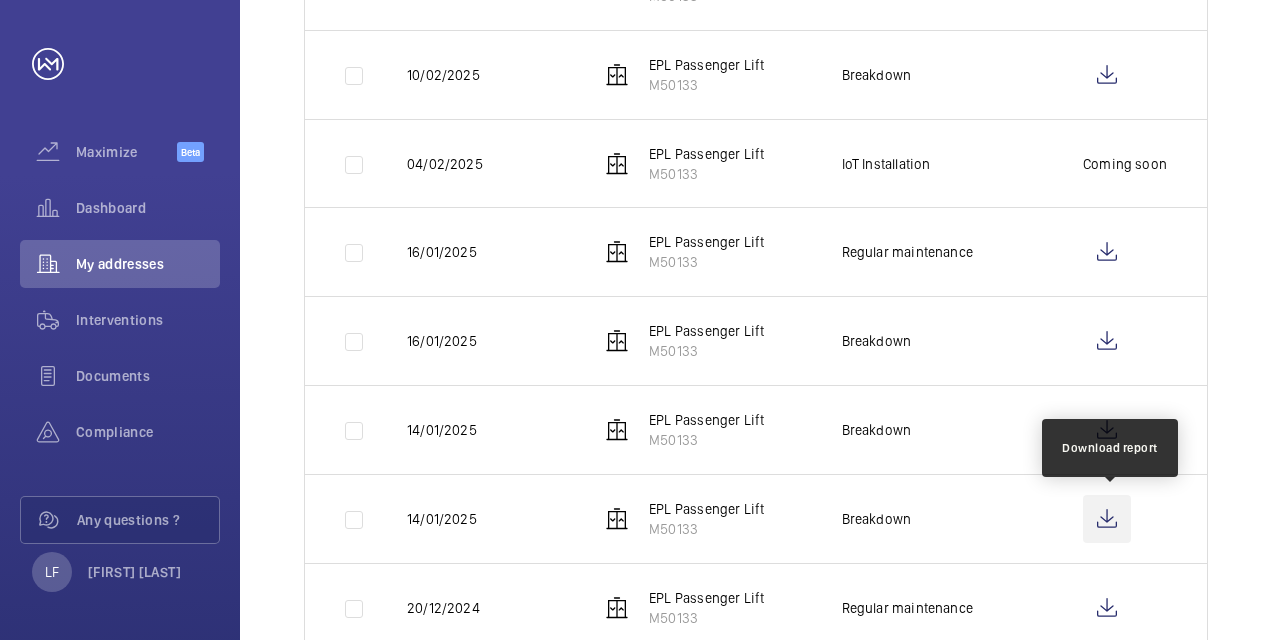 click 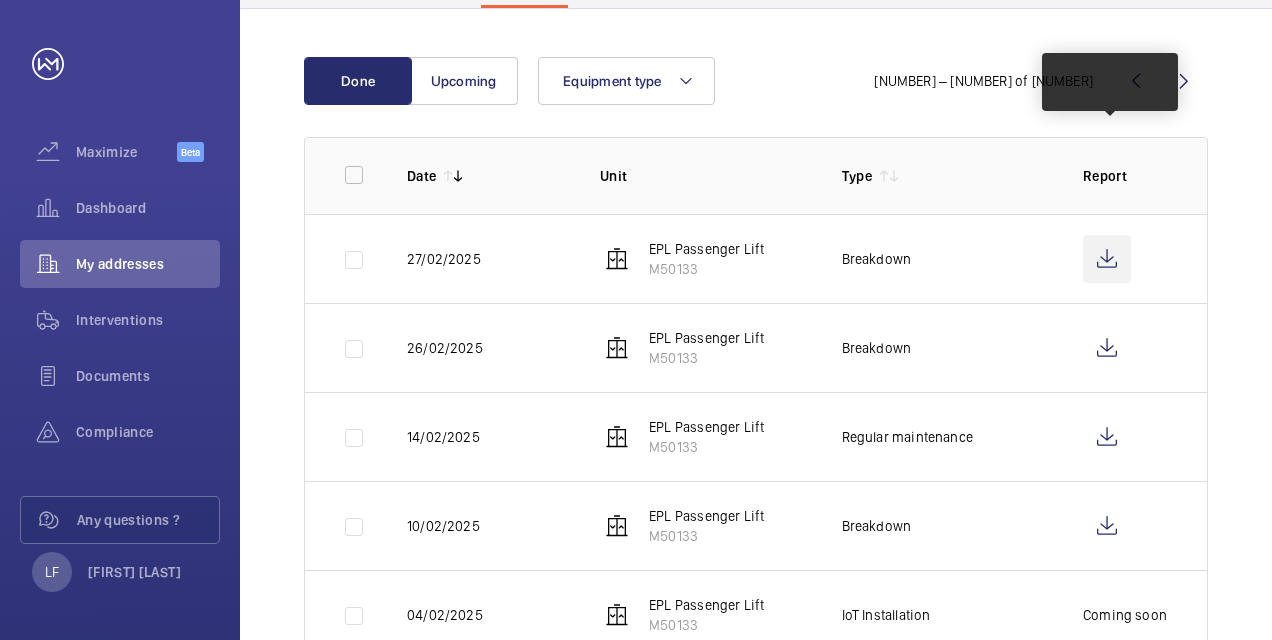 scroll, scrollTop: 57, scrollLeft: 0, axis: vertical 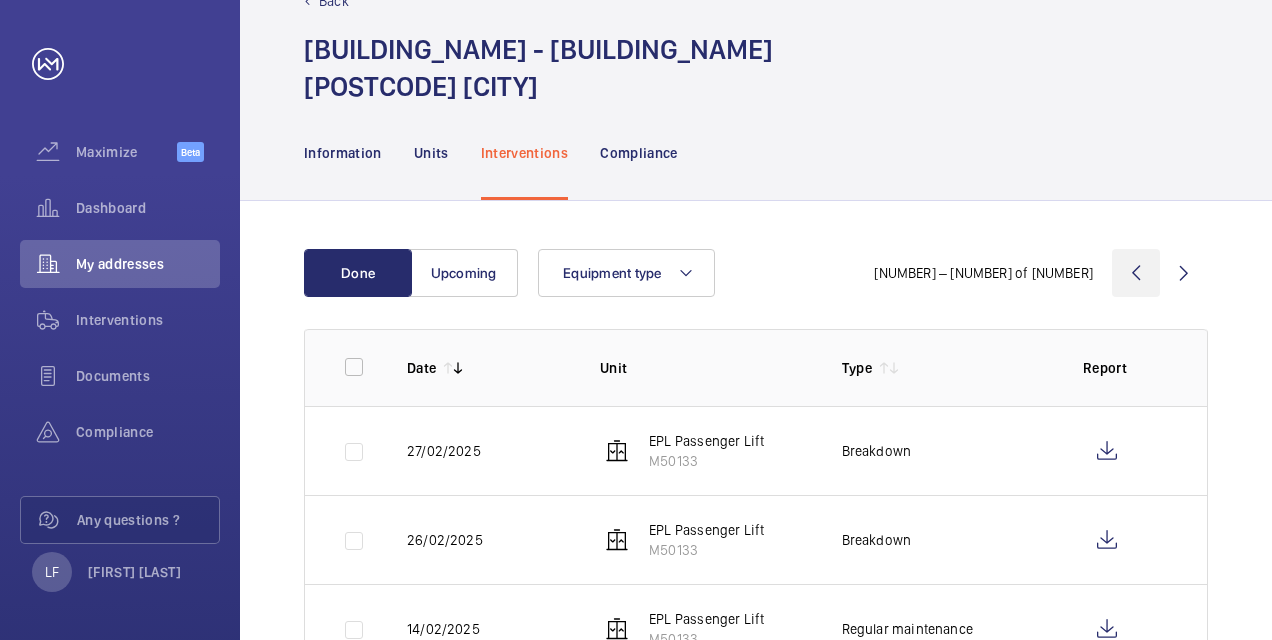 click 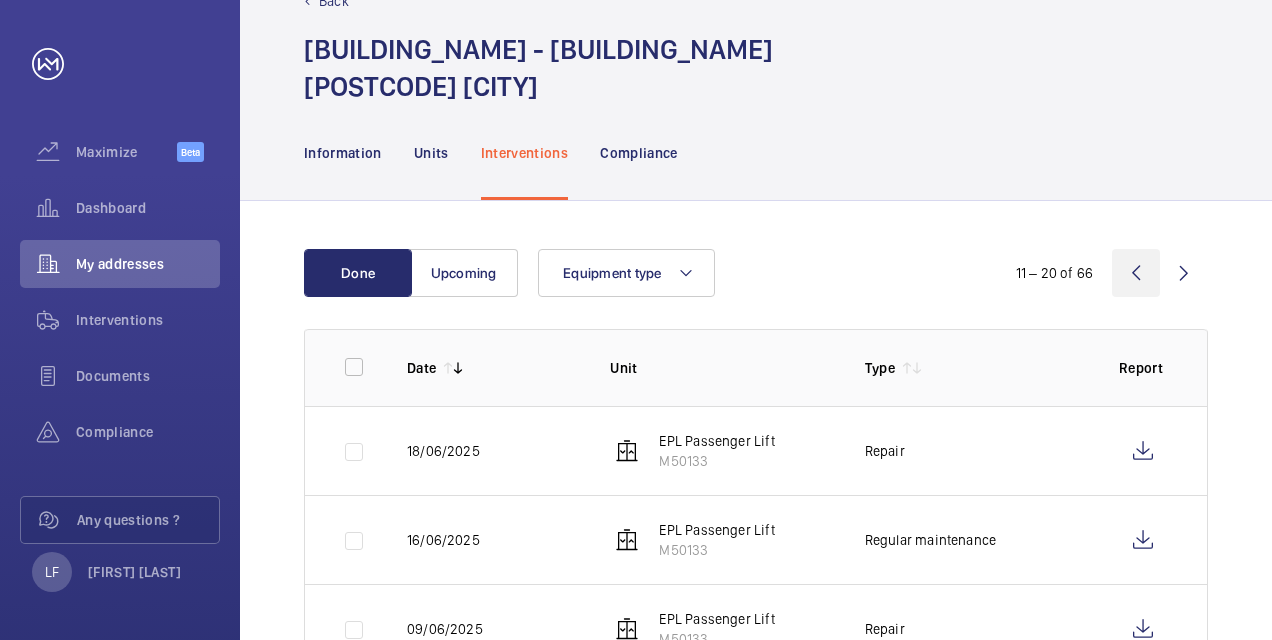 click 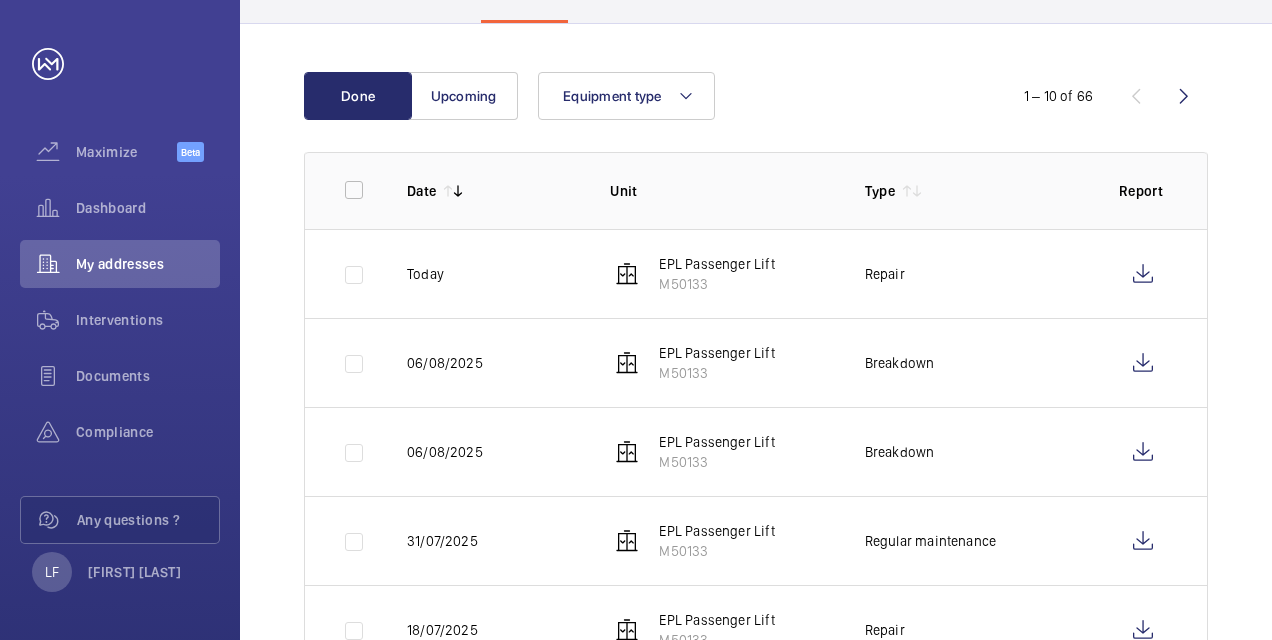 scroll, scrollTop: 357, scrollLeft: 0, axis: vertical 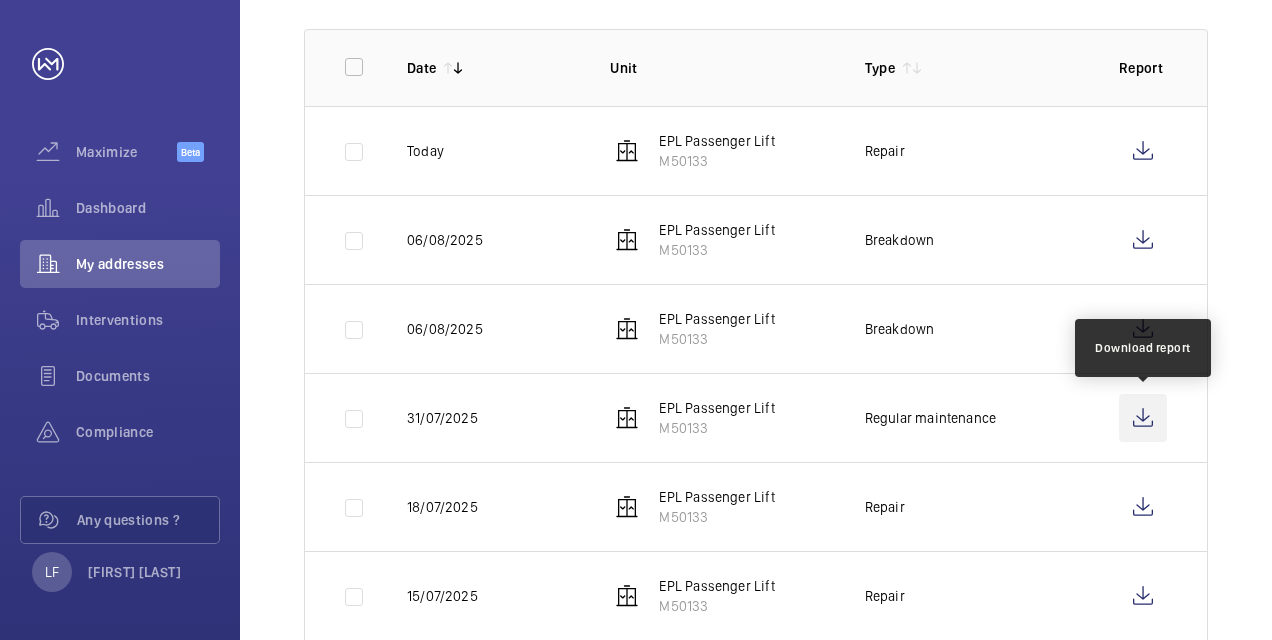 click 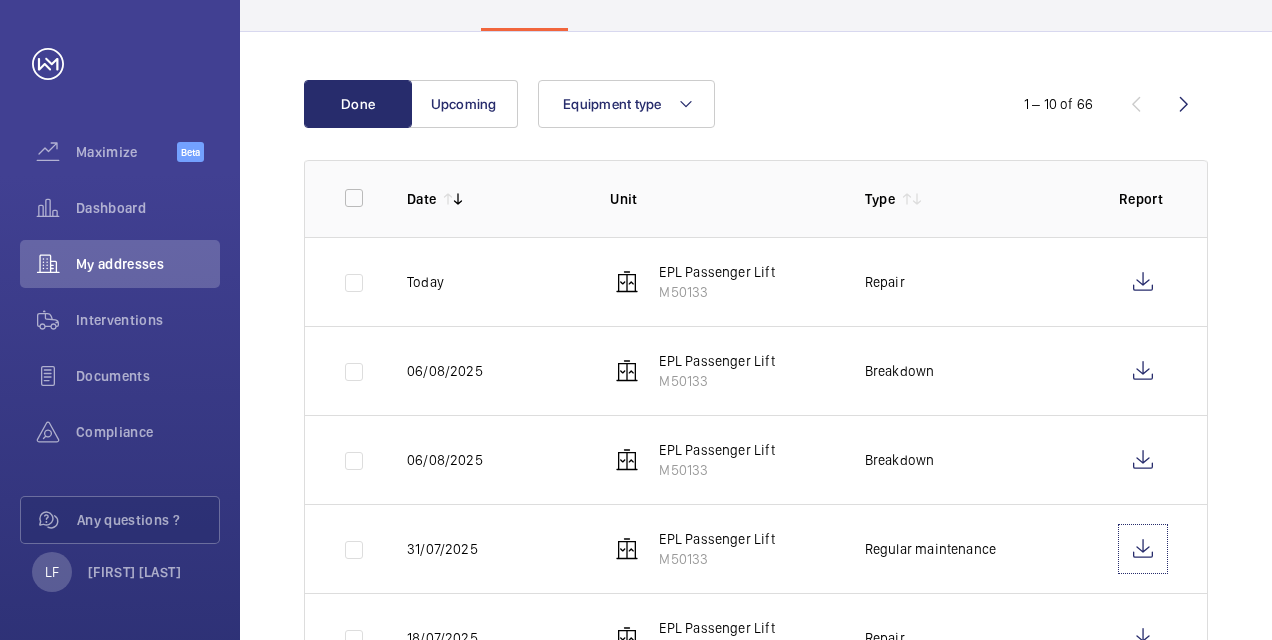 scroll, scrollTop: 158, scrollLeft: 0, axis: vertical 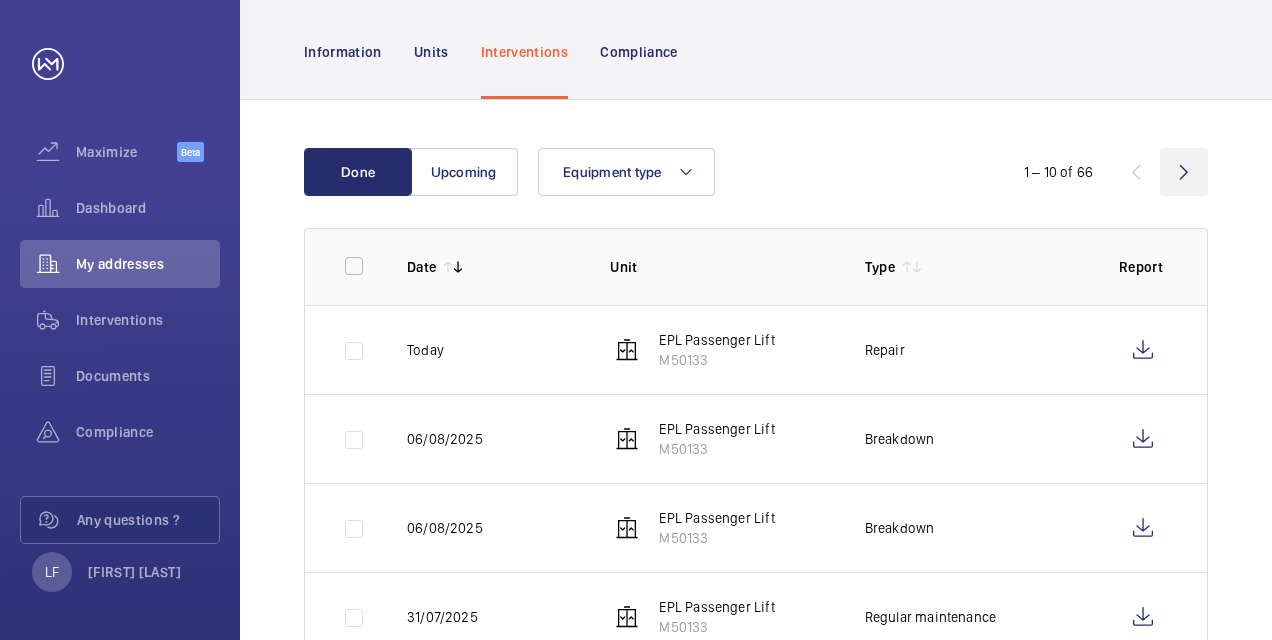 click 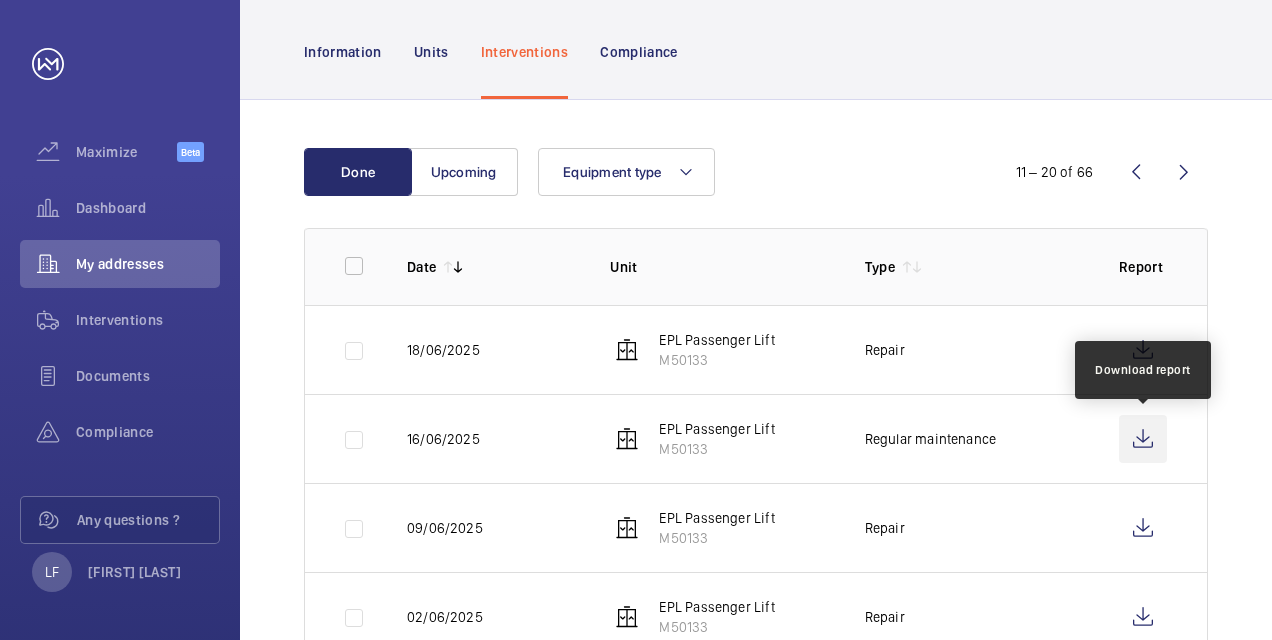 click 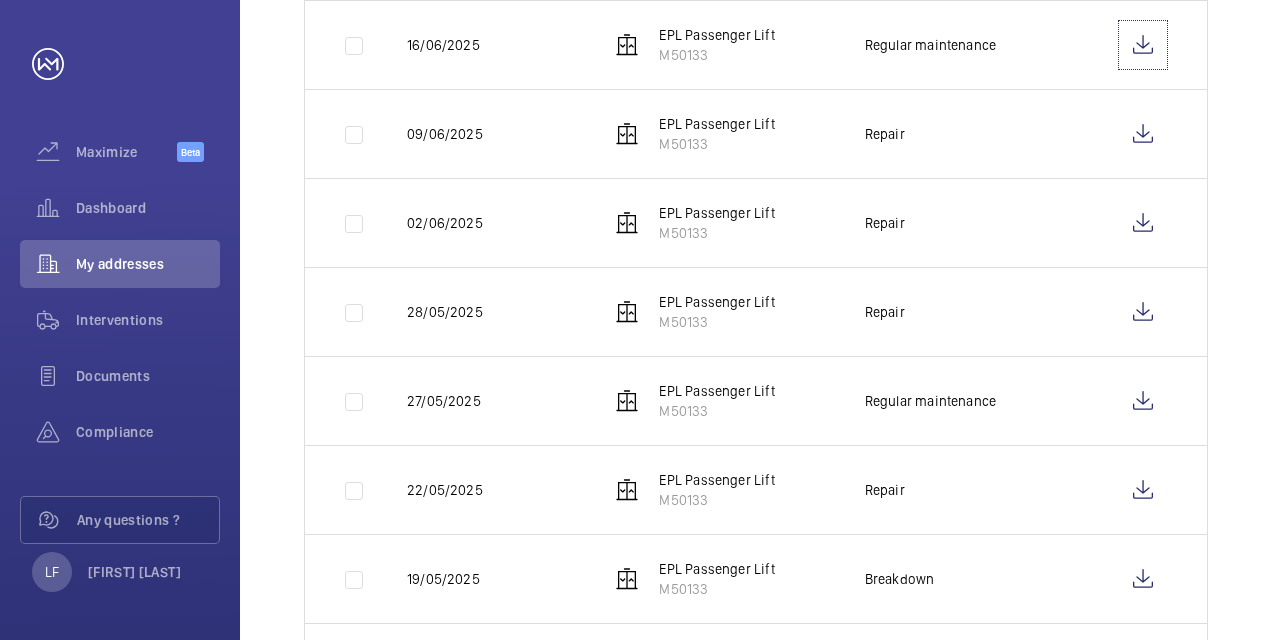 scroll, scrollTop: 558, scrollLeft: 0, axis: vertical 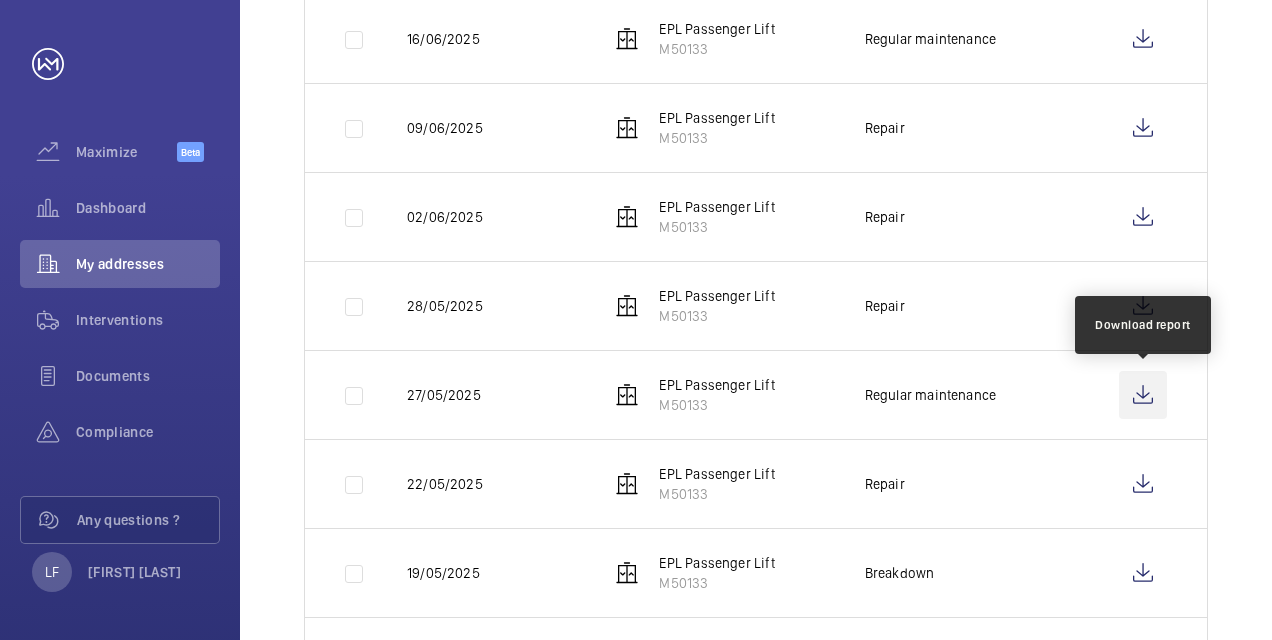 click 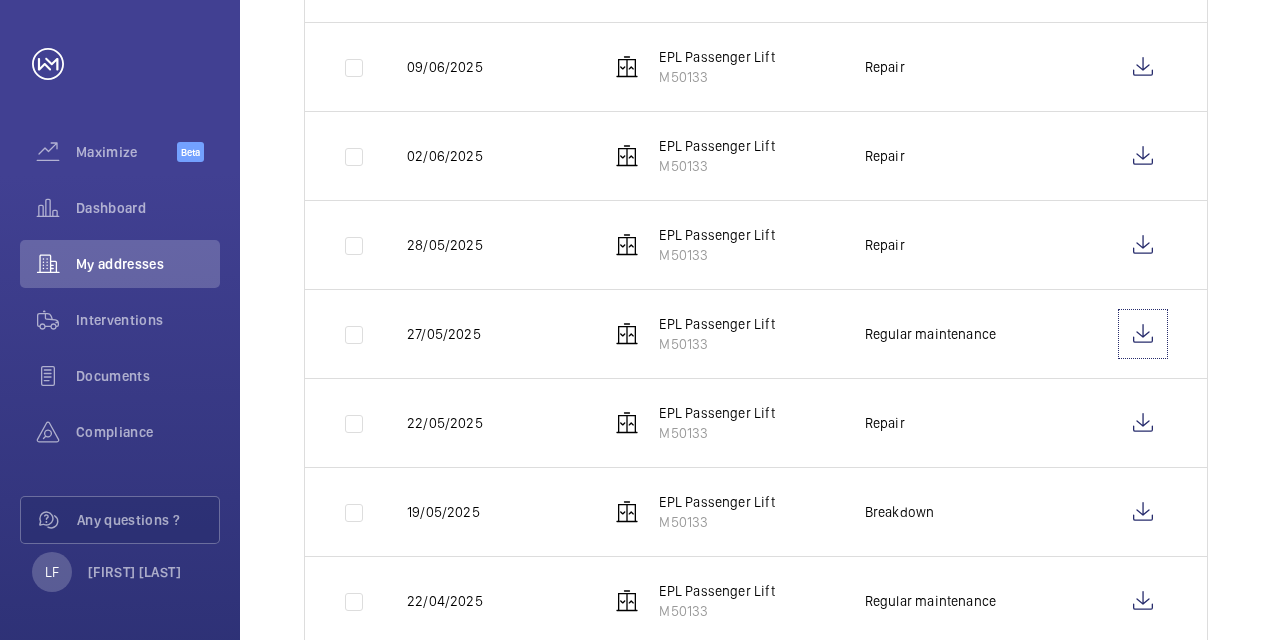 scroll, scrollTop: 758, scrollLeft: 0, axis: vertical 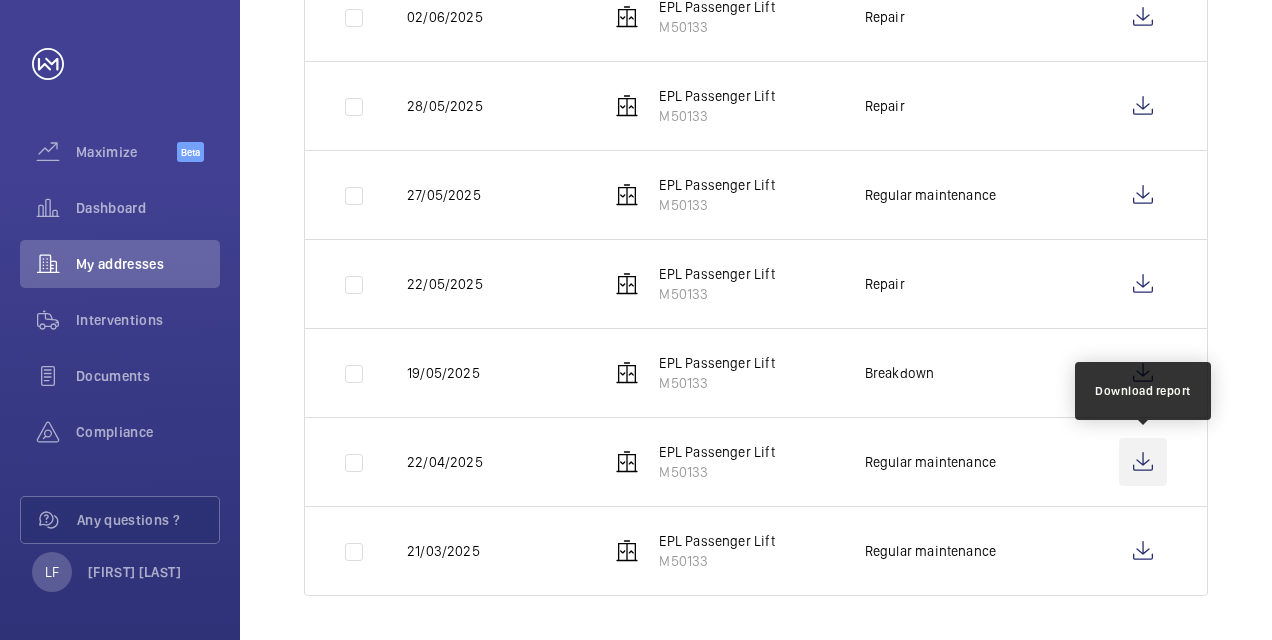 click 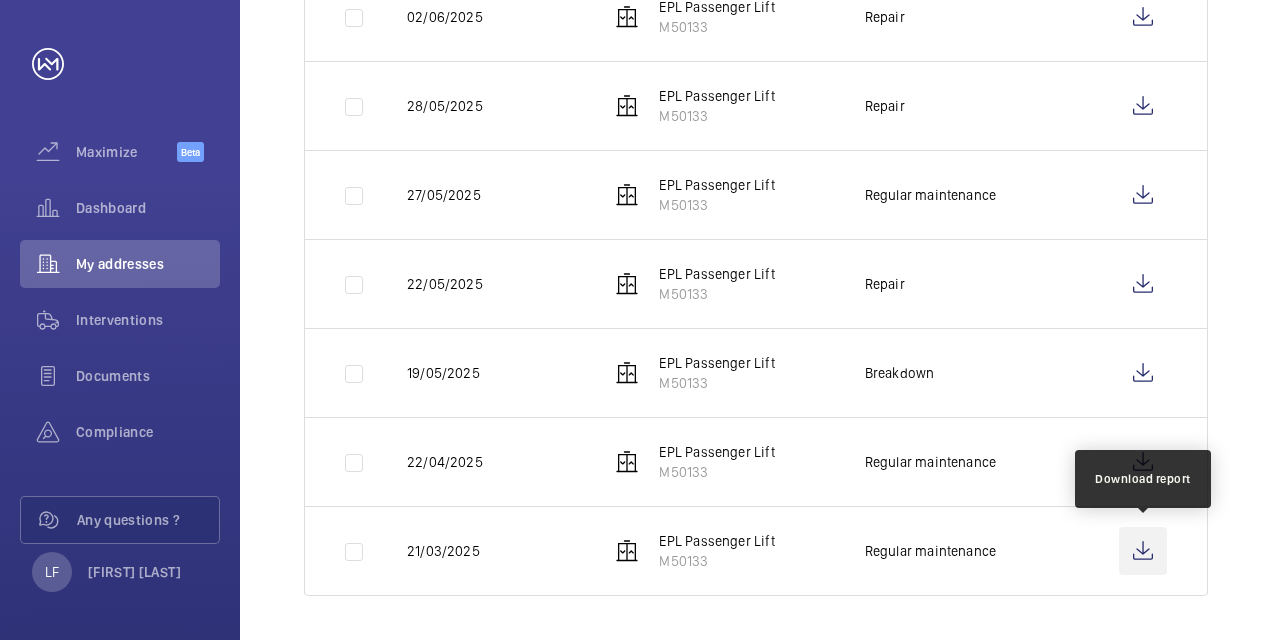 click 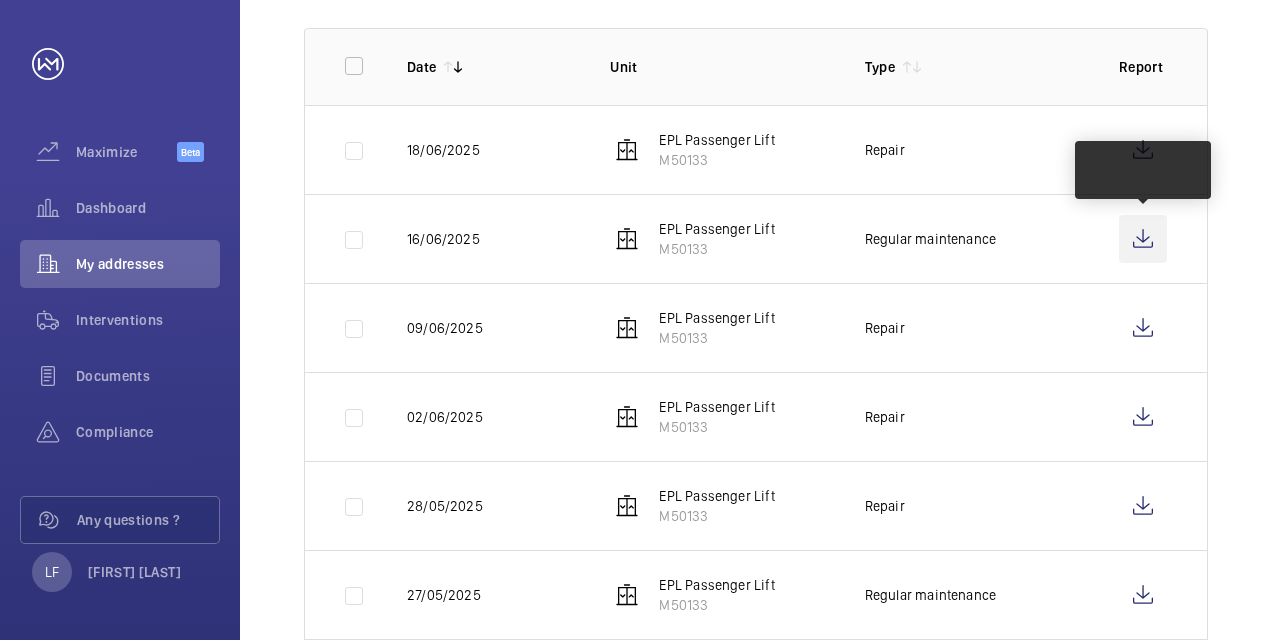 scroll, scrollTop: 0, scrollLeft: 0, axis: both 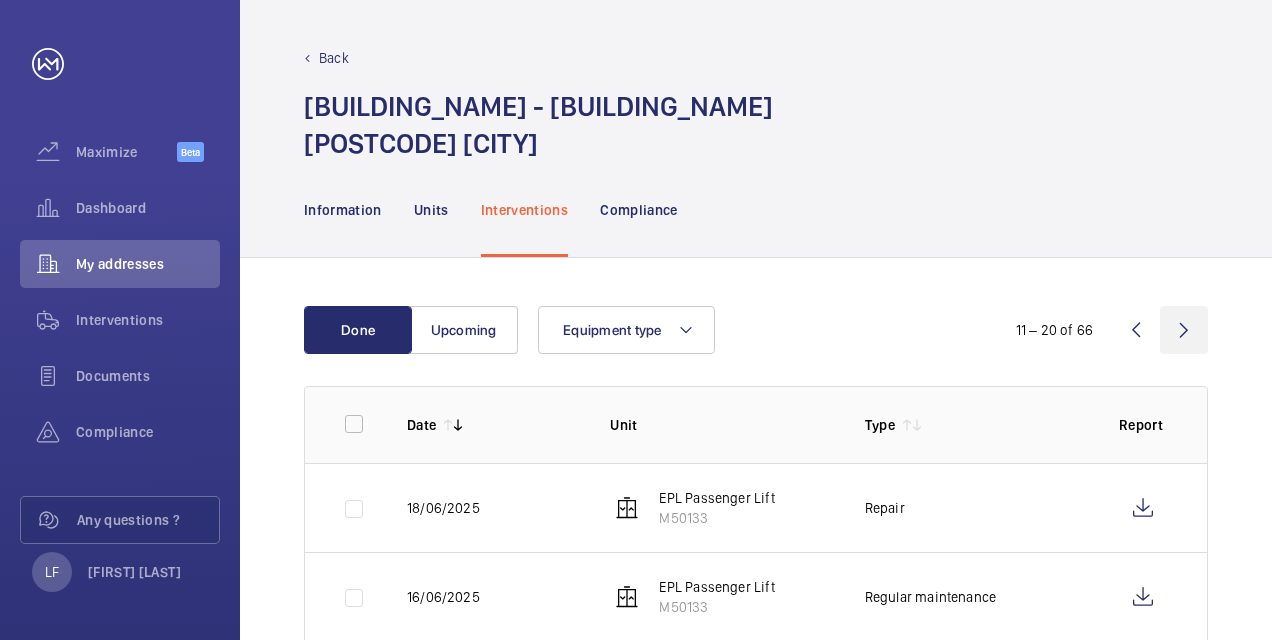 click 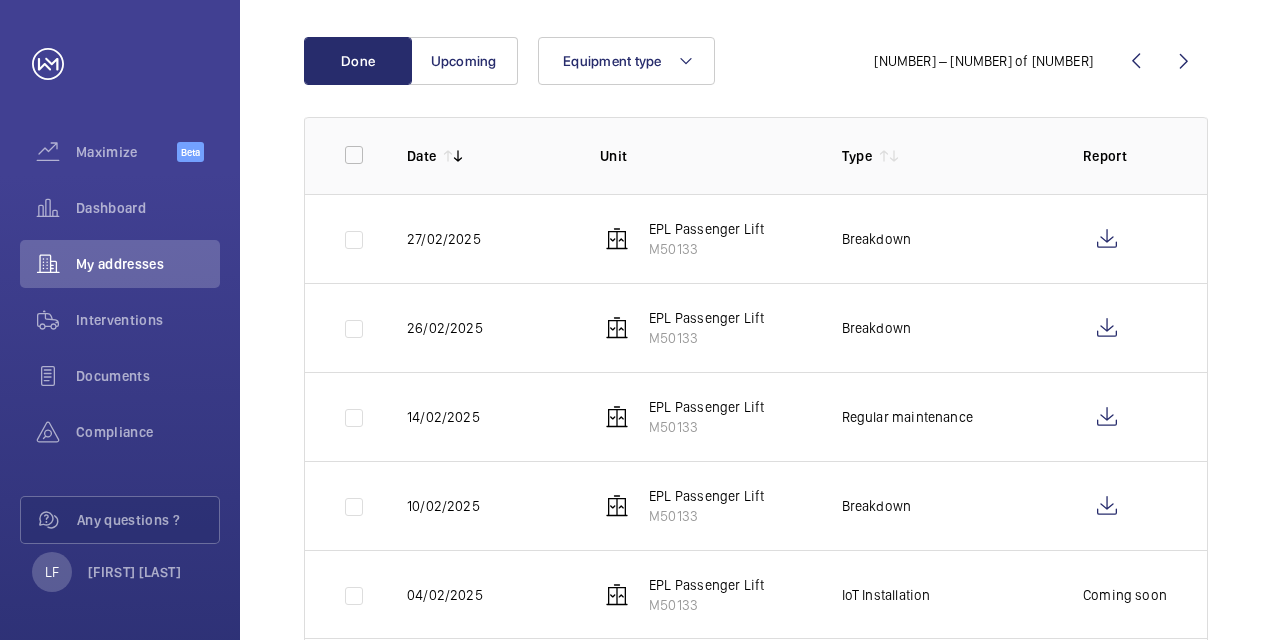 scroll, scrollTop: 300, scrollLeft: 0, axis: vertical 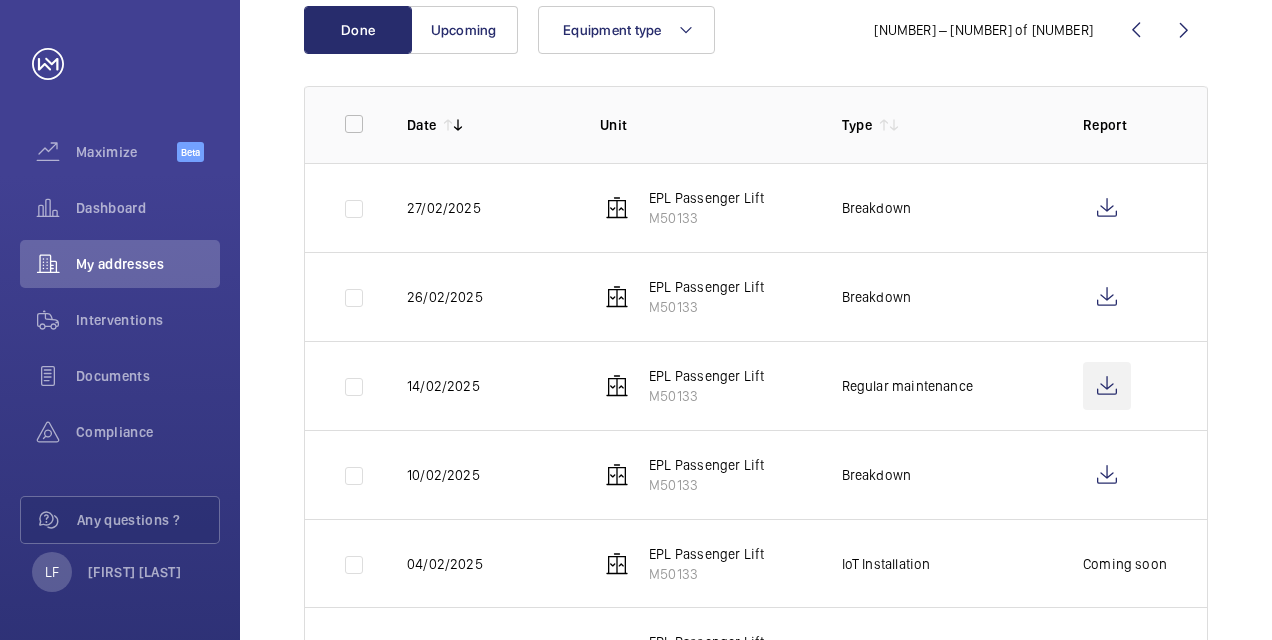 click 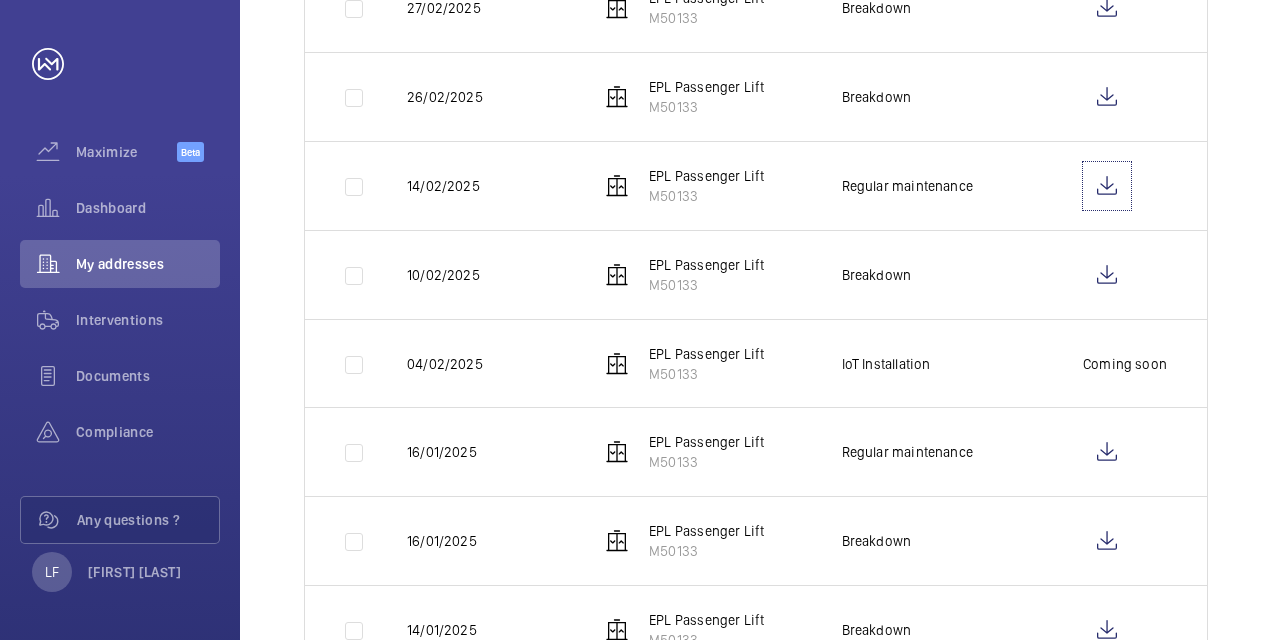 scroll, scrollTop: 600, scrollLeft: 0, axis: vertical 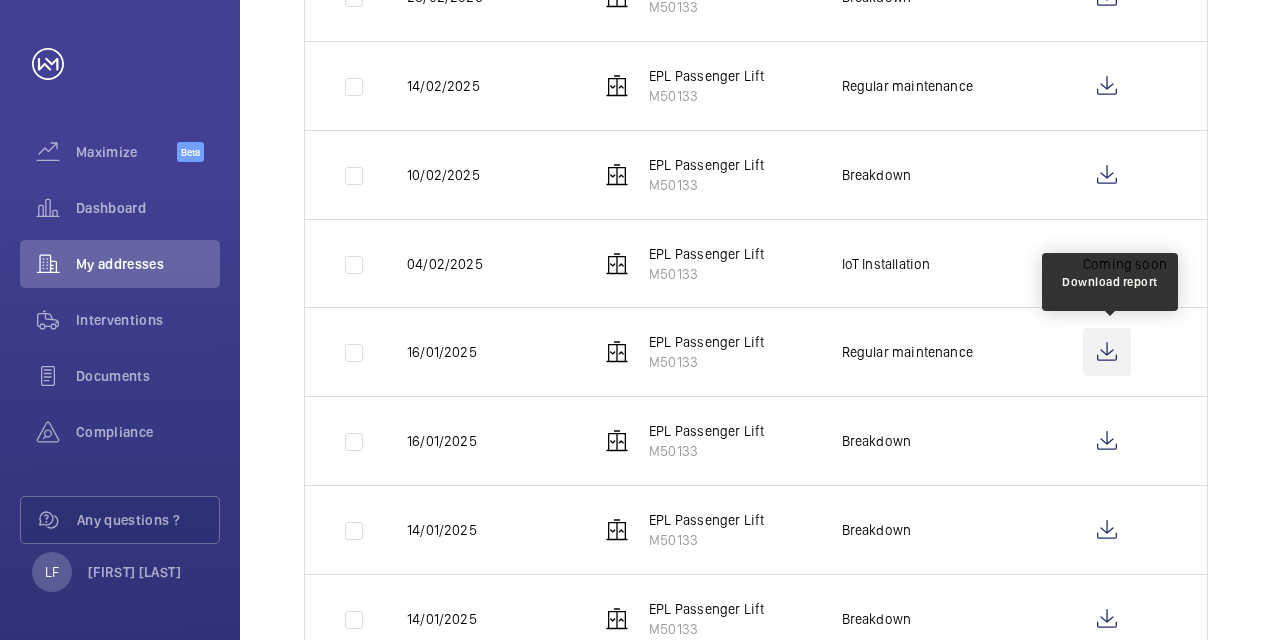 click 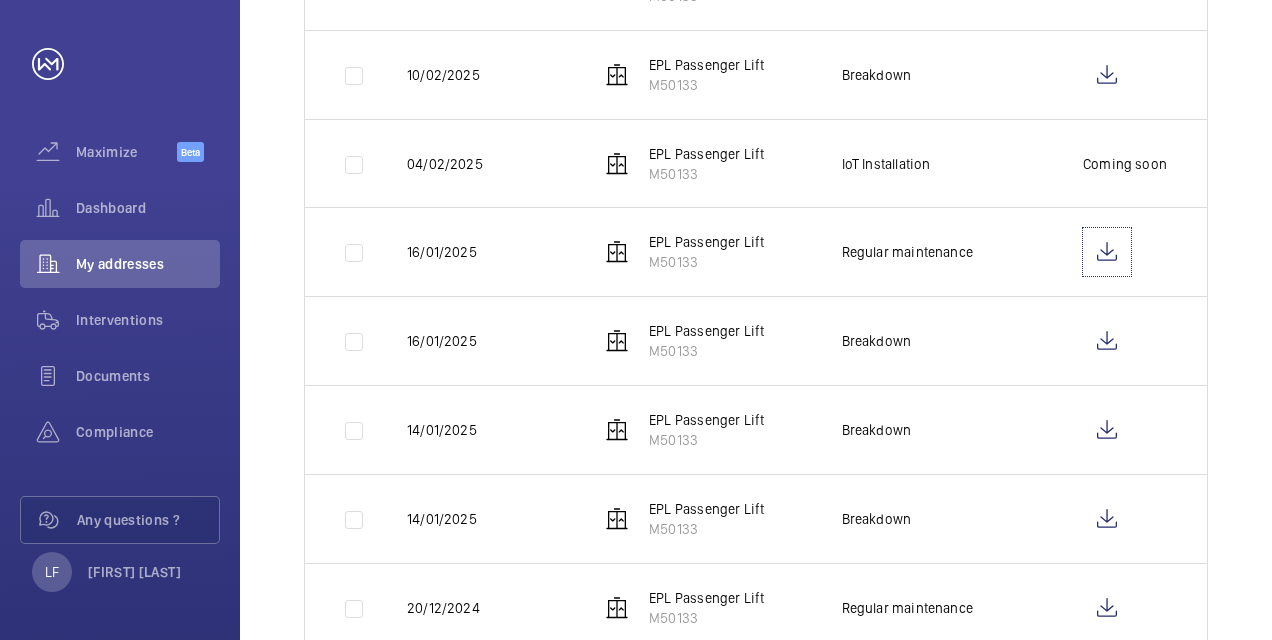 scroll, scrollTop: 757, scrollLeft: 0, axis: vertical 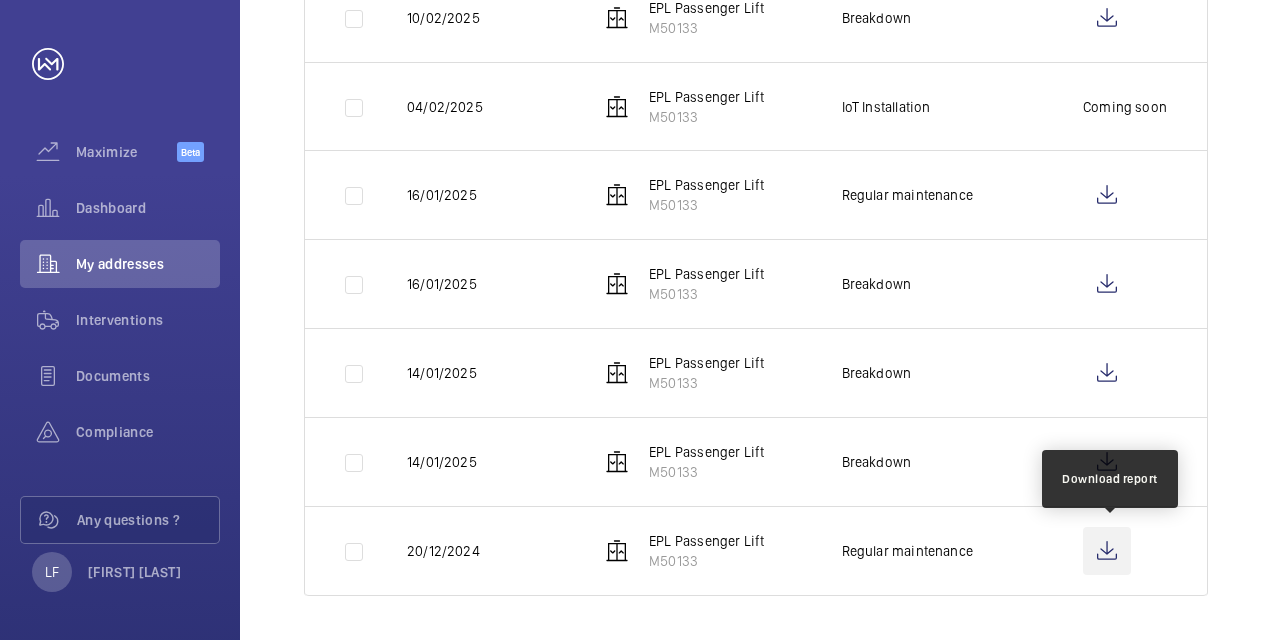 click 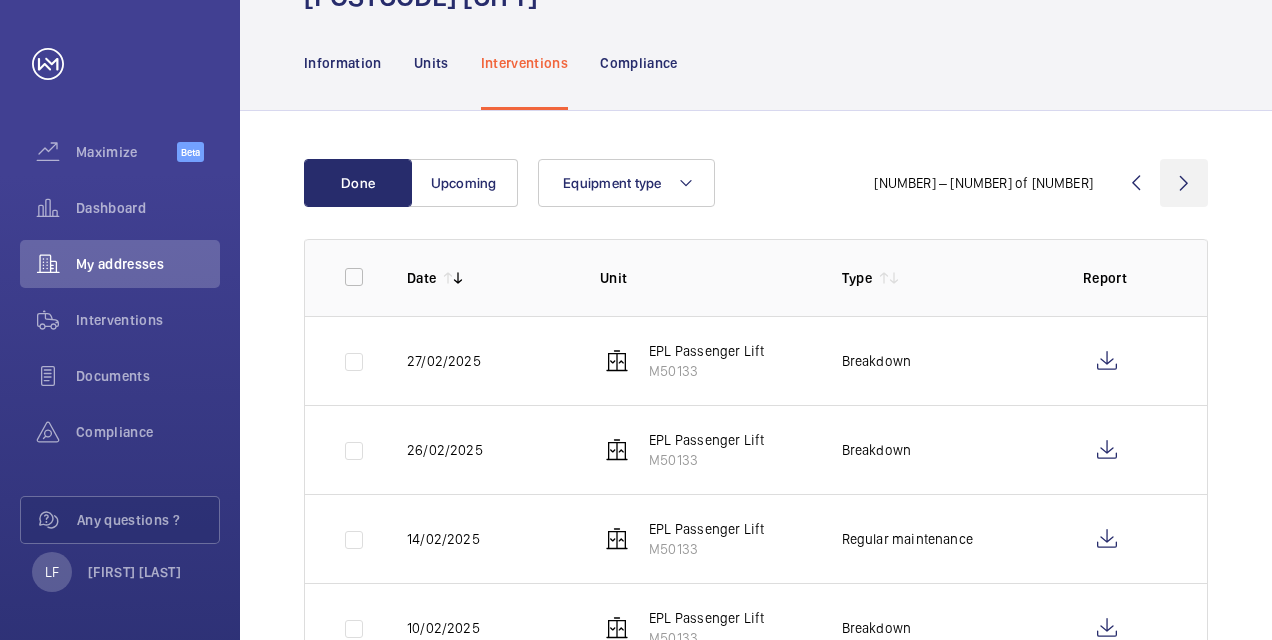 scroll, scrollTop: 57, scrollLeft: 0, axis: vertical 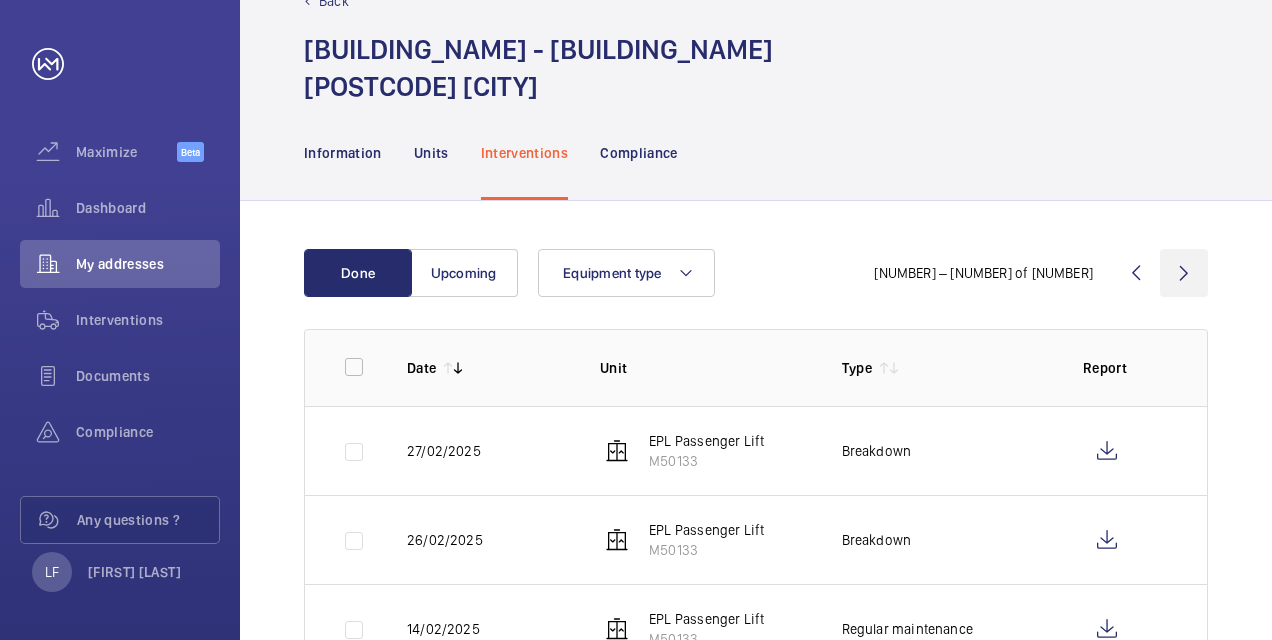 click 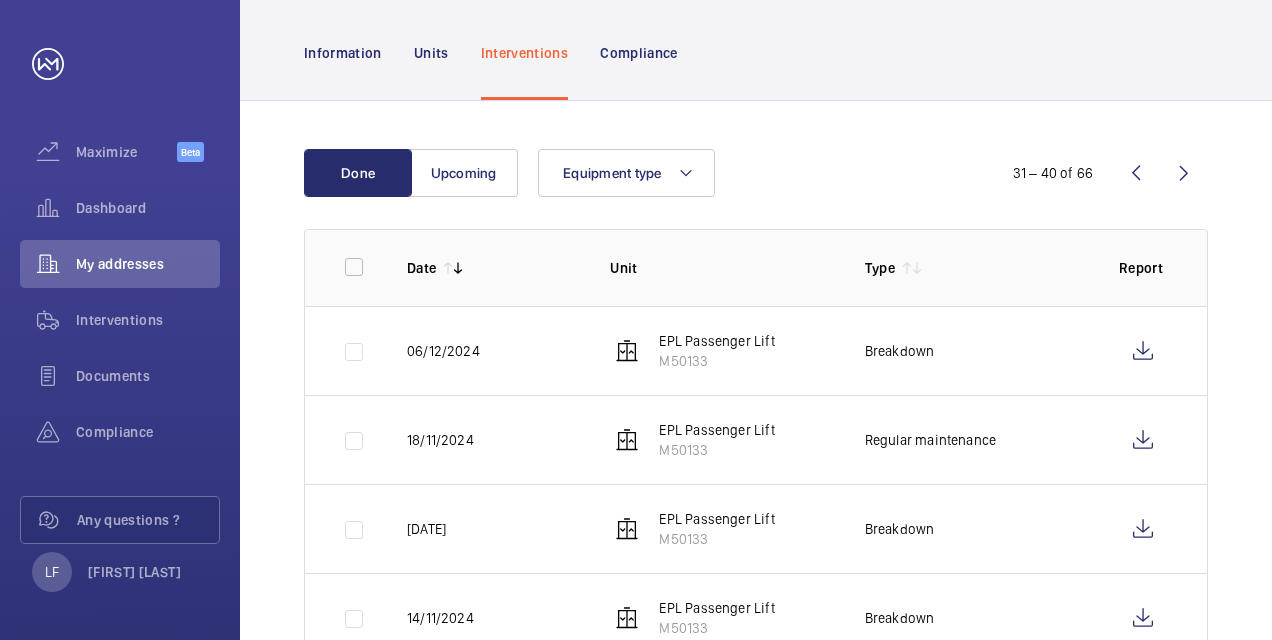 scroll, scrollTop: 257, scrollLeft: 0, axis: vertical 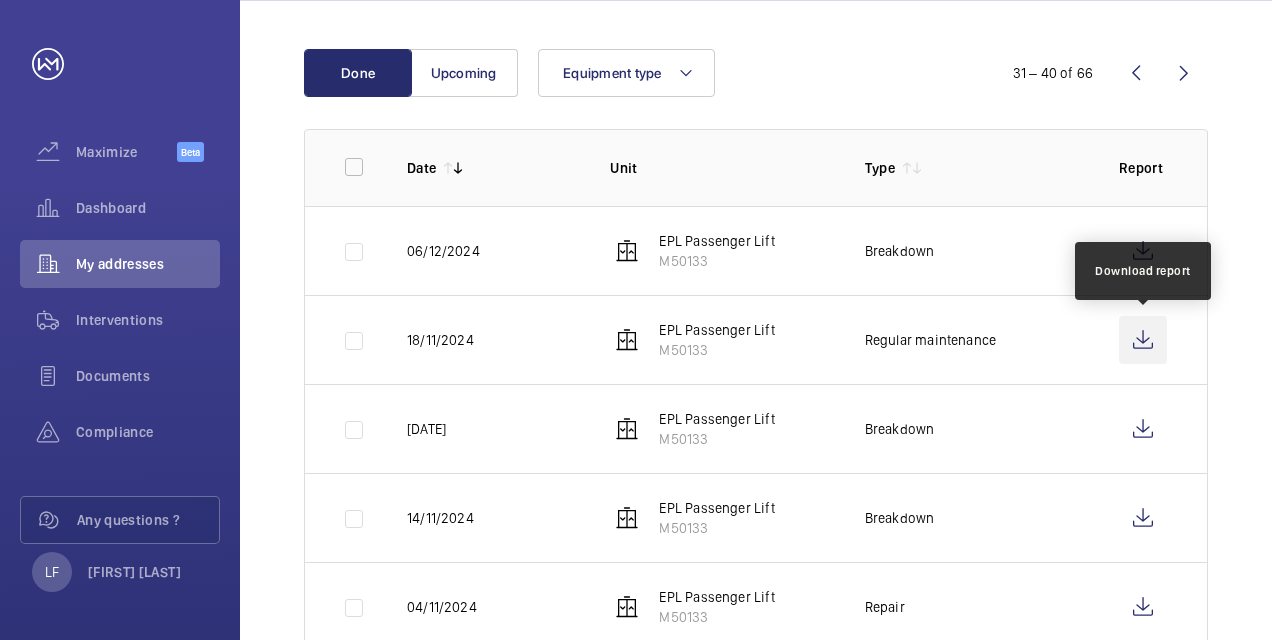 click 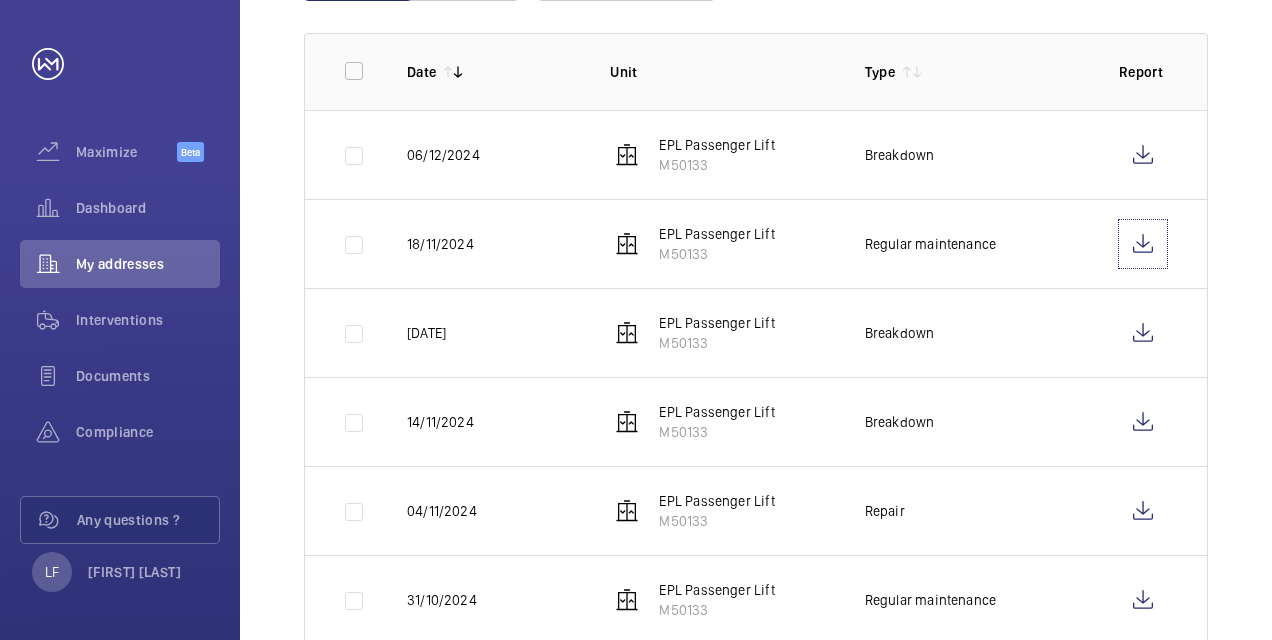 scroll, scrollTop: 557, scrollLeft: 0, axis: vertical 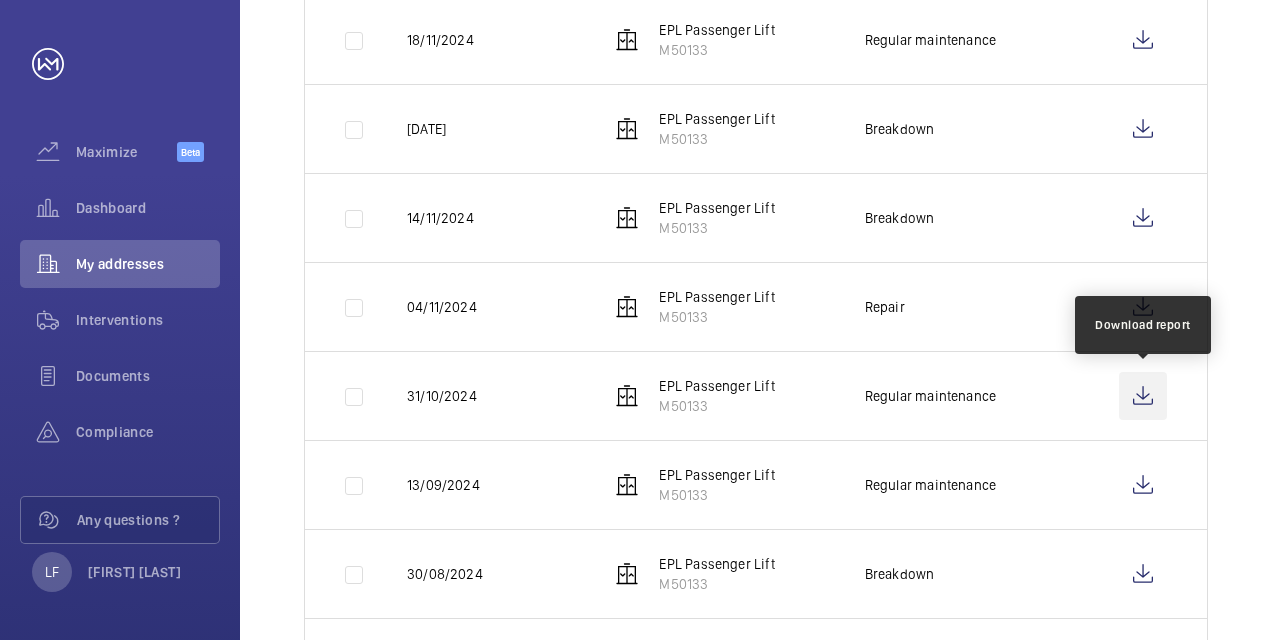 click 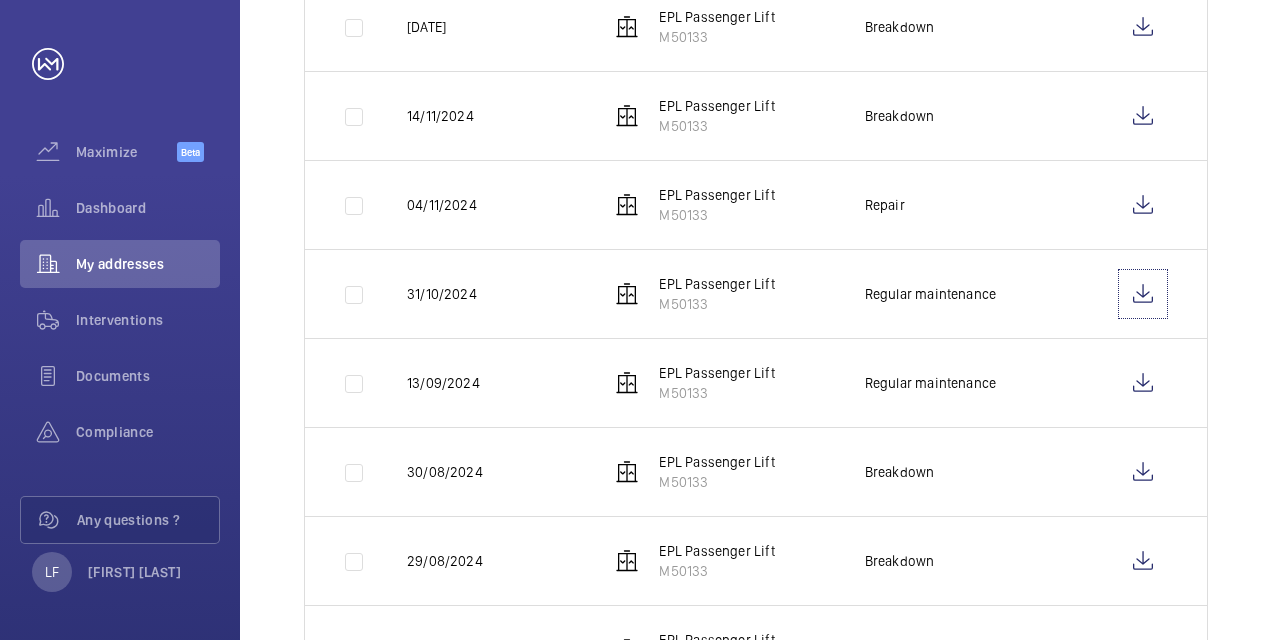 scroll, scrollTop: 757, scrollLeft: 0, axis: vertical 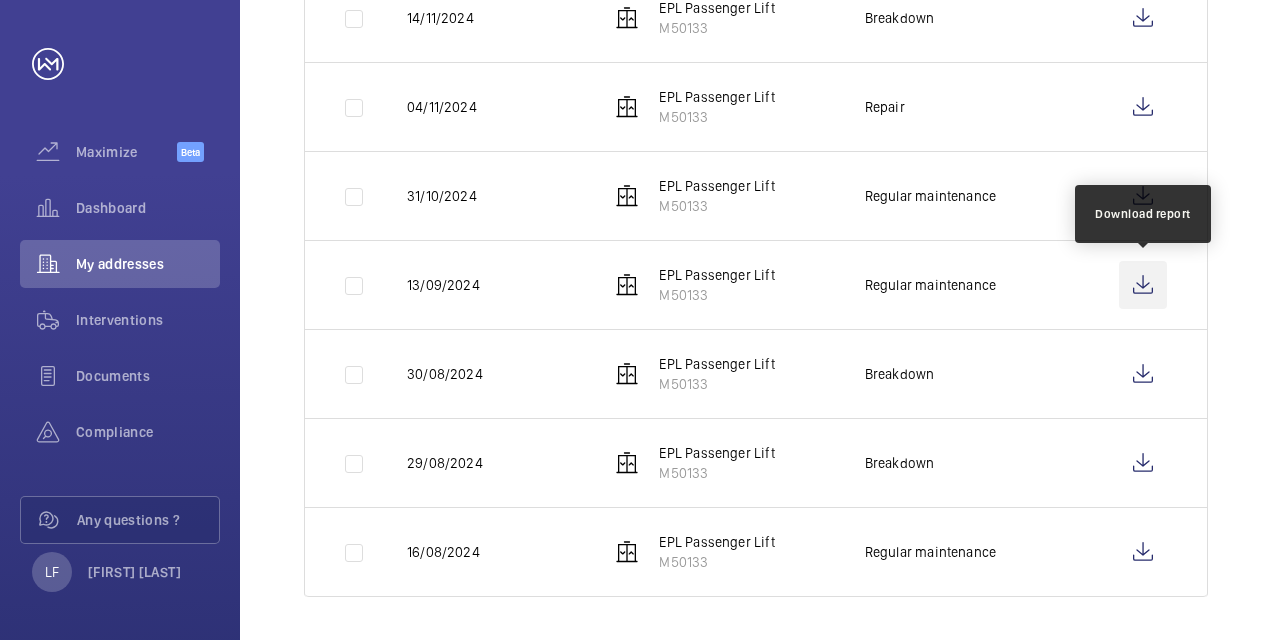 click 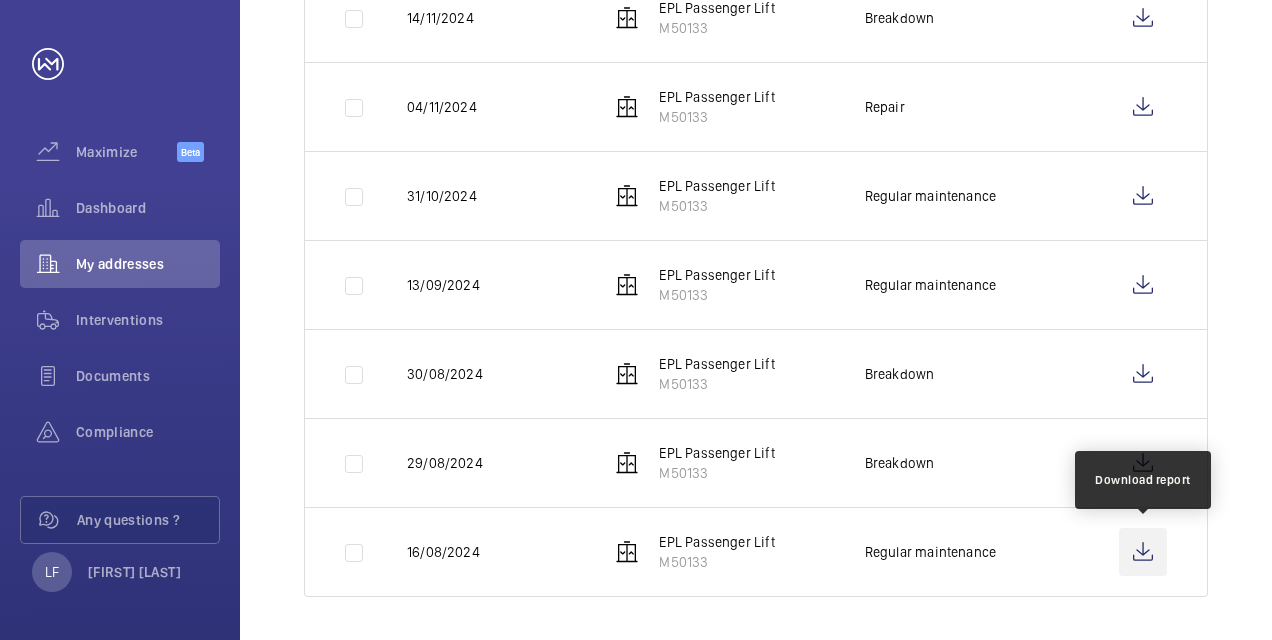 click 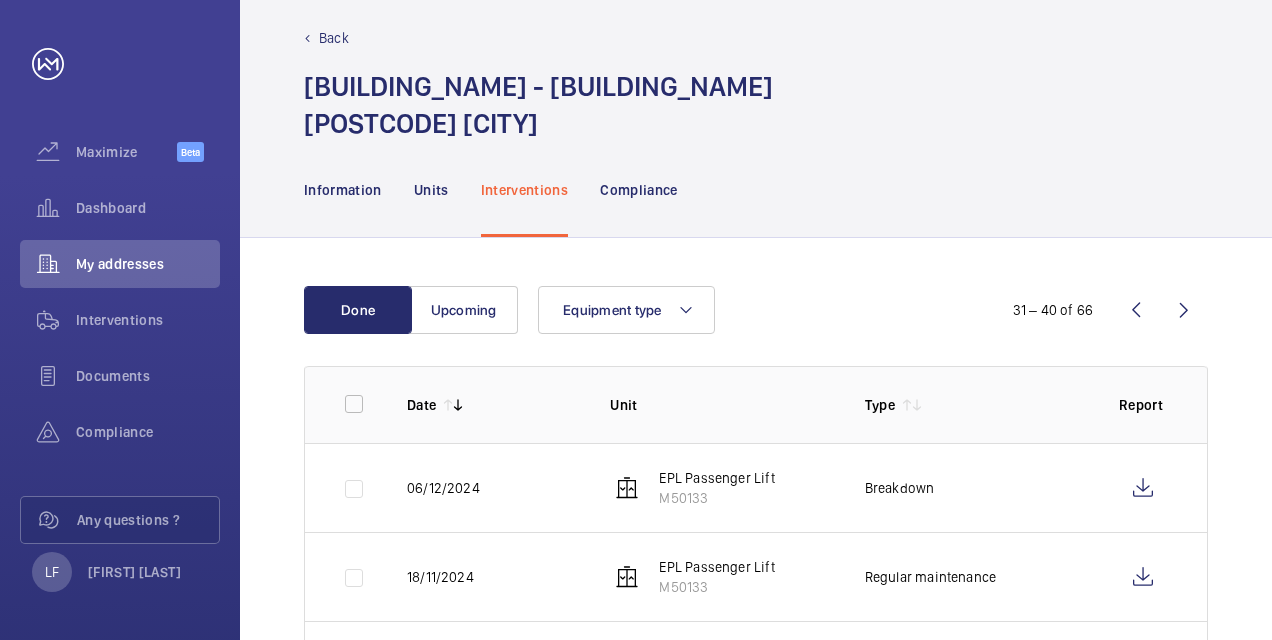 scroll, scrollTop: 0, scrollLeft: 0, axis: both 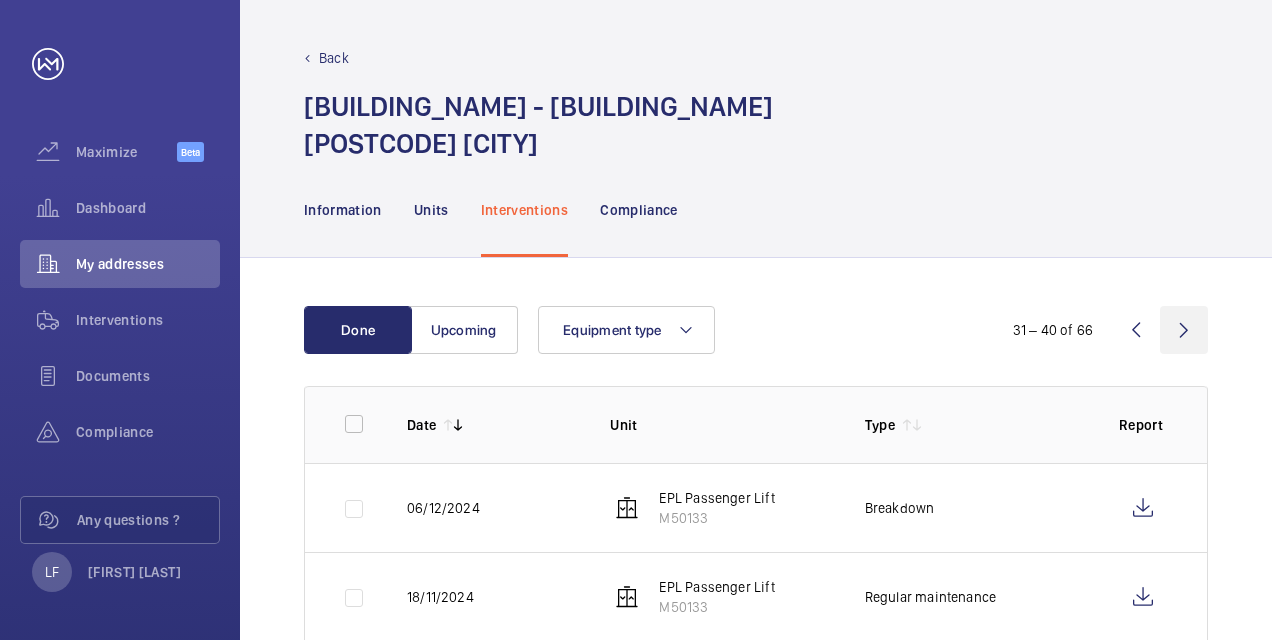 click 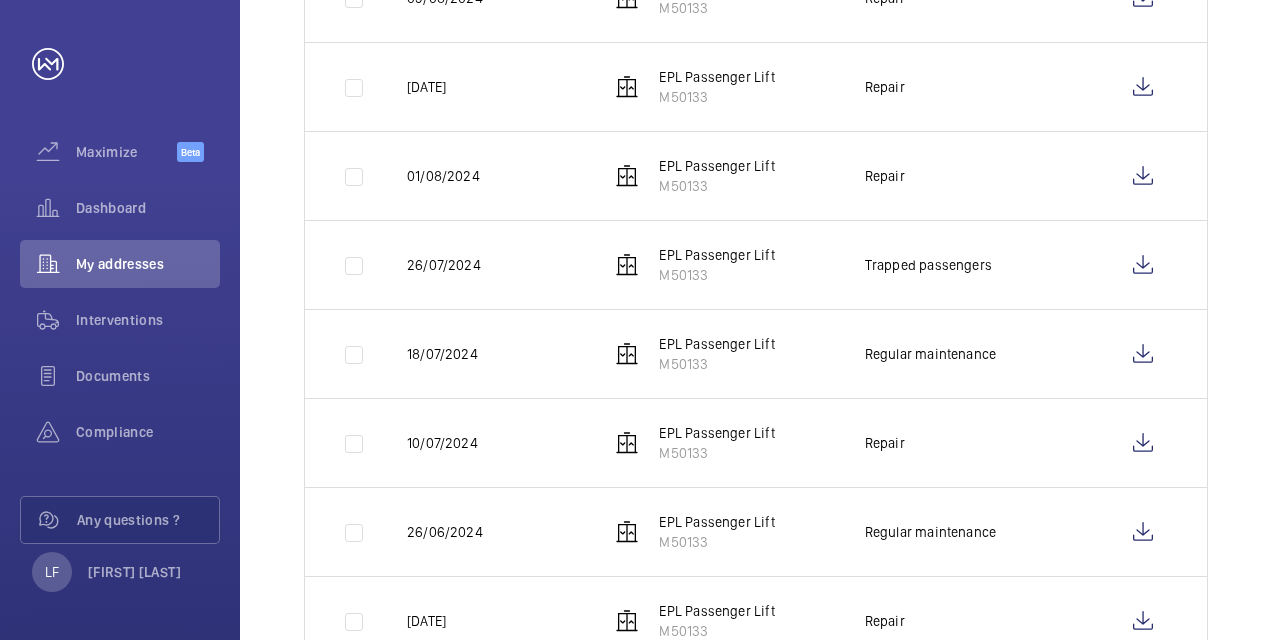 scroll, scrollTop: 758, scrollLeft: 0, axis: vertical 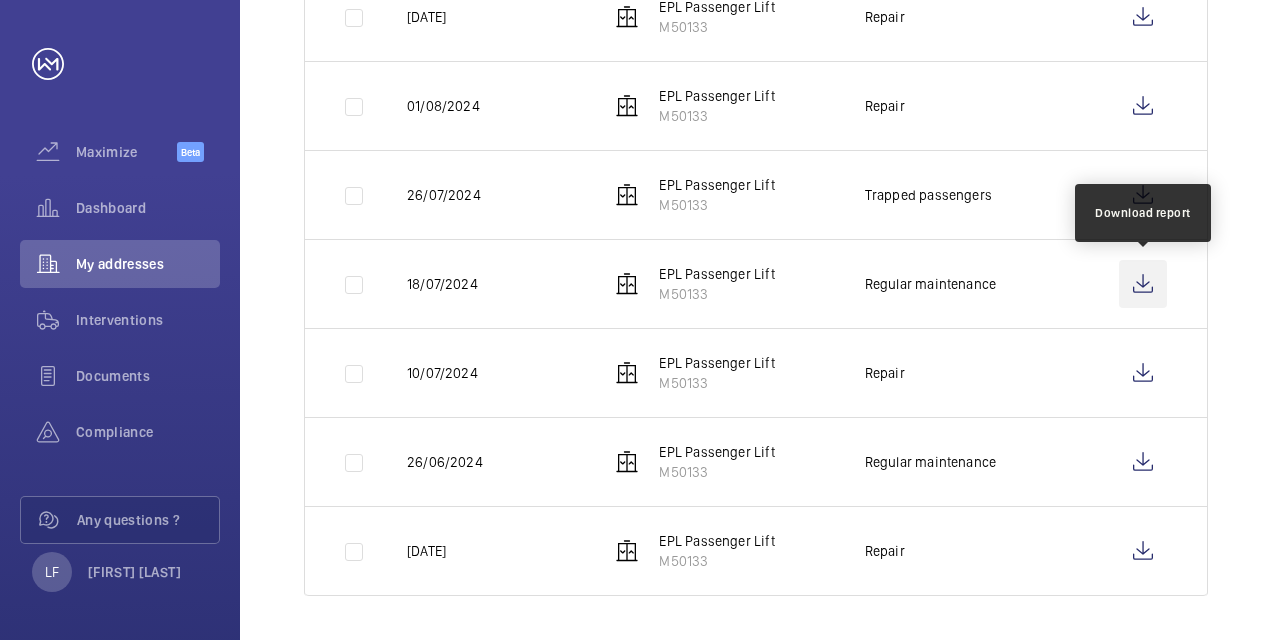 click 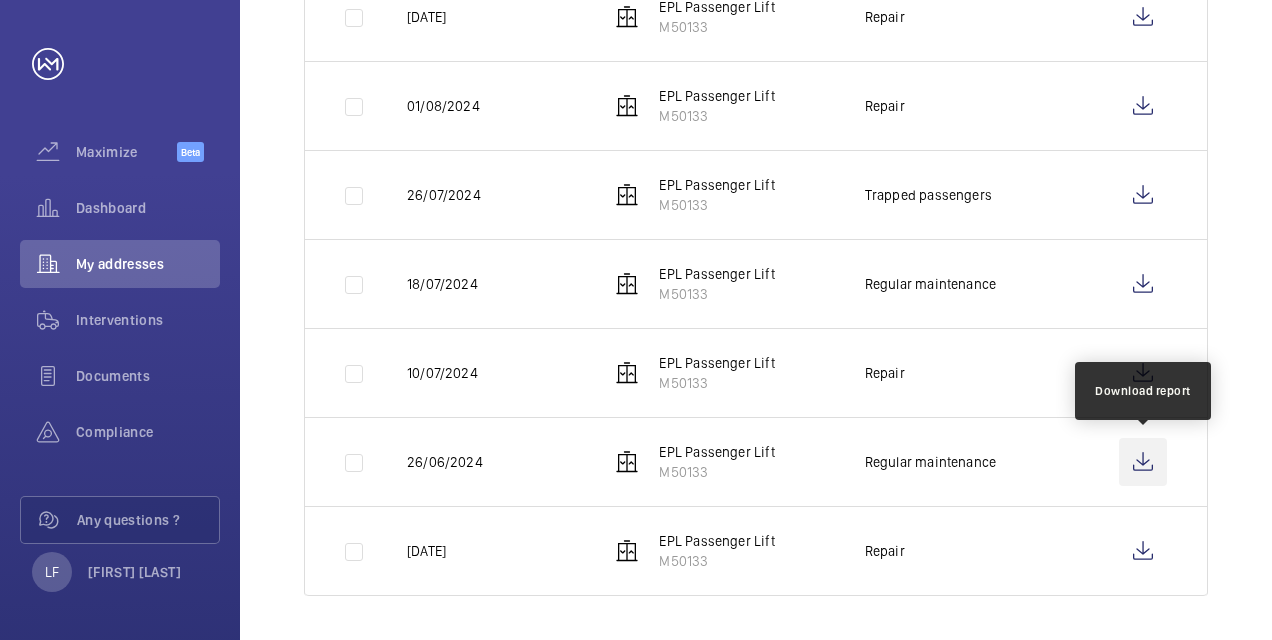 click 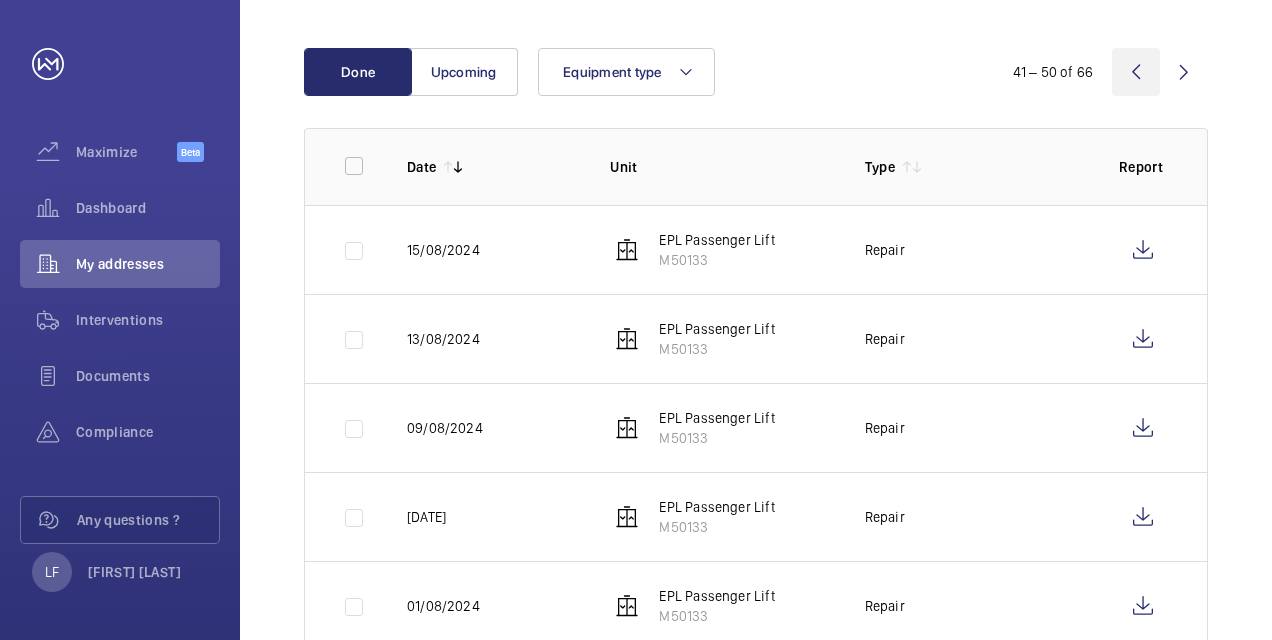 scroll, scrollTop: 0, scrollLeft: 0, axis: both 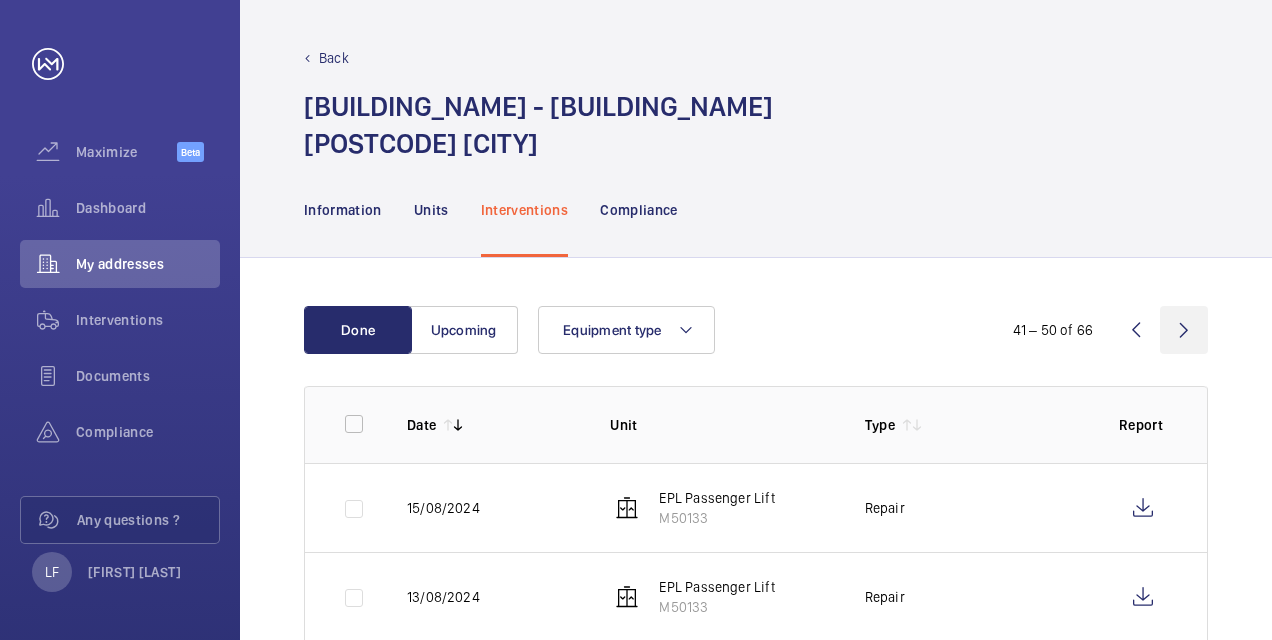 click 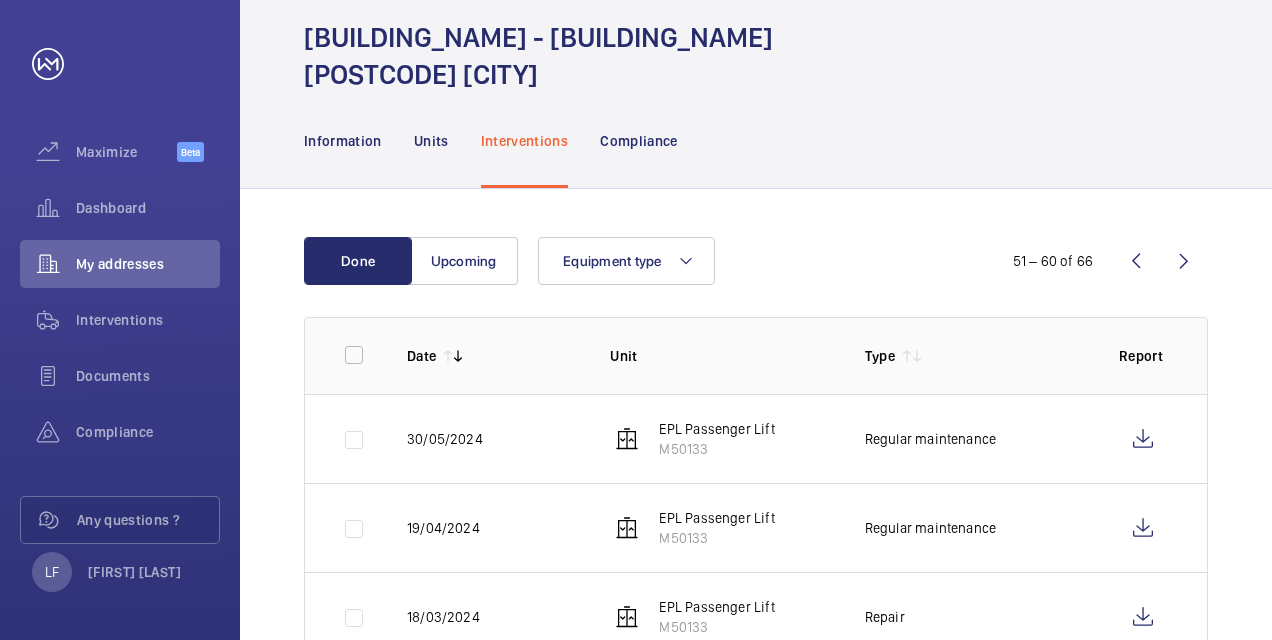 scroll, scrollTop: 100, scrollLeft: 0, axis: vertical 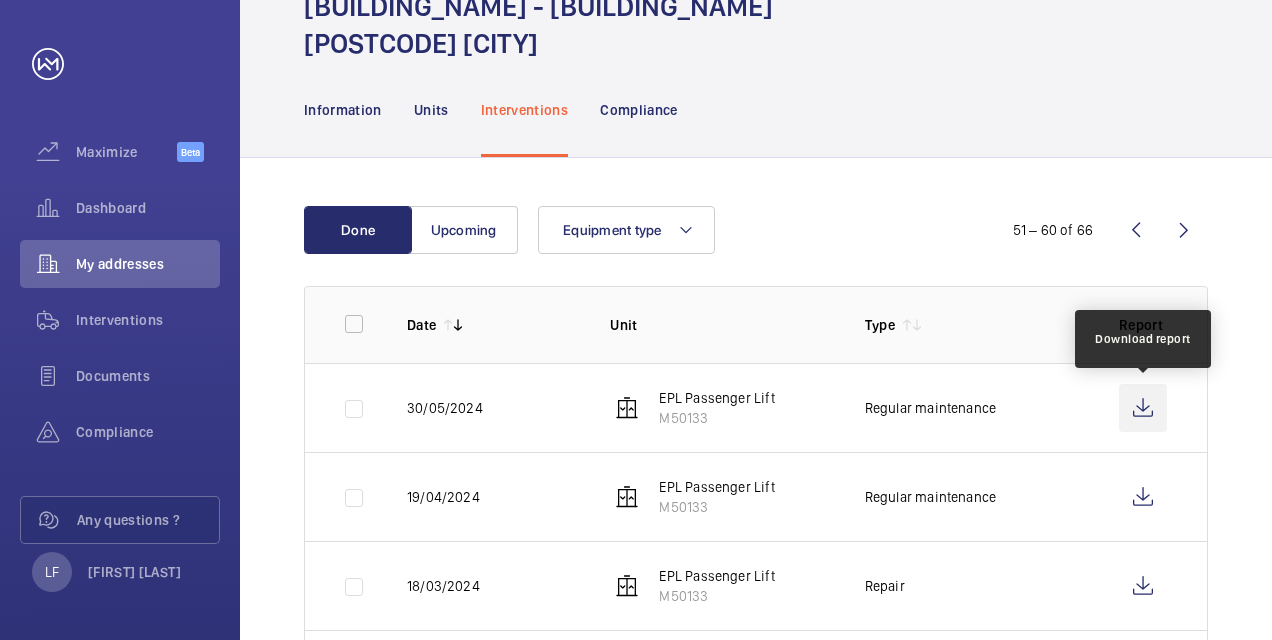 click 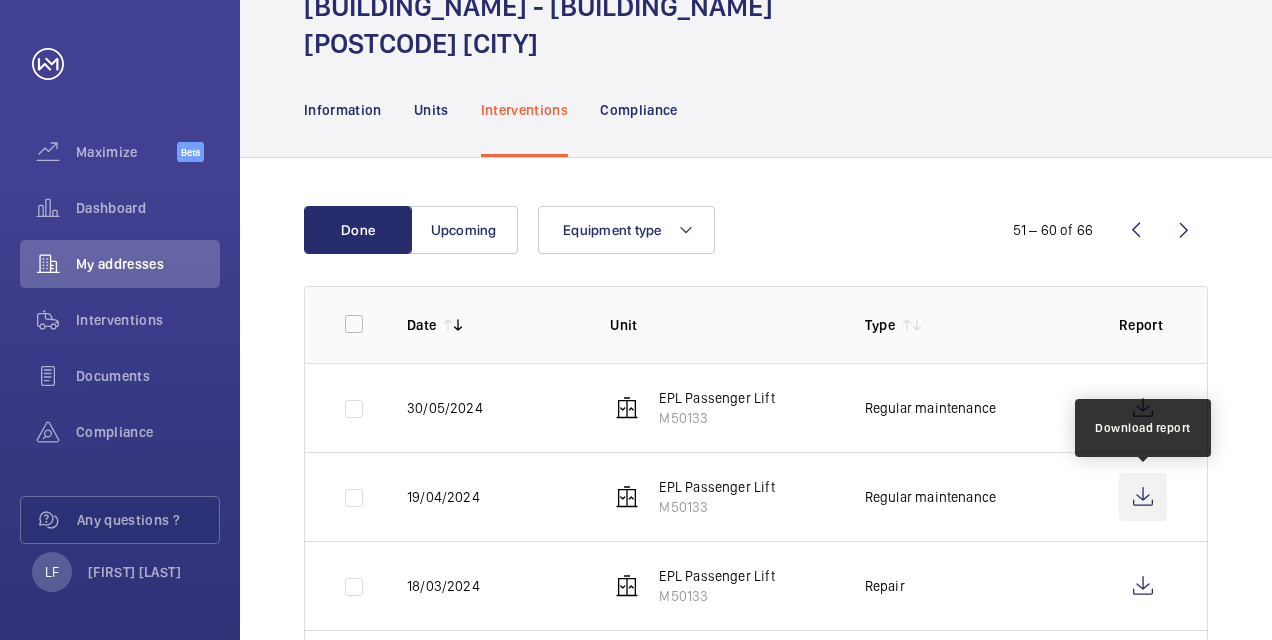 click 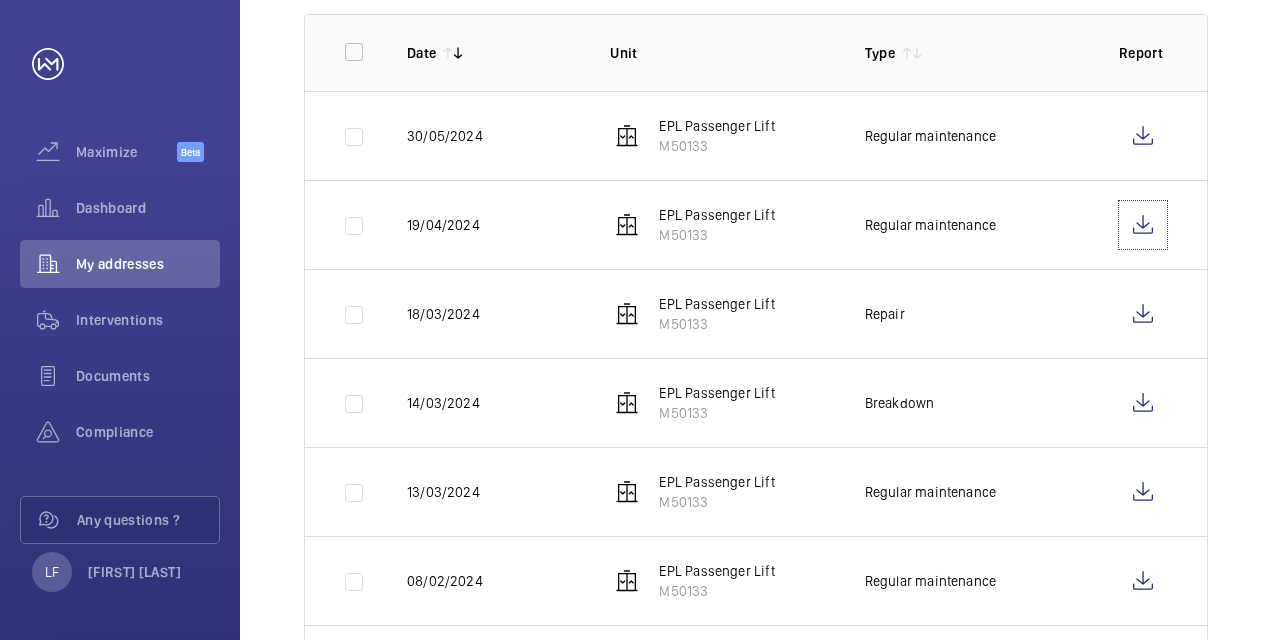 scroll, scrollTop: 400, scrollLeft: 0, axis: vertical 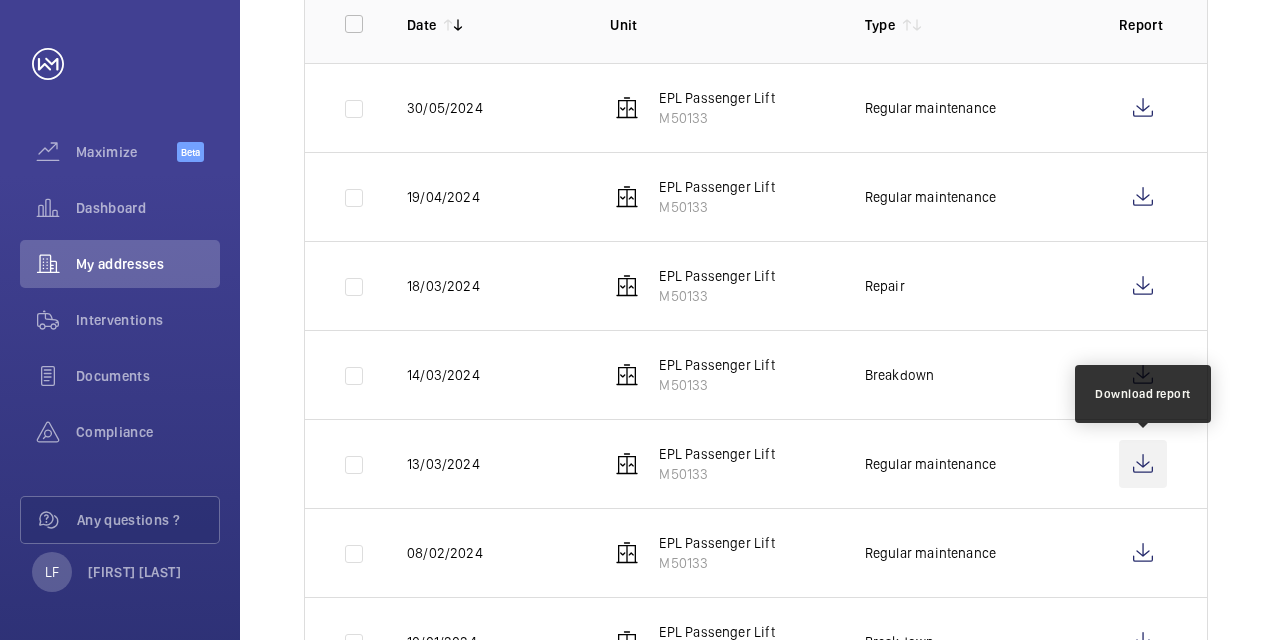 click 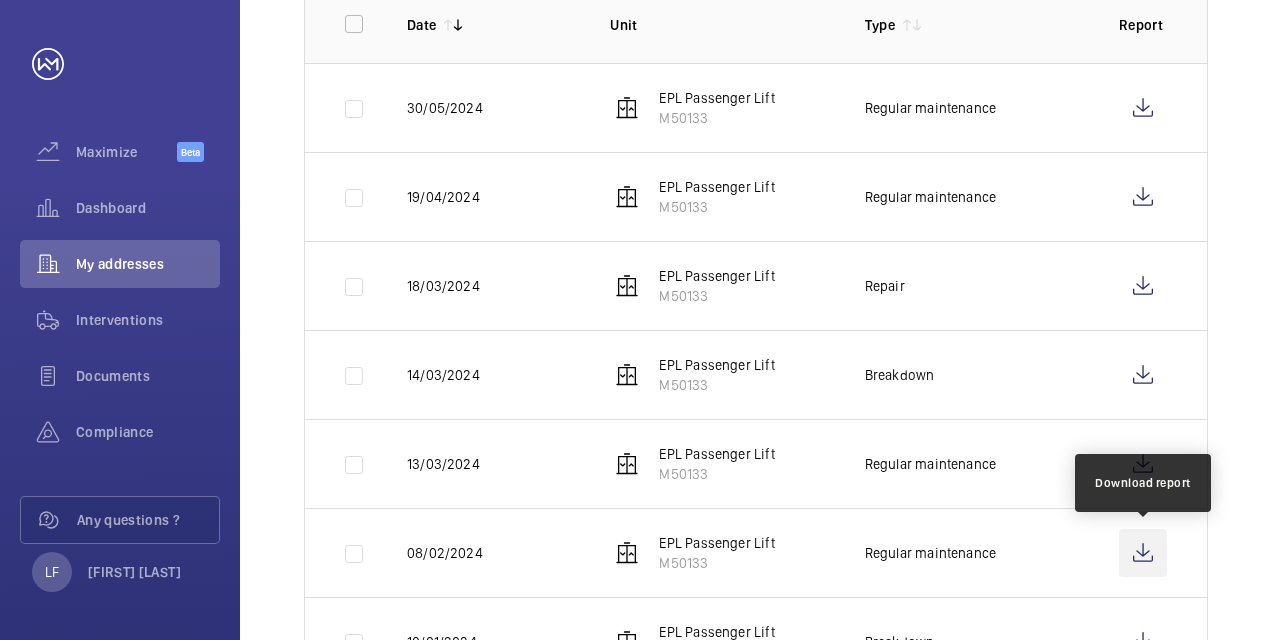 click 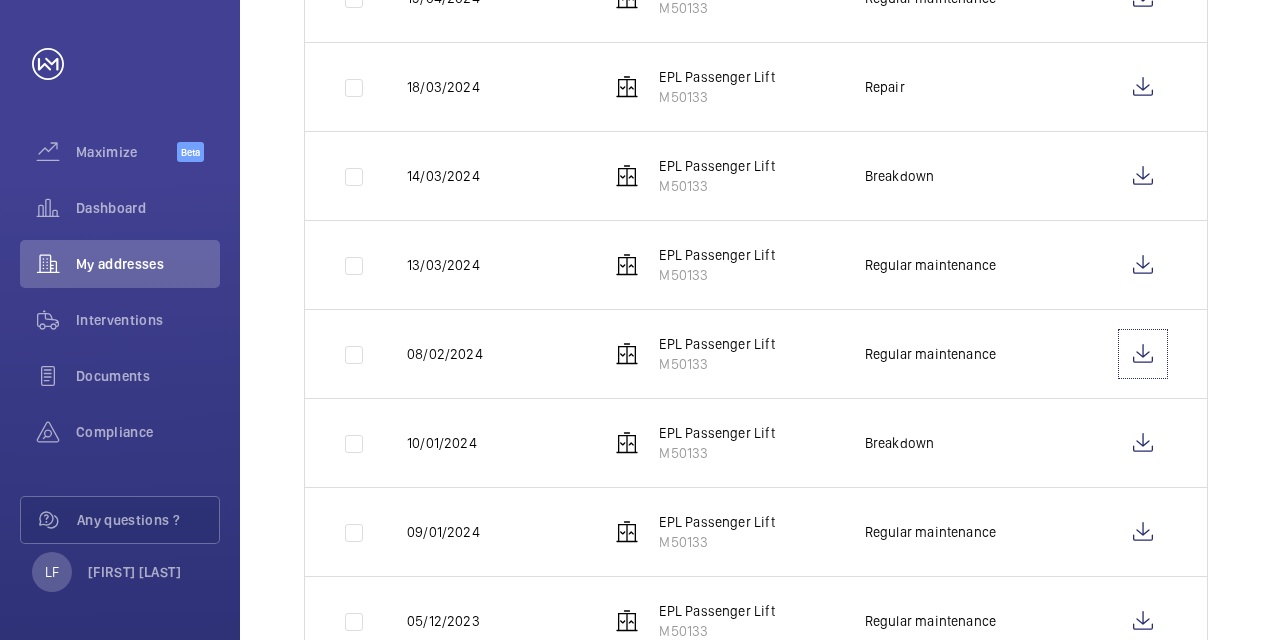 scroll, scrollTop: 600, scrollLeft: 0, axis: vertical 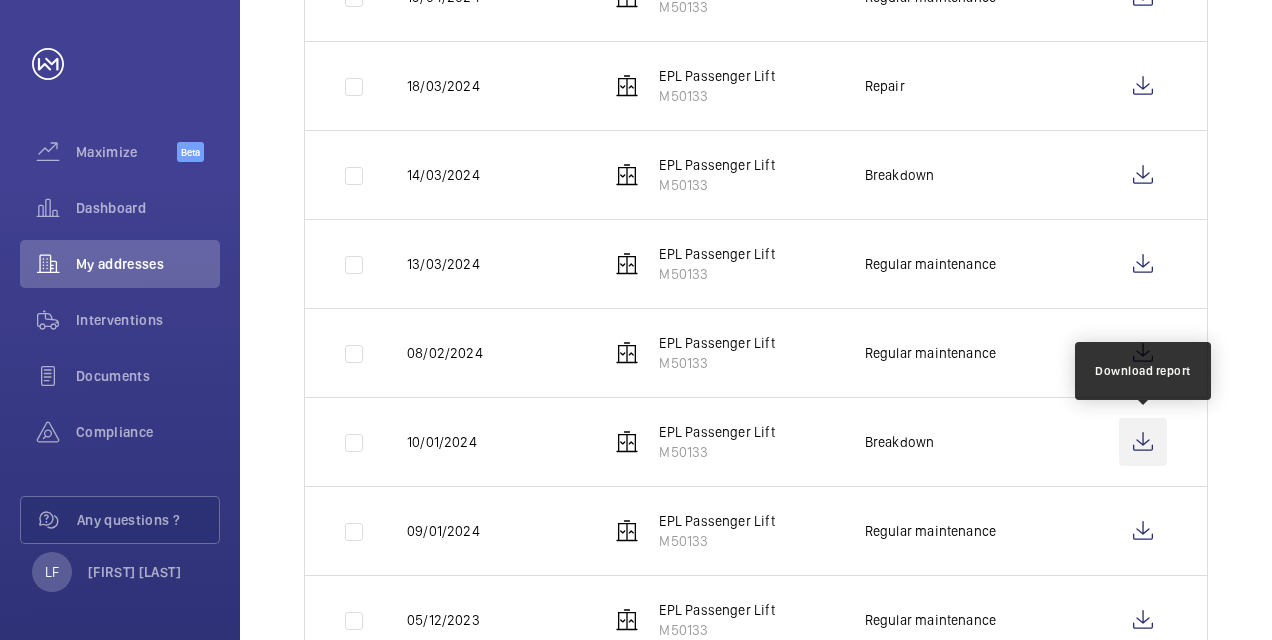 click 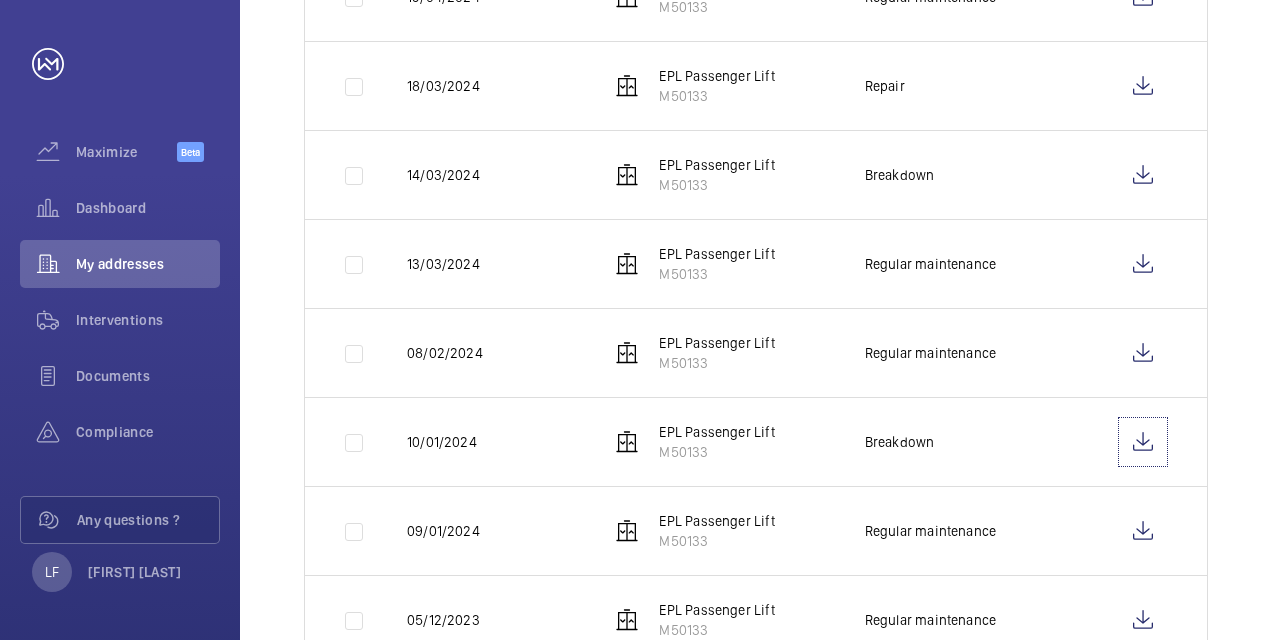 scroll, scrollTop: 758, scrollLeft: 0, axis: vertical 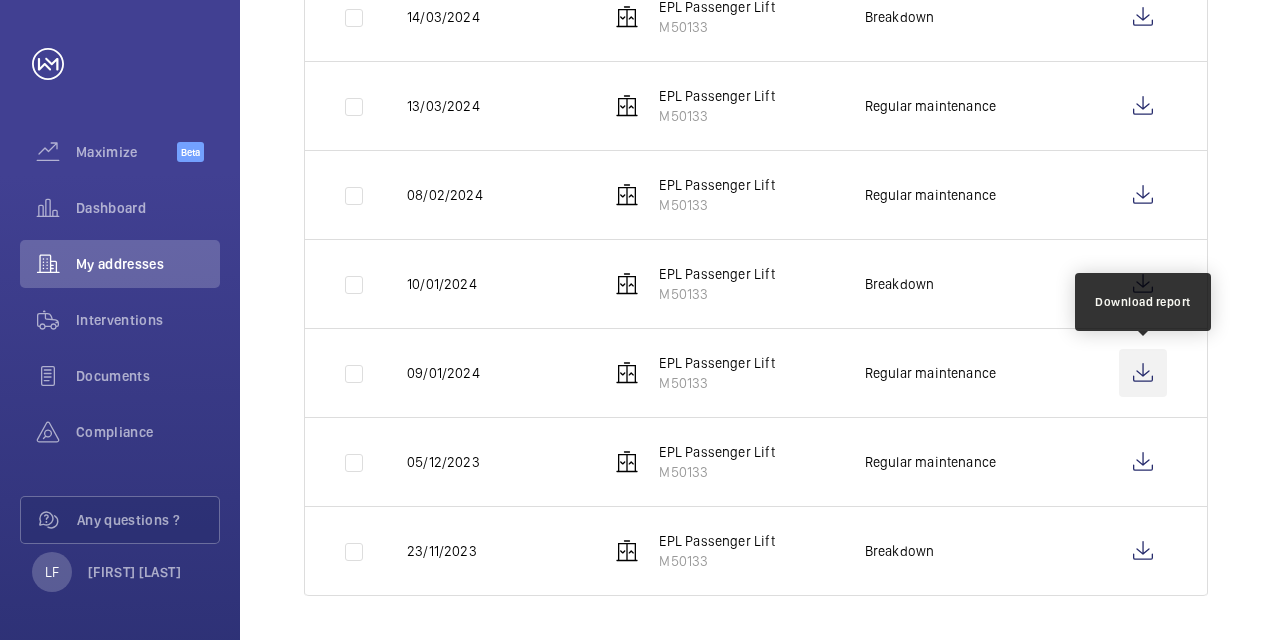 click 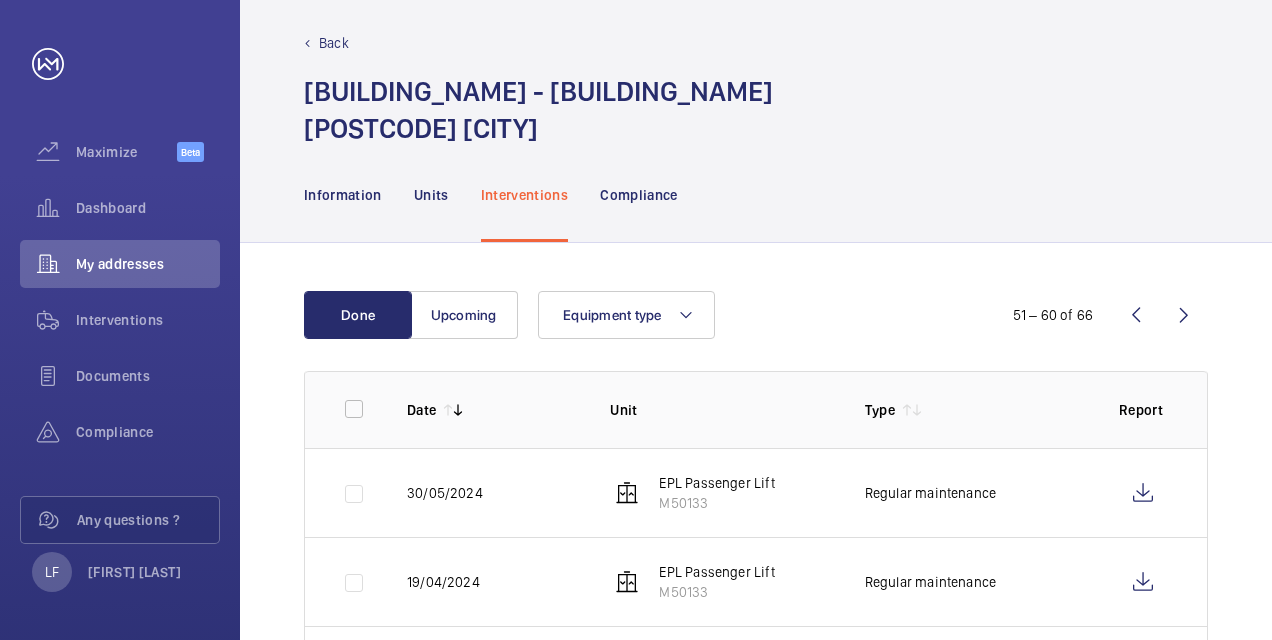 scroll, scrollTop: 0, scrollLeft: 0, axis: both 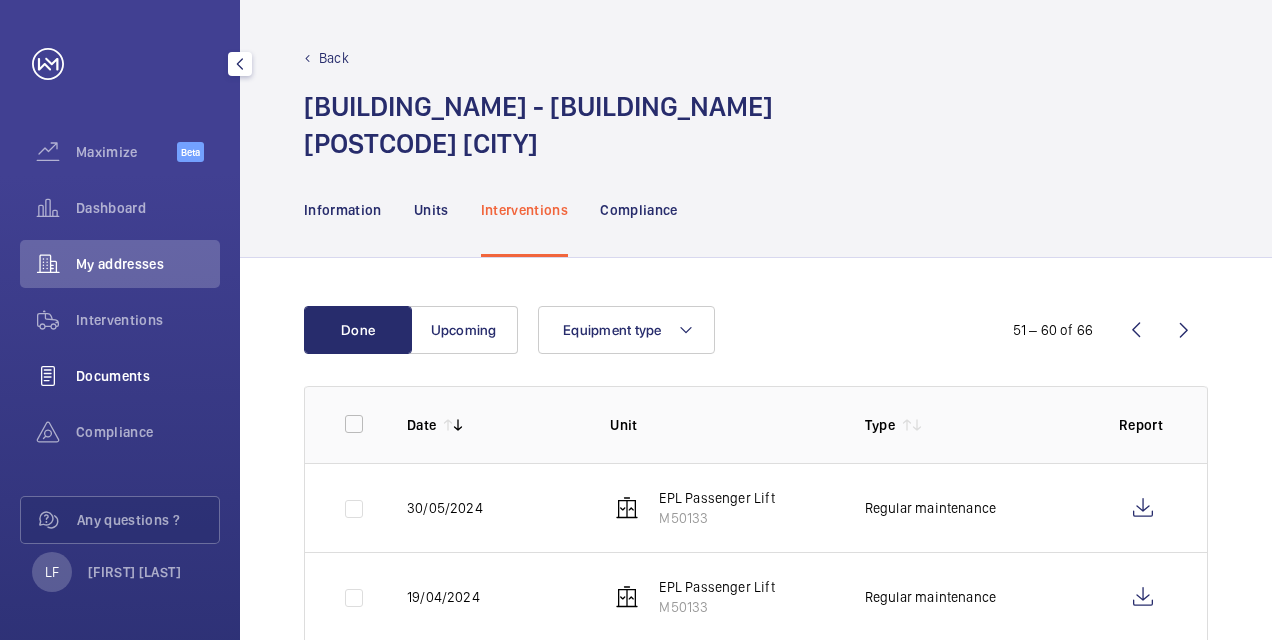 click on "Documents" 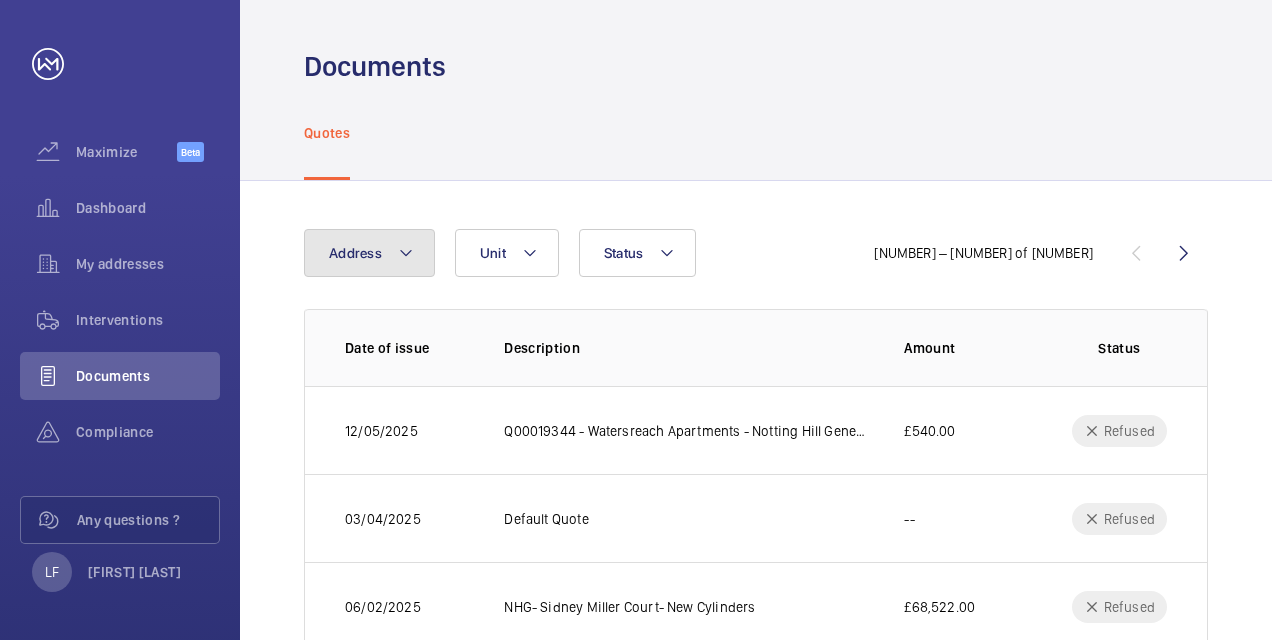 click on "Address" 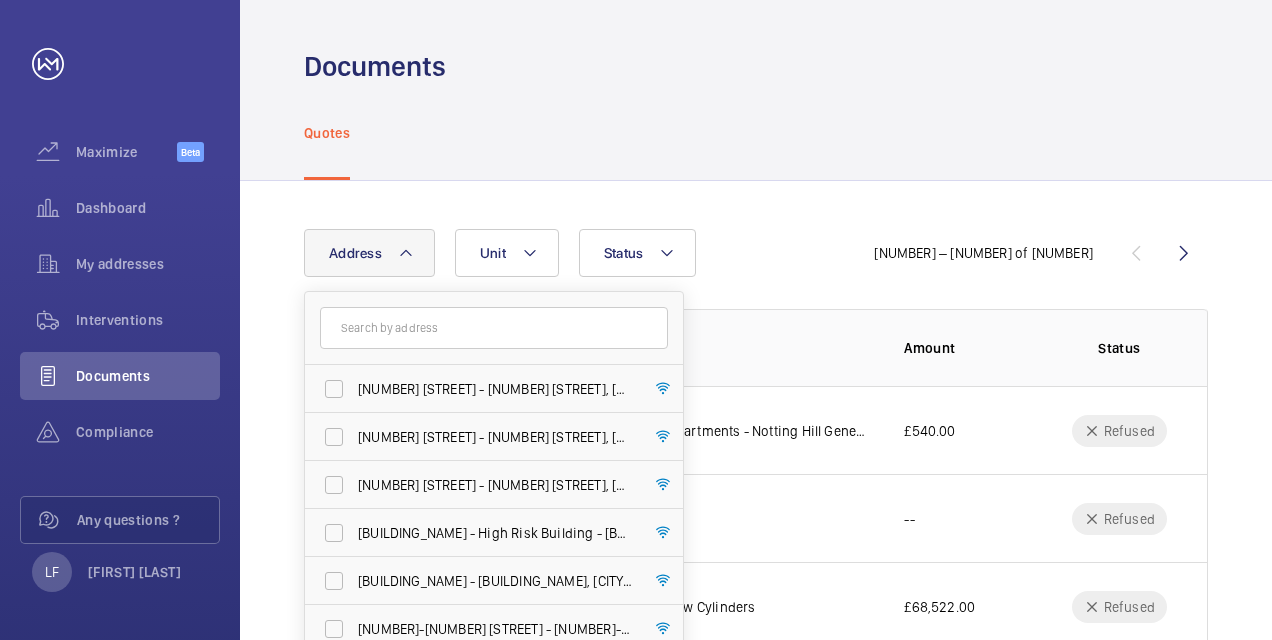 click 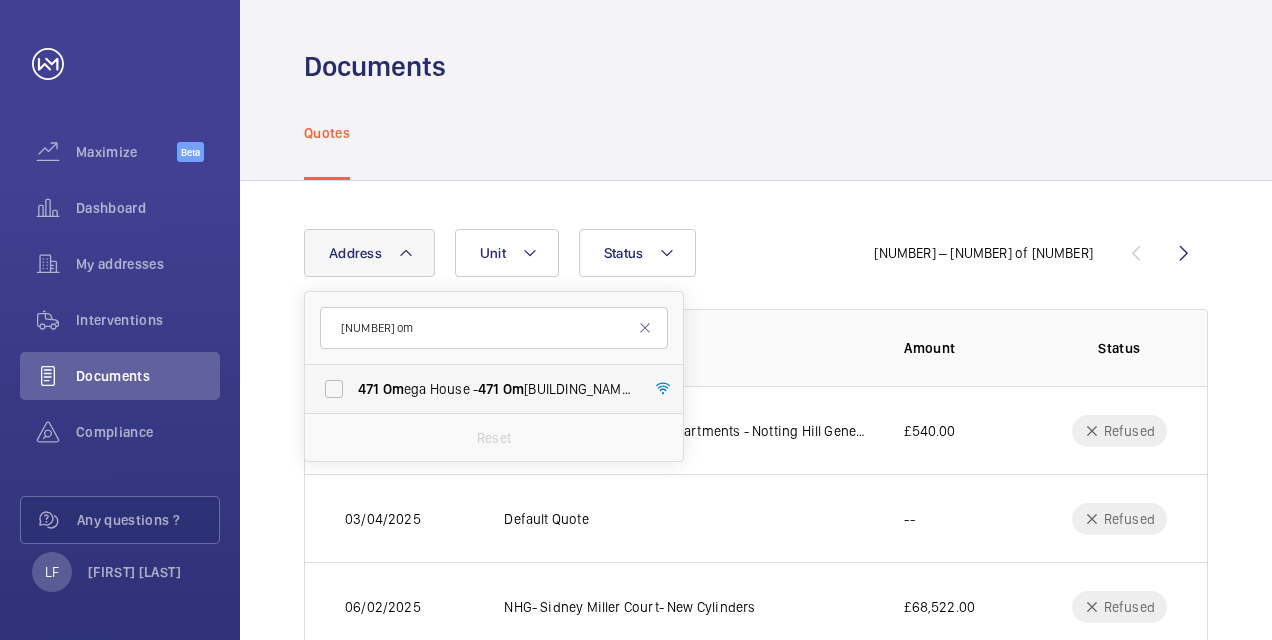 type on "[NUMBER] om" 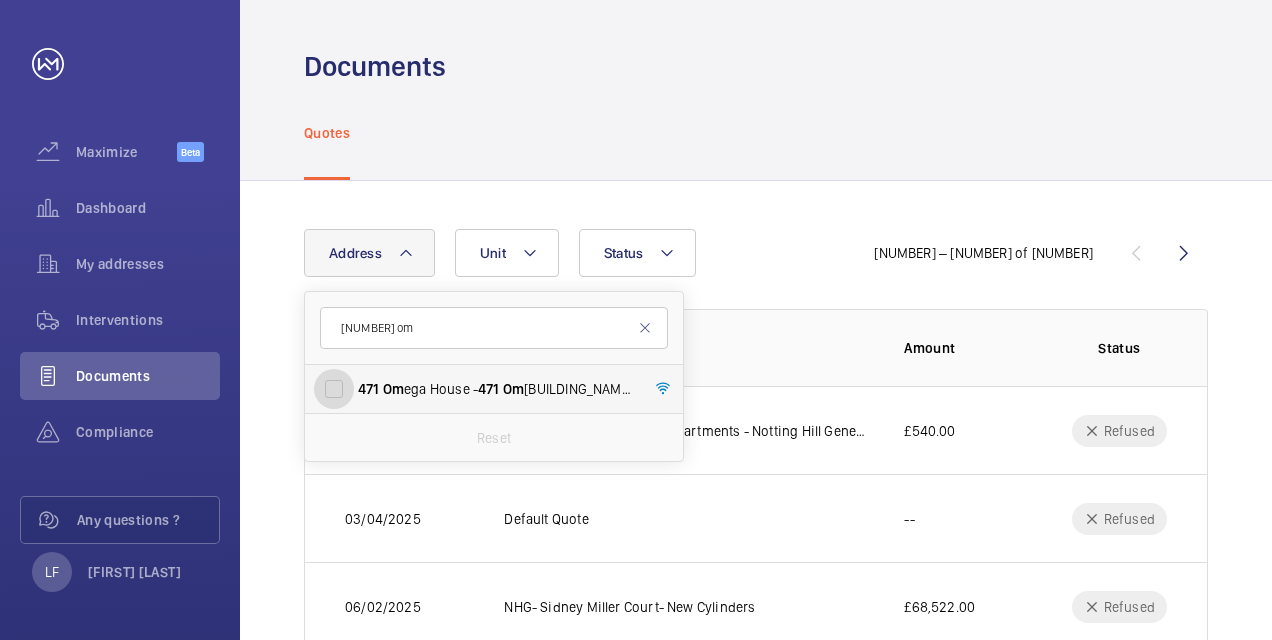 click on "[NUMBER]   [BUILDING_NAME] -  [NUMBER]   [BUILDING_NAME], [CITY] [POSTCODE]" at bounding box center (334, 389) 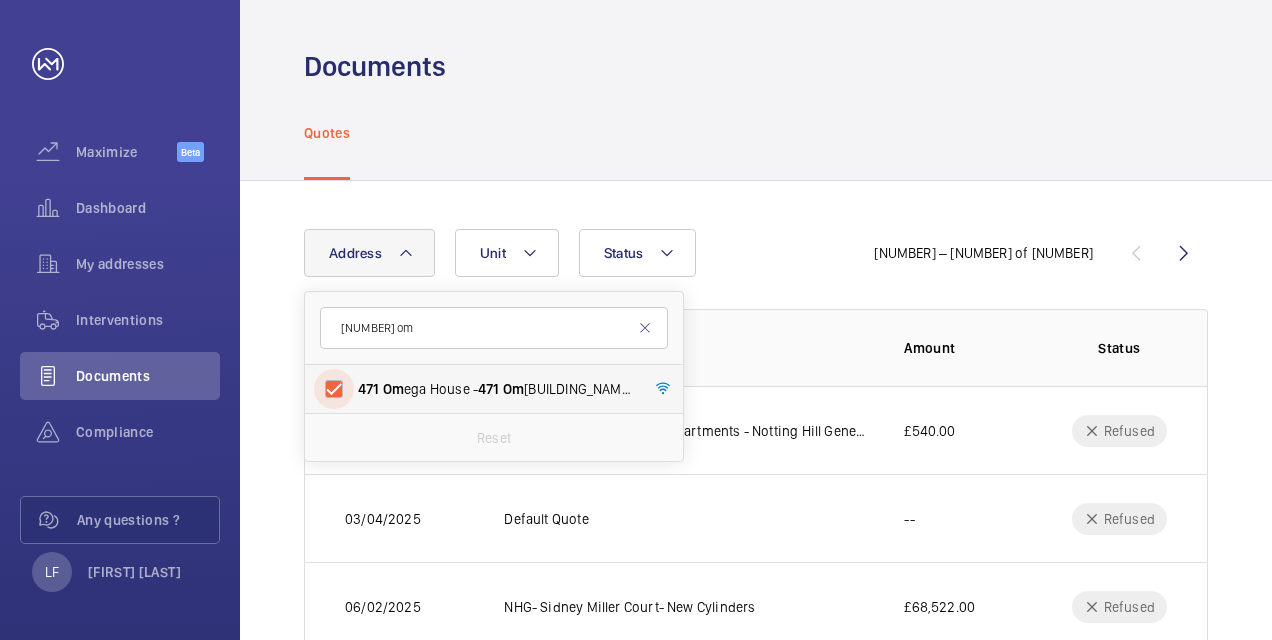 checkbox on "true" 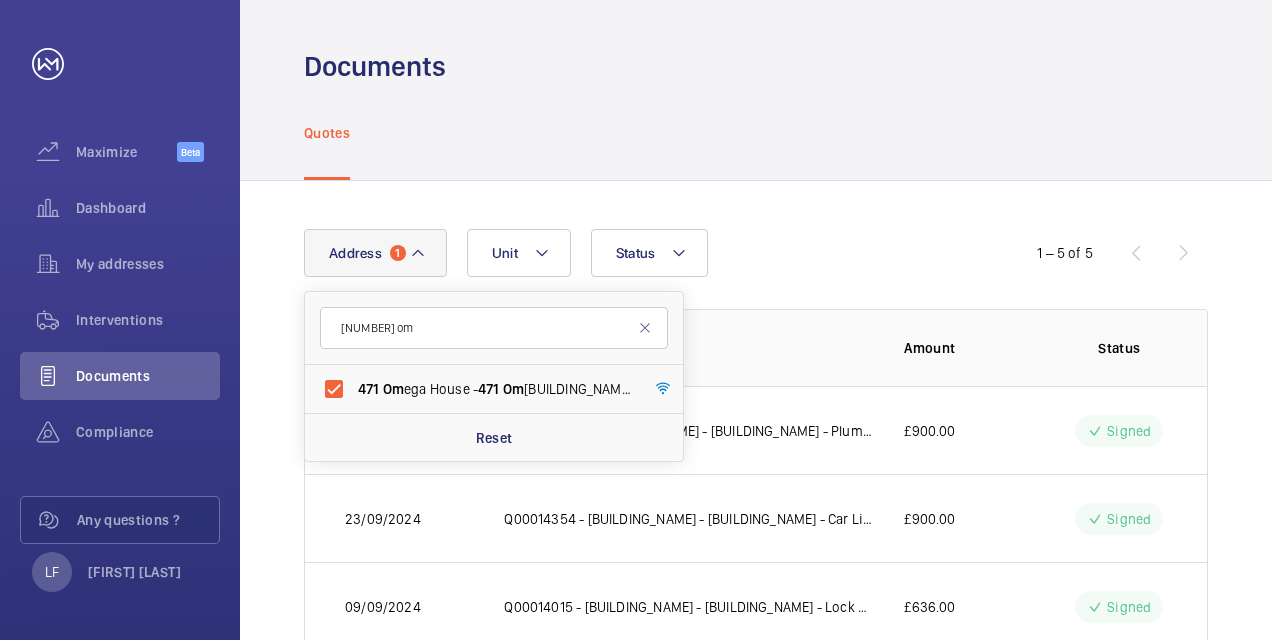 click on "Address [NUMBER] [BUILDING_NAME] - [NUMBER] [BUILDING_NAME], [CITY] [POSTCODE] Reset Unit Status     [NUMBER] – [NUMBER] of [NUMBER]  Date of issue Description Amount Status  [DATE]   Q00020984 - [BUILDING_NAME] - [BUILDING_NAME] - Plumb and Bone Guides   £[AMOUNT]   Signed   [DATE]   Q00014354 - [BUILDING_NAME] - [BUILDING_NAME] - Car Lighting - [DATE]   £[AMOUNT]   Signed   [DATE]   Q00014015 - [BUILDING_NAME] - [BUILDING_NAME] - Lock Assembly - [DATE]   £[AMOUNT]   Signed   [DATE]   Q00010735 - [BUILDING_NAME] - [BUILDING_NAME] -Shaft clean down -[DATE]   £[AMOUNT]   Signed   [DATE]   [NUMBER] - M50133 EPL Passenger Lift - [BUILDING_NAME] - [BUILDING_NAME] - Shaft lighting upgrade -[DATE]   £[AMOUNT]   Signed" 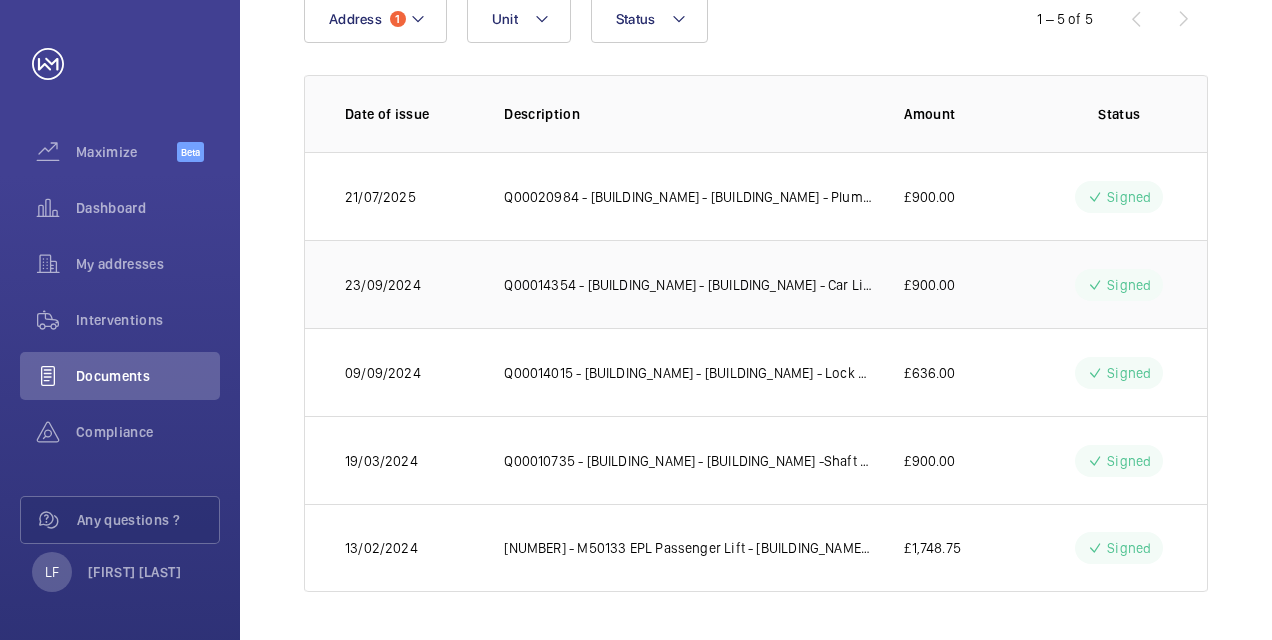 scroll, scrollTop: 134, scrollLeft: 0, axis: vertical 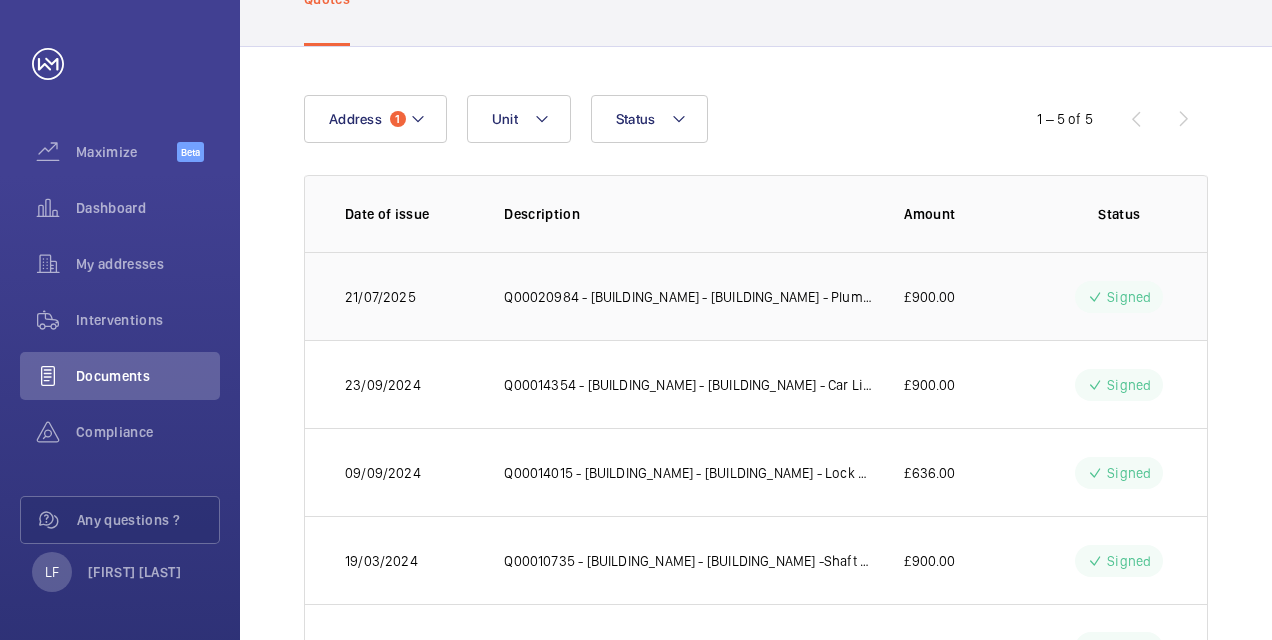 click on "Q00020984 - [BUILDING_NAME] - [BUILDING_NAME] - Plumb and Bone Guides" 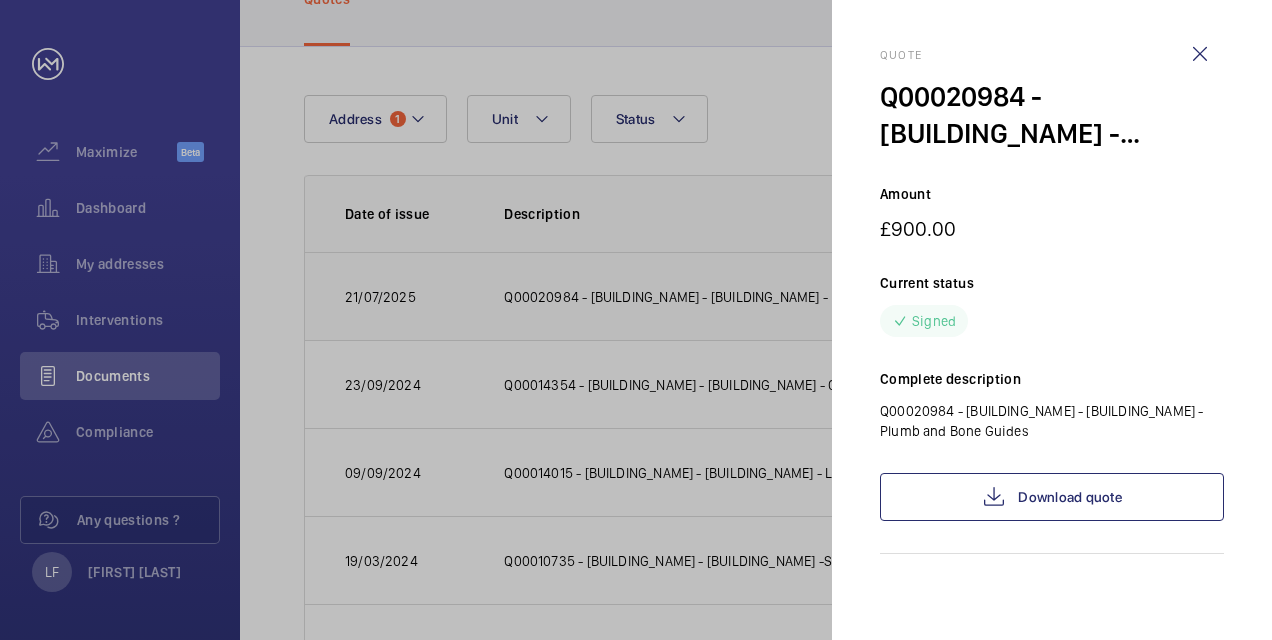 click 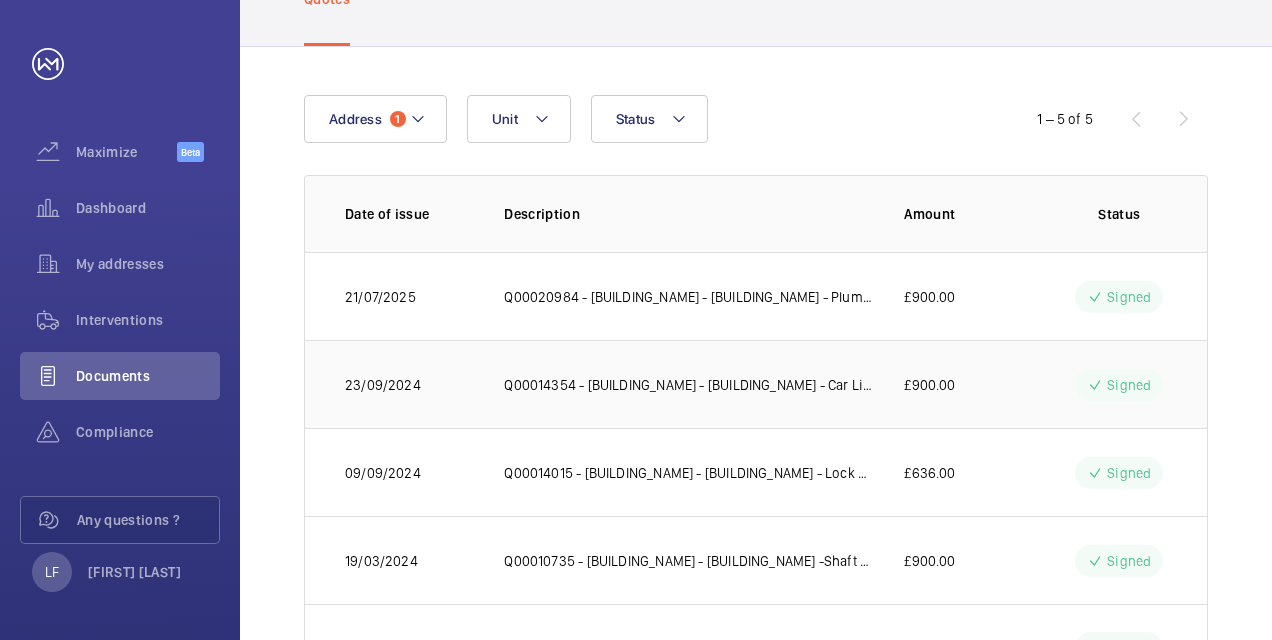 click on "Q00014354 - [BUILDING_NAME] - [BUILDING_NAME] - Car Lighting - [DATE]" 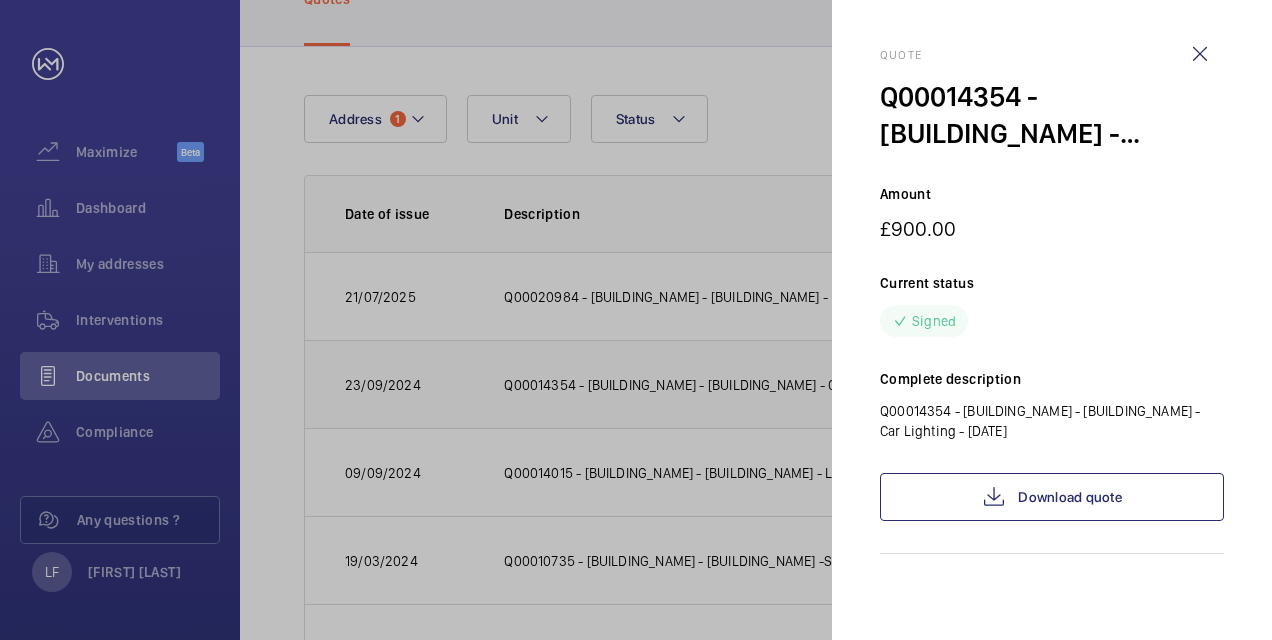 click 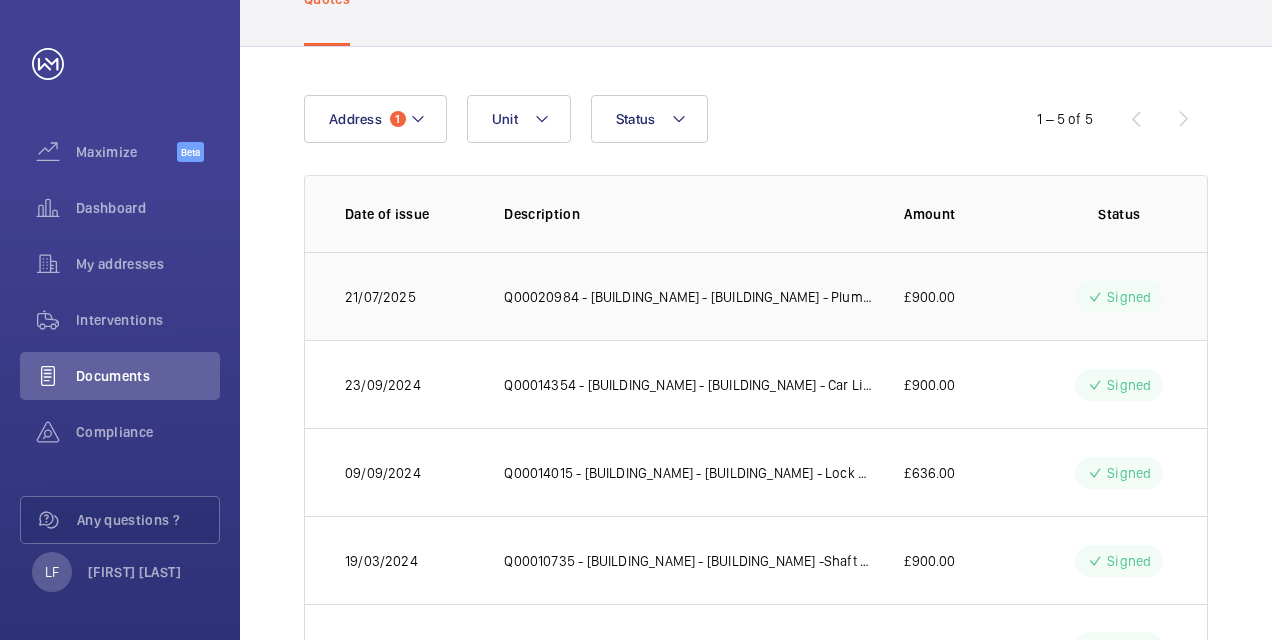 click on "Signed" 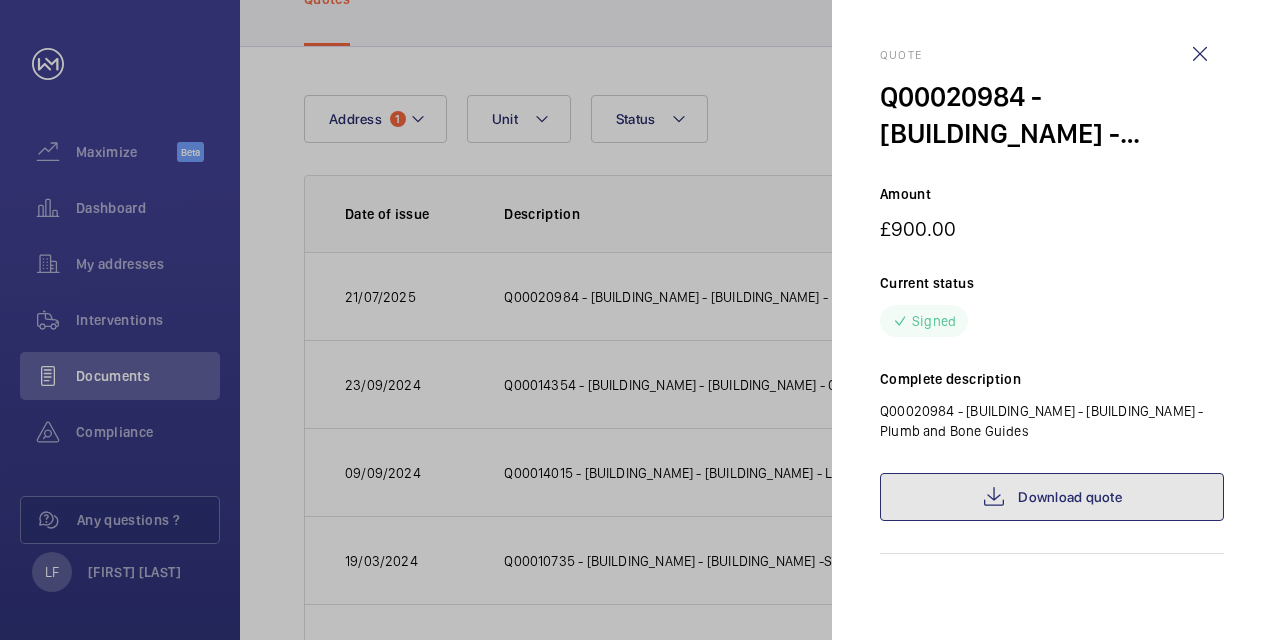 click on "Download quote" 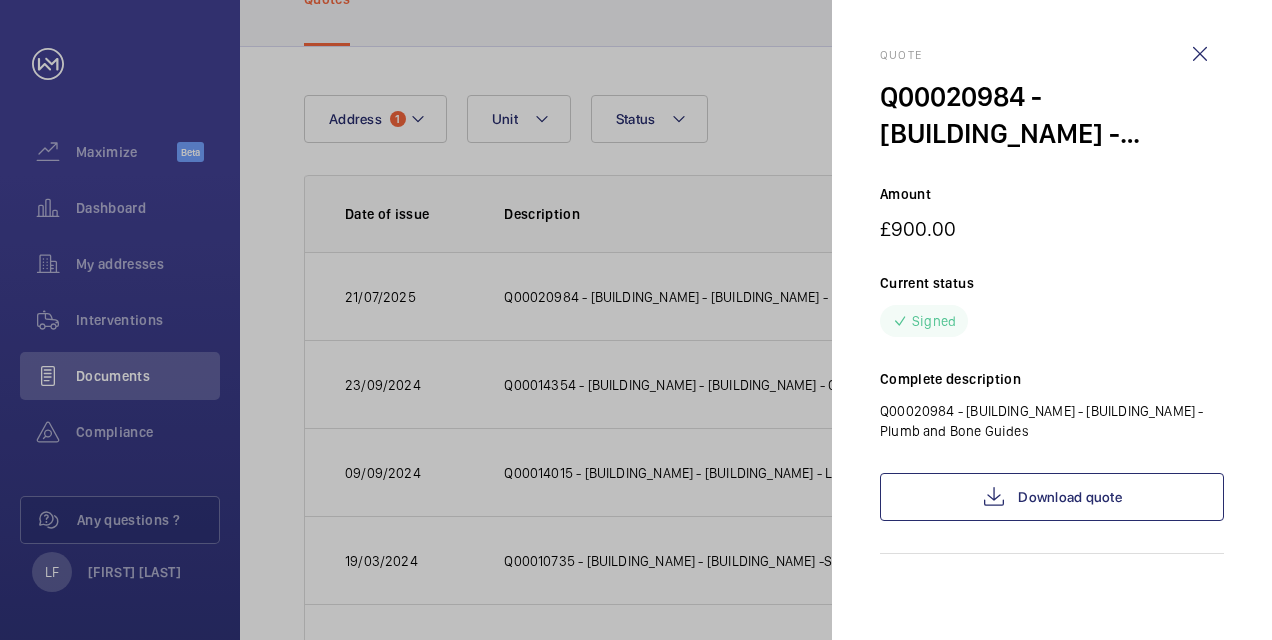 click 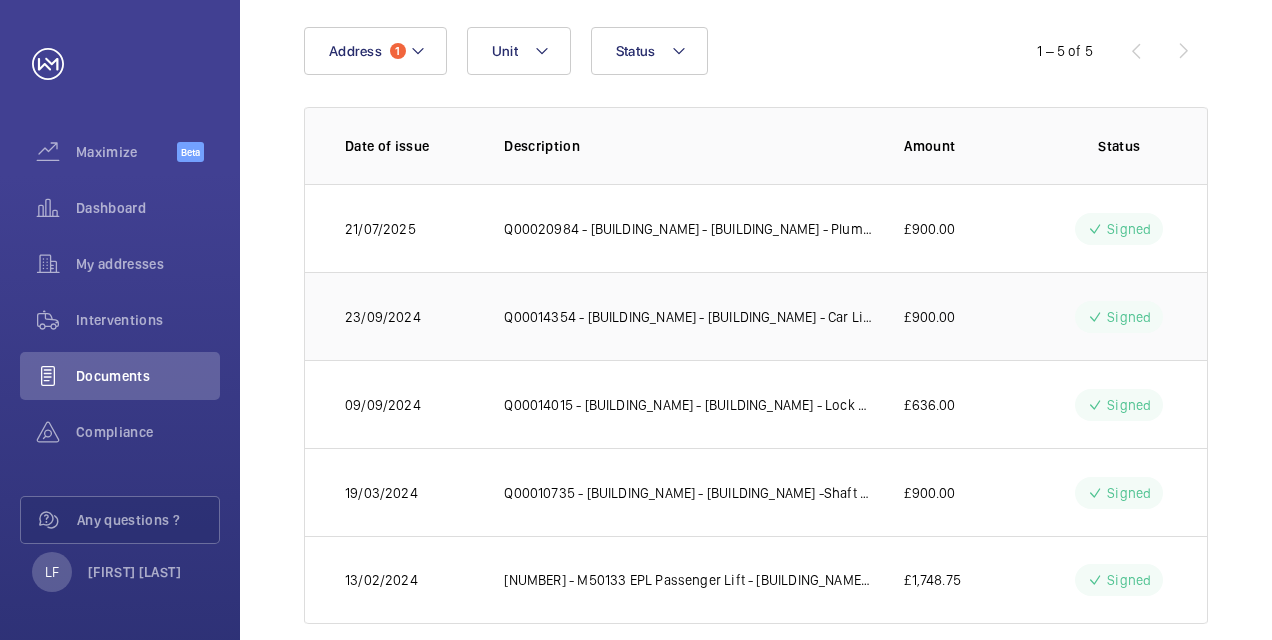 scroll, scrollTop: 234, scrollLeft: 0, axis: vertical 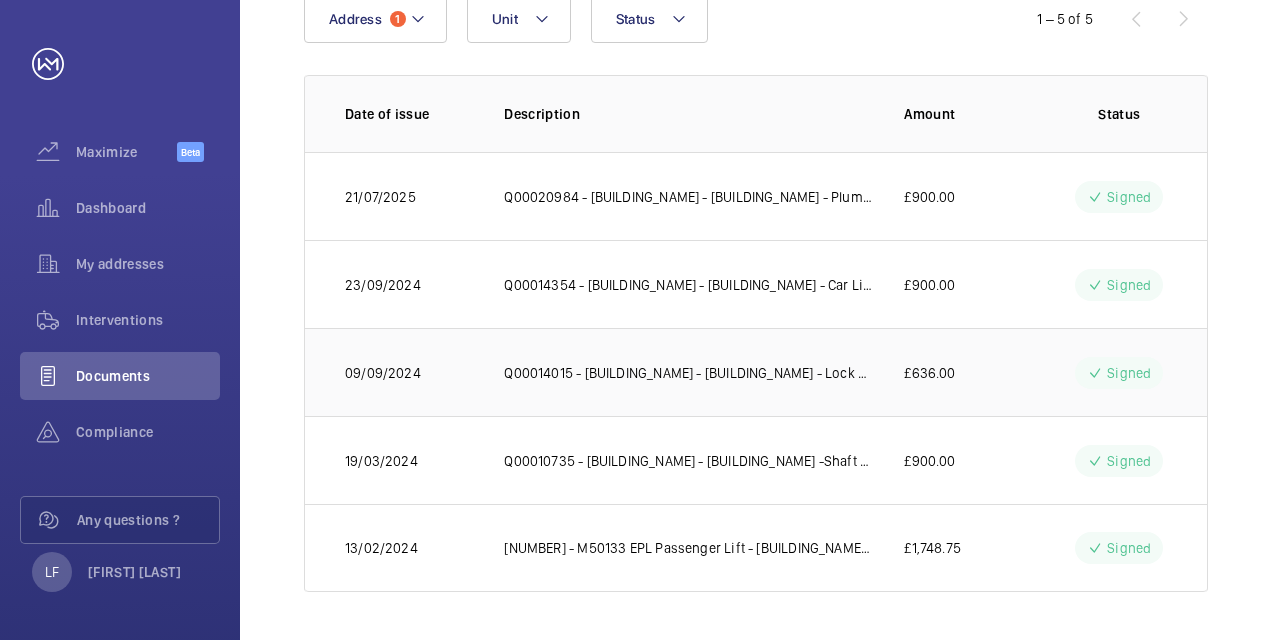 click on "Q00014015 - [BUILDING_NAME] - [BUILDING_NAME] - Lock Assembly - [DATE]" 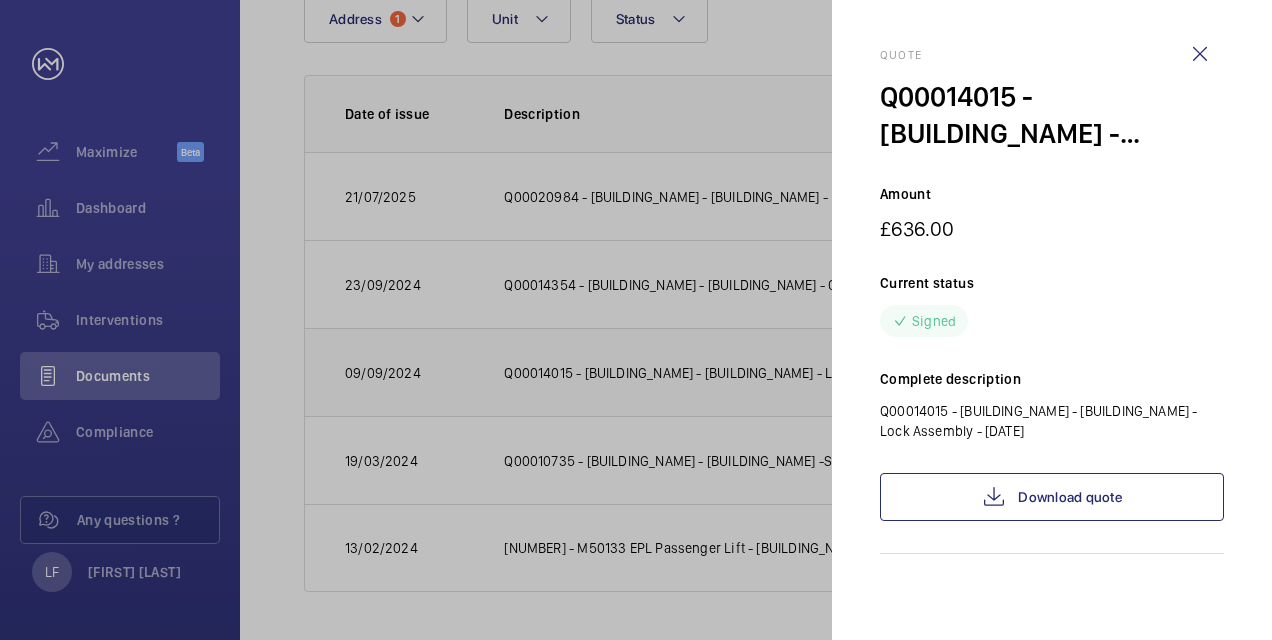 click 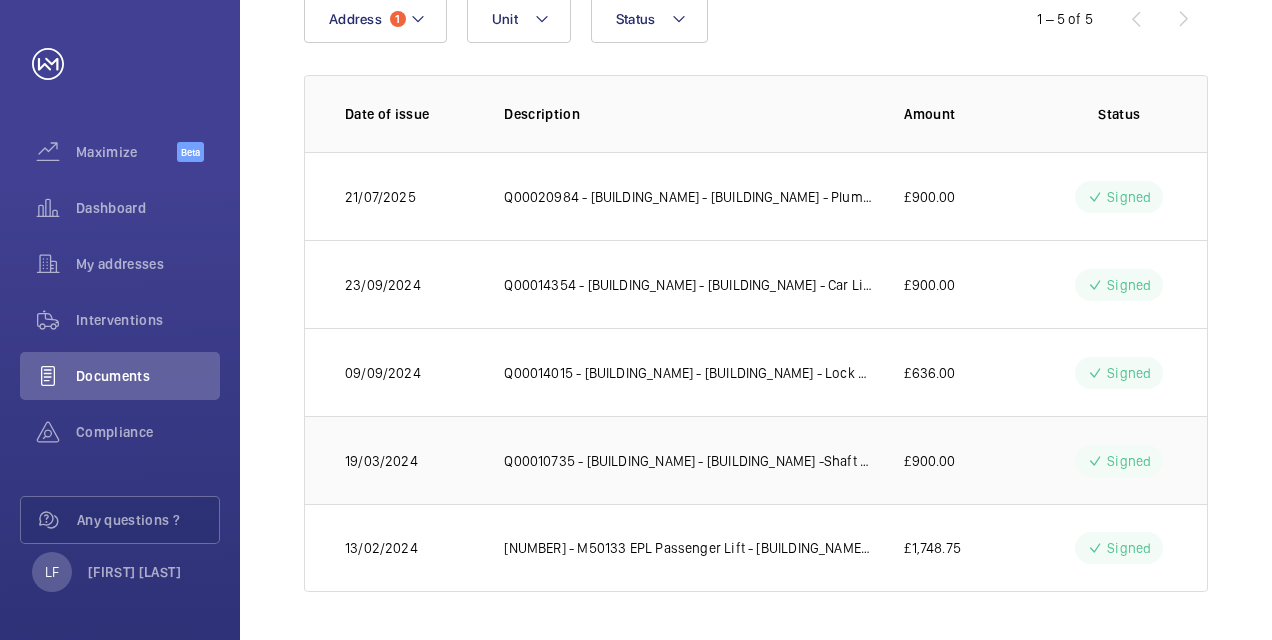 click on "Q00010735 - [BUILDING_NAME] - [BUILDING_NAME] -Shaft clean down -[DATE]" 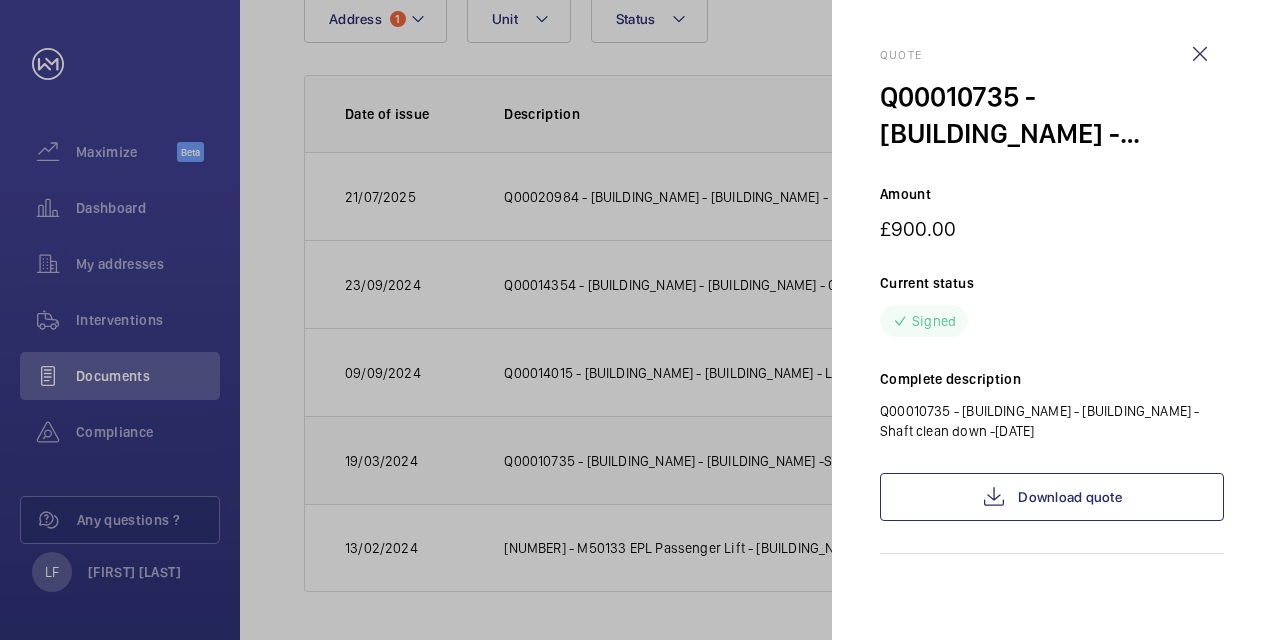 click 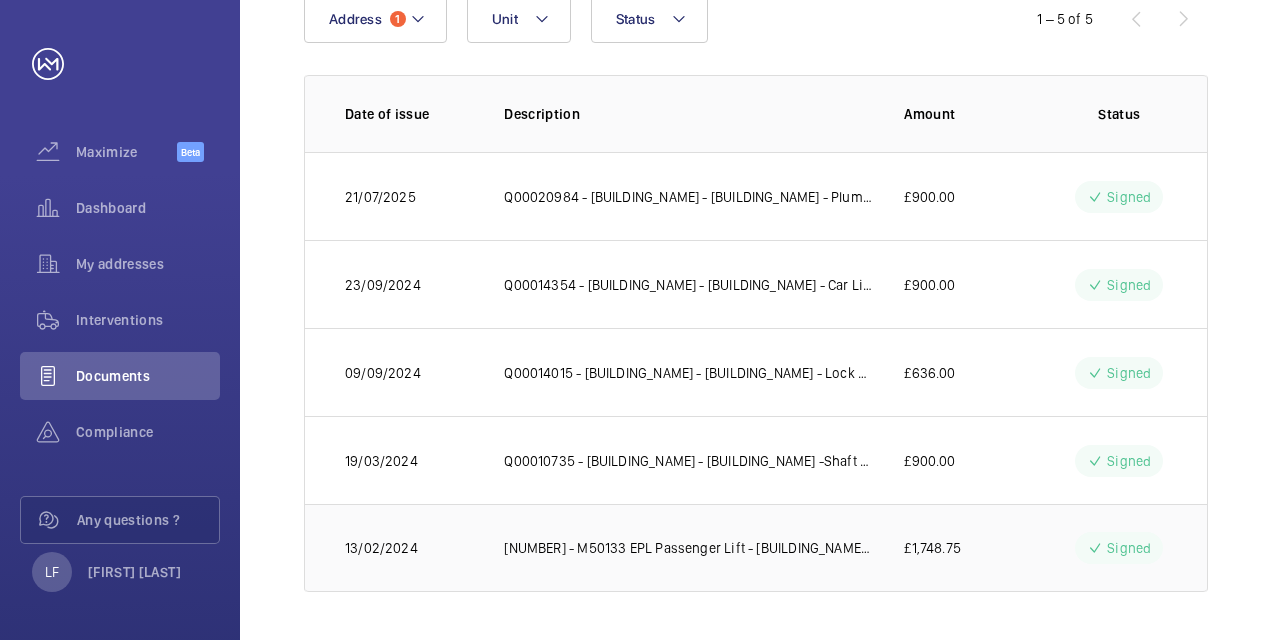 click on "[NUMBER] - M50133 EPL Passenger Lift - [BUILDING_NAME] - [BUILDING_NAME] - Shaft lighting upgrade -[DATE]" 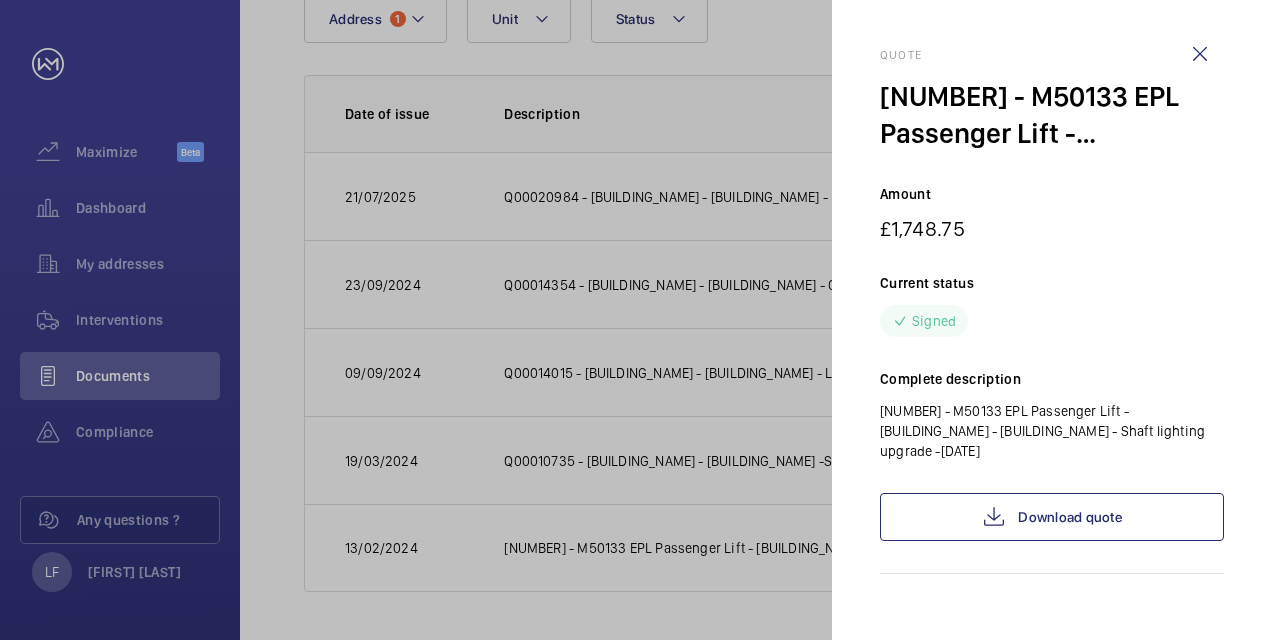 click 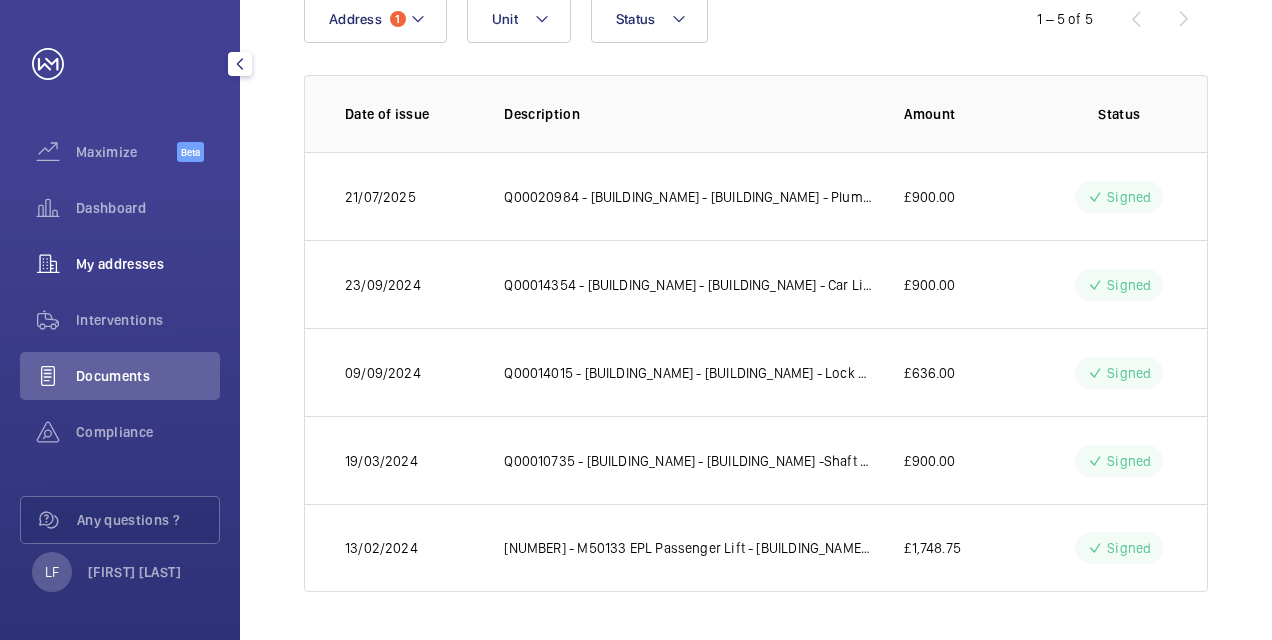 click on "My addresses" 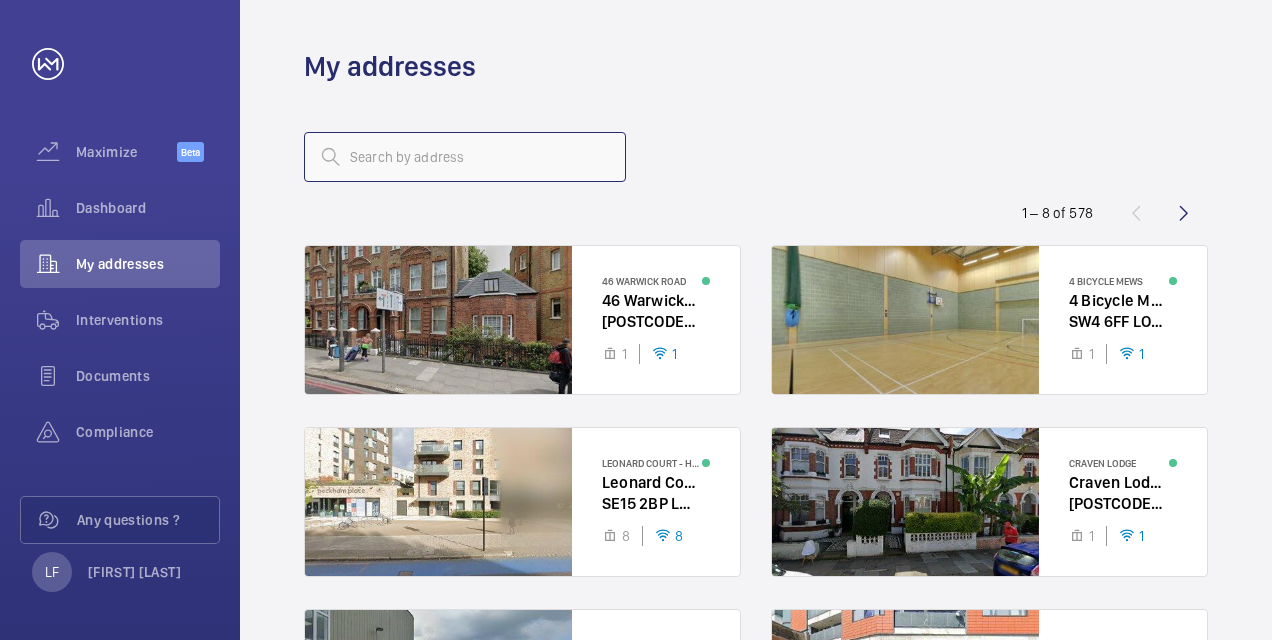 click 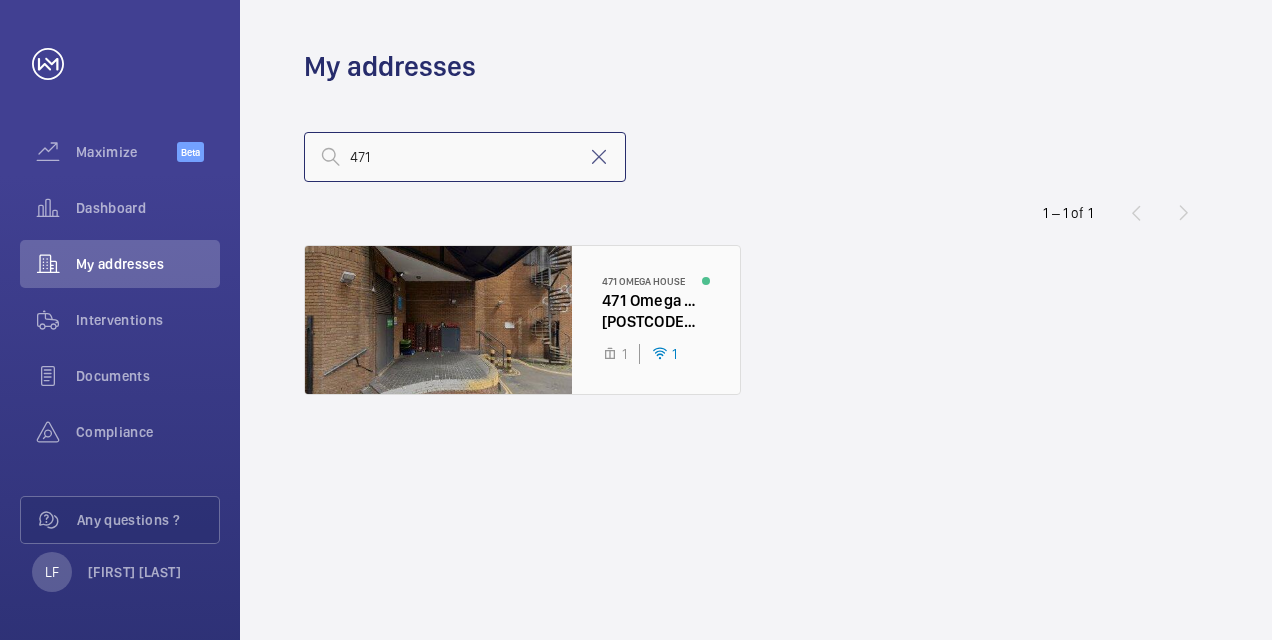 type on "471" 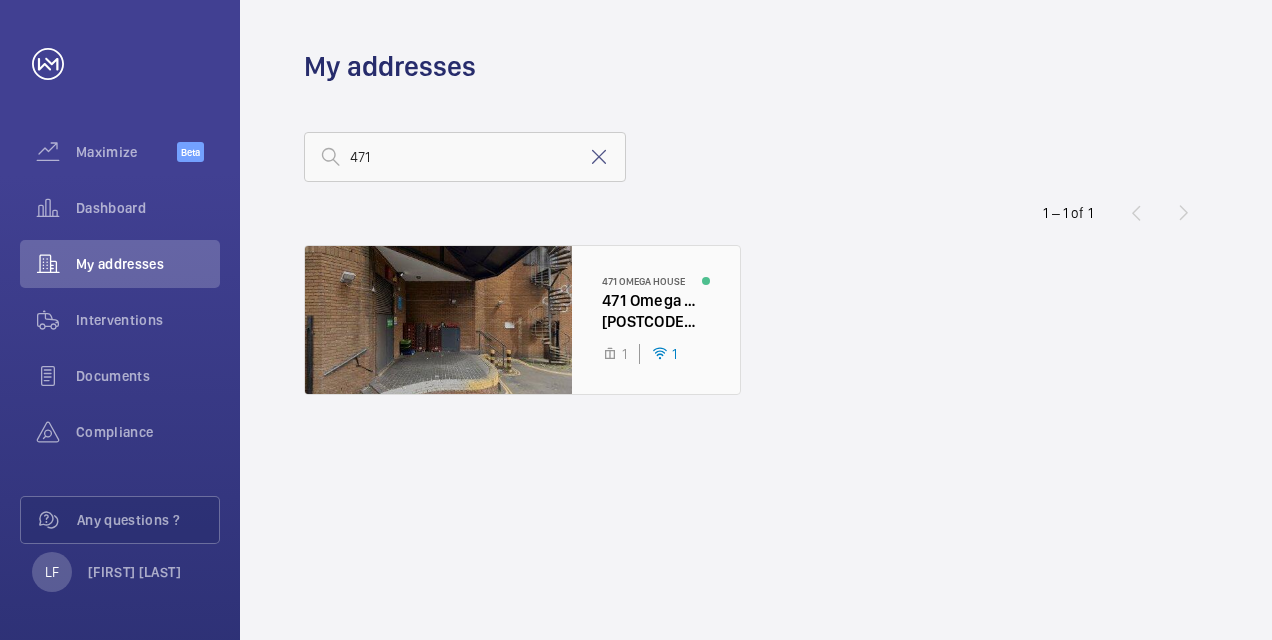 click 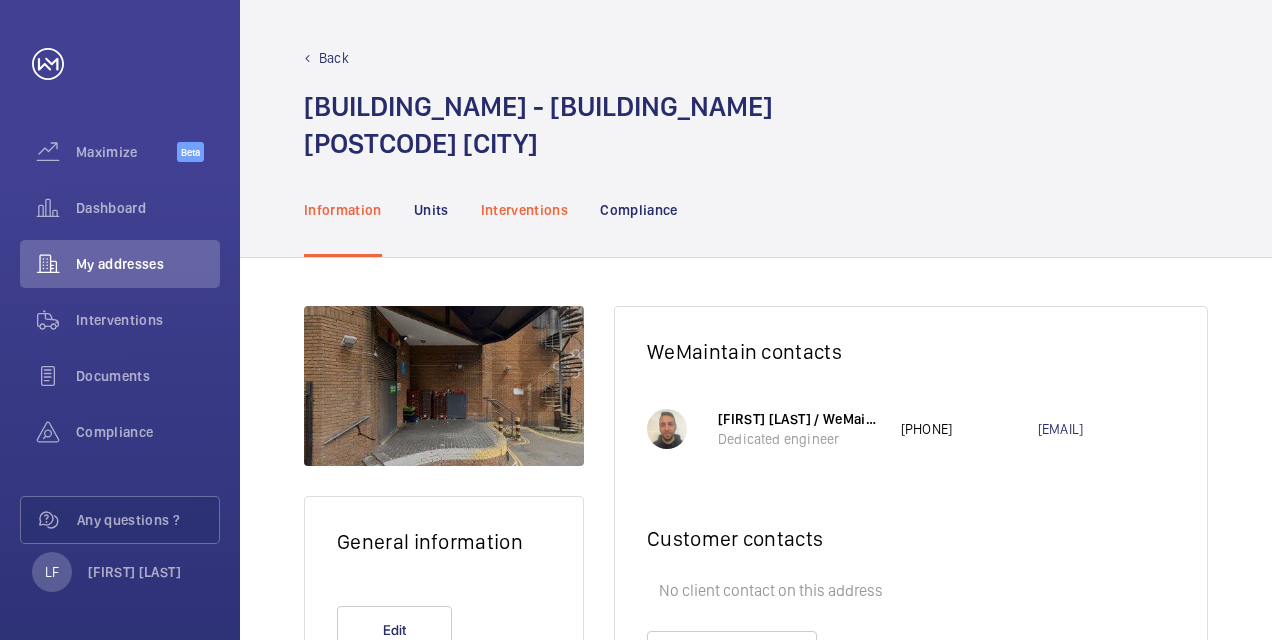 click on "Interventions" 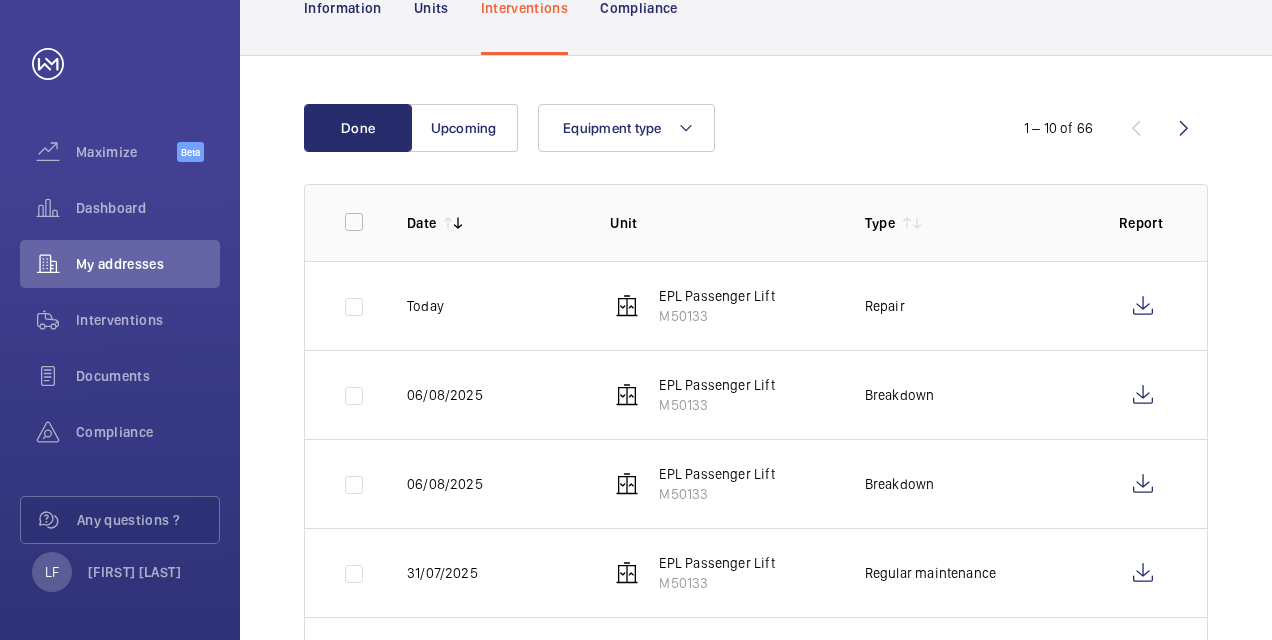 scroll, scrollTop: 58, scrollLeft: 0, axis: vertical 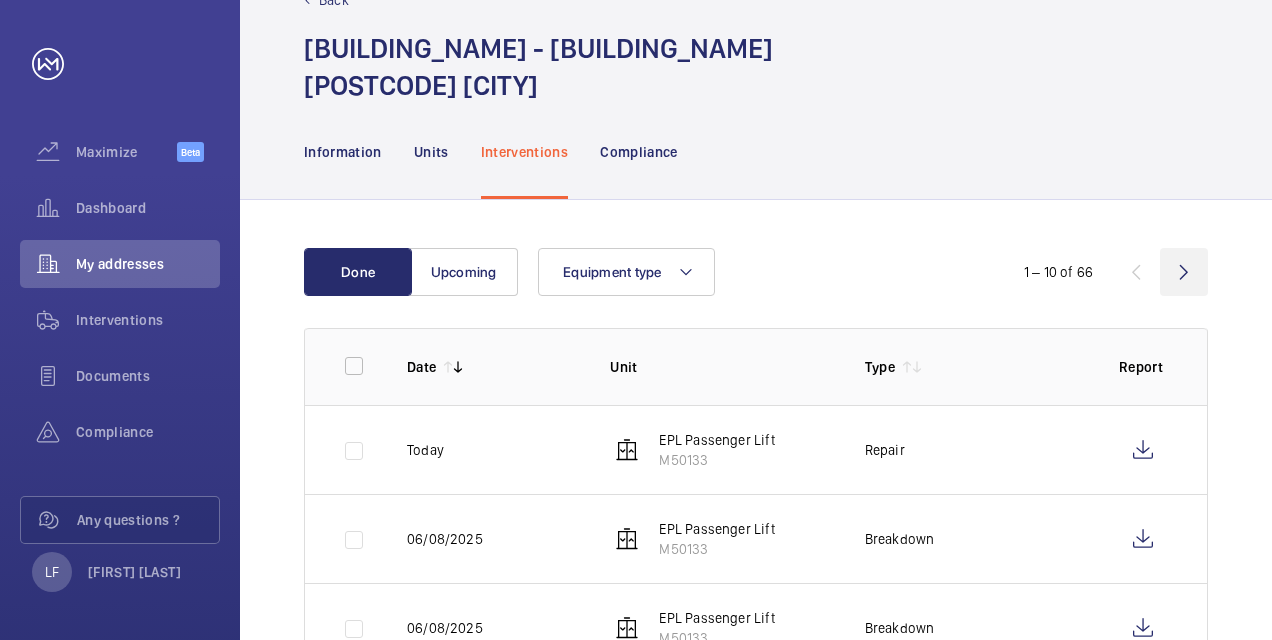 click 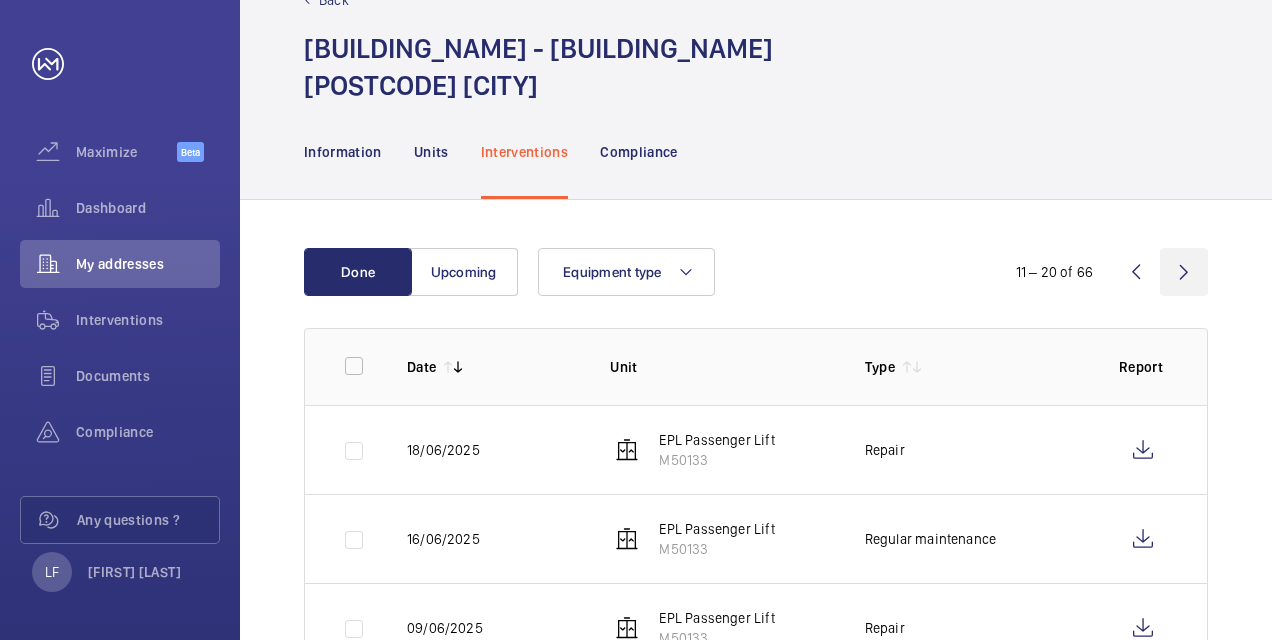 click 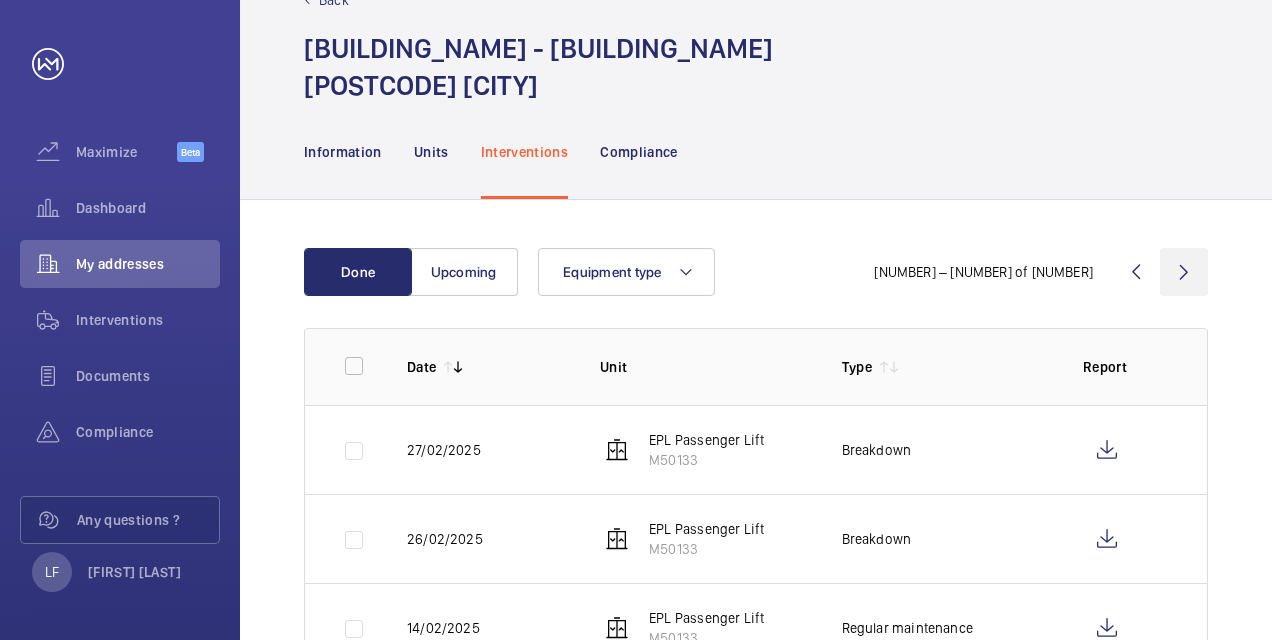 click 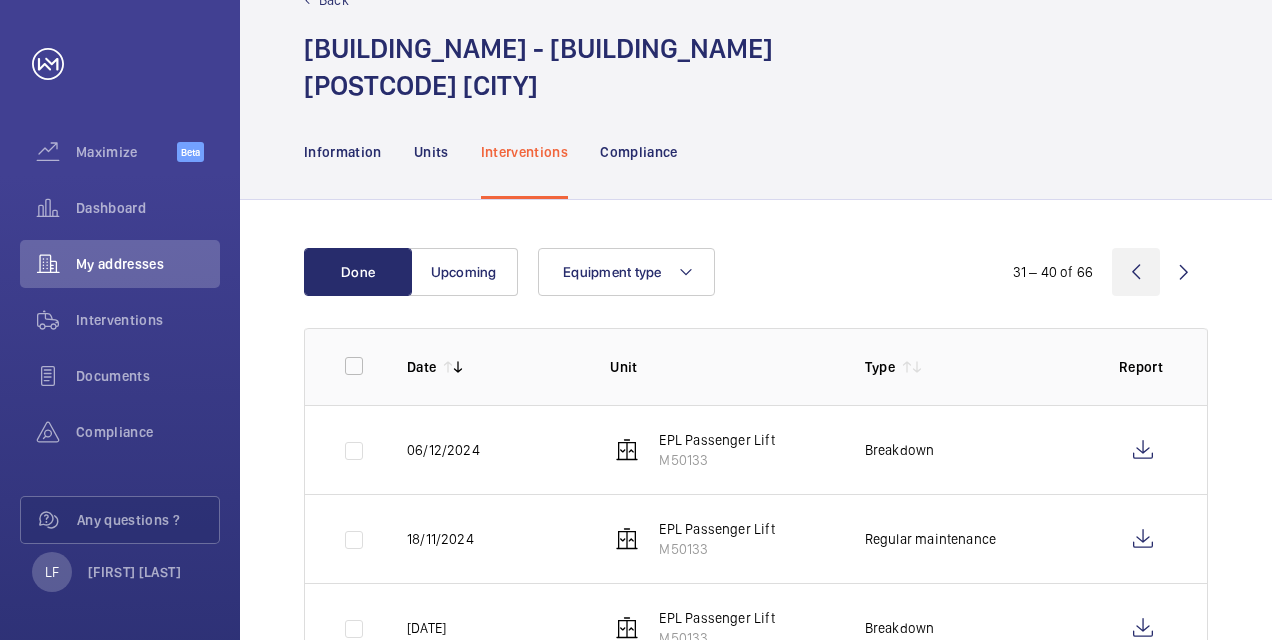 click 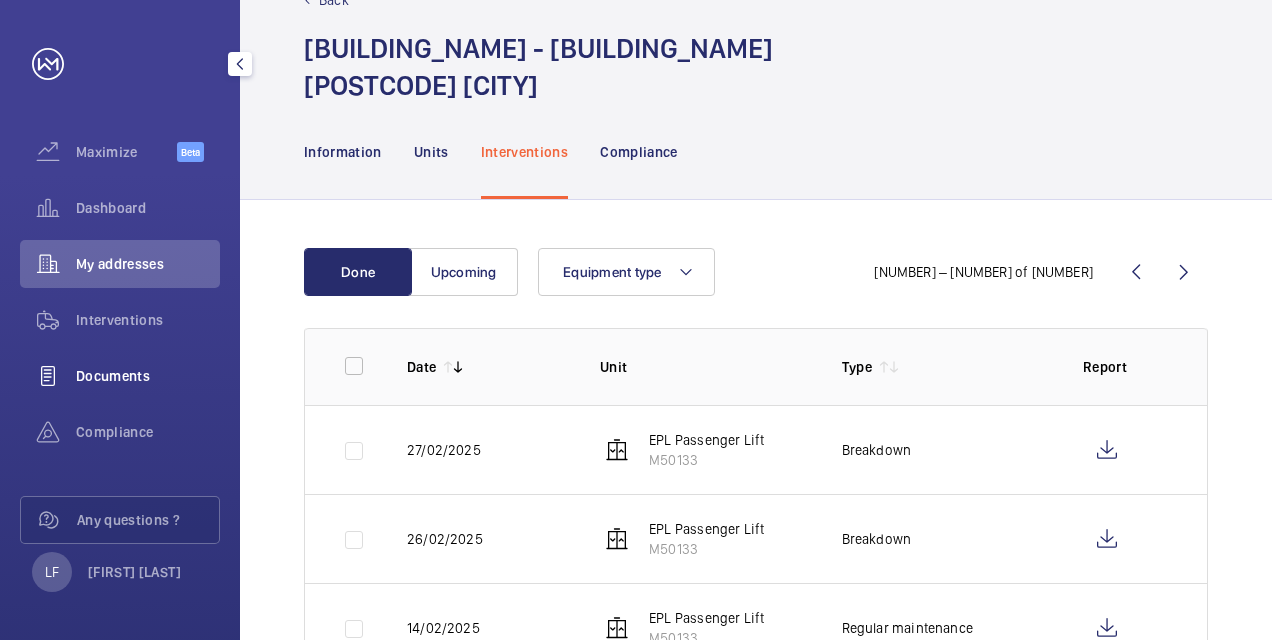 click on "Documents" 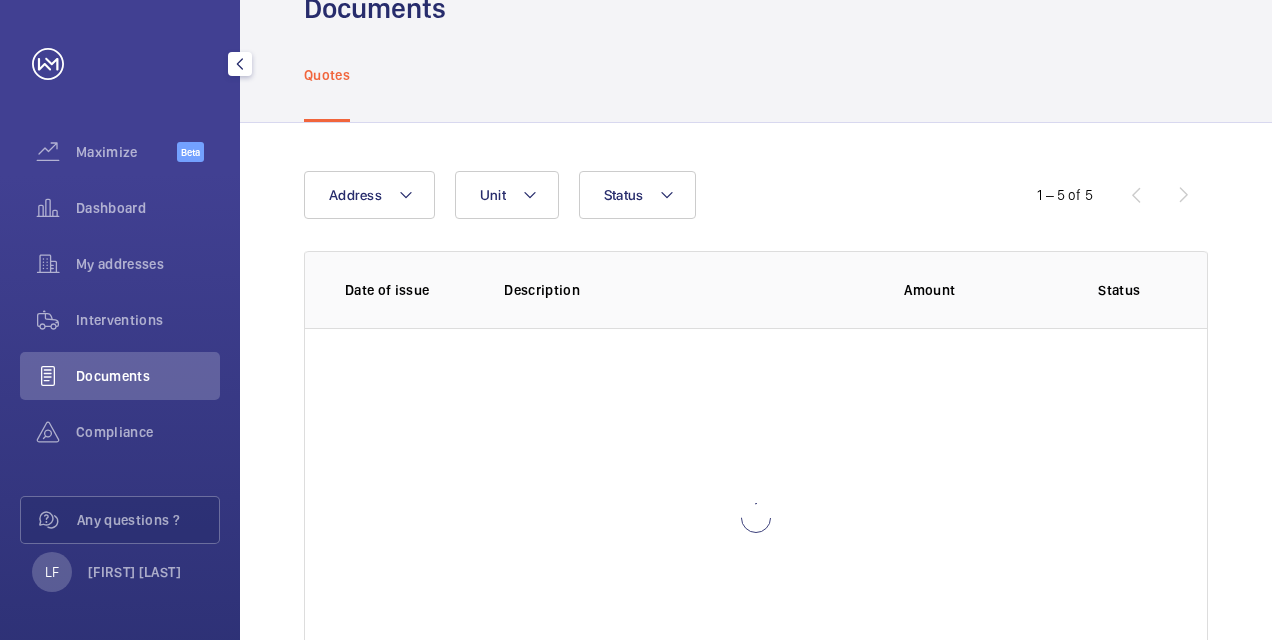 scroll, scrollTop: 0, scrollLeft: 0, axis: both 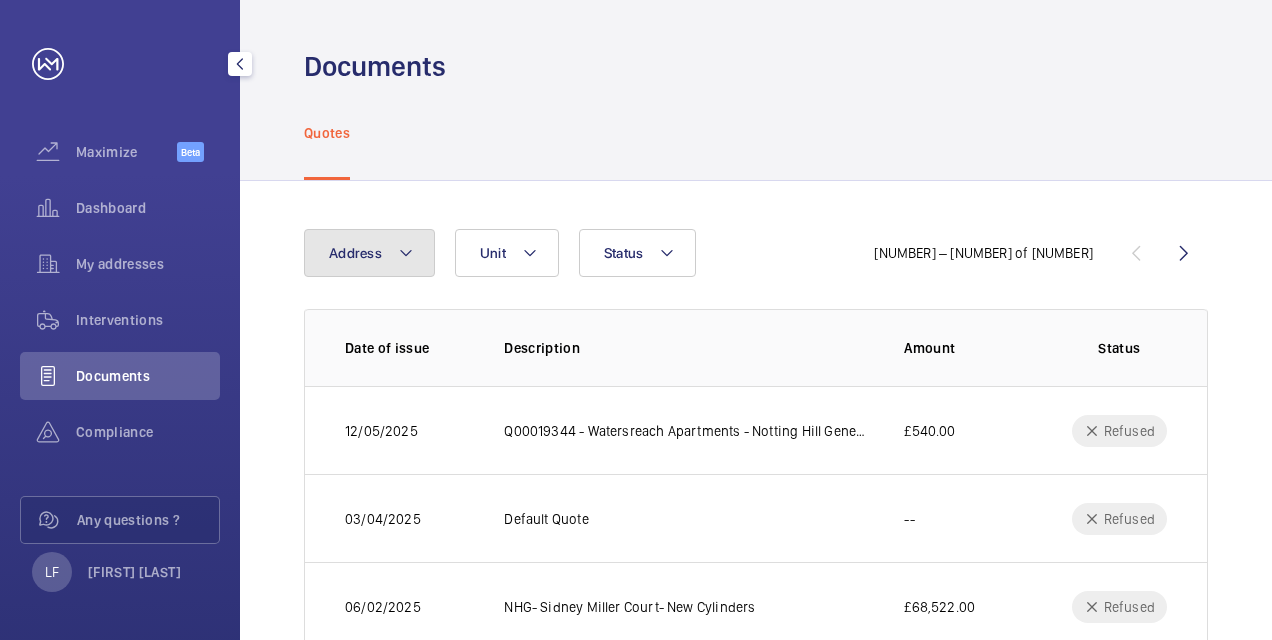 click on "Address" 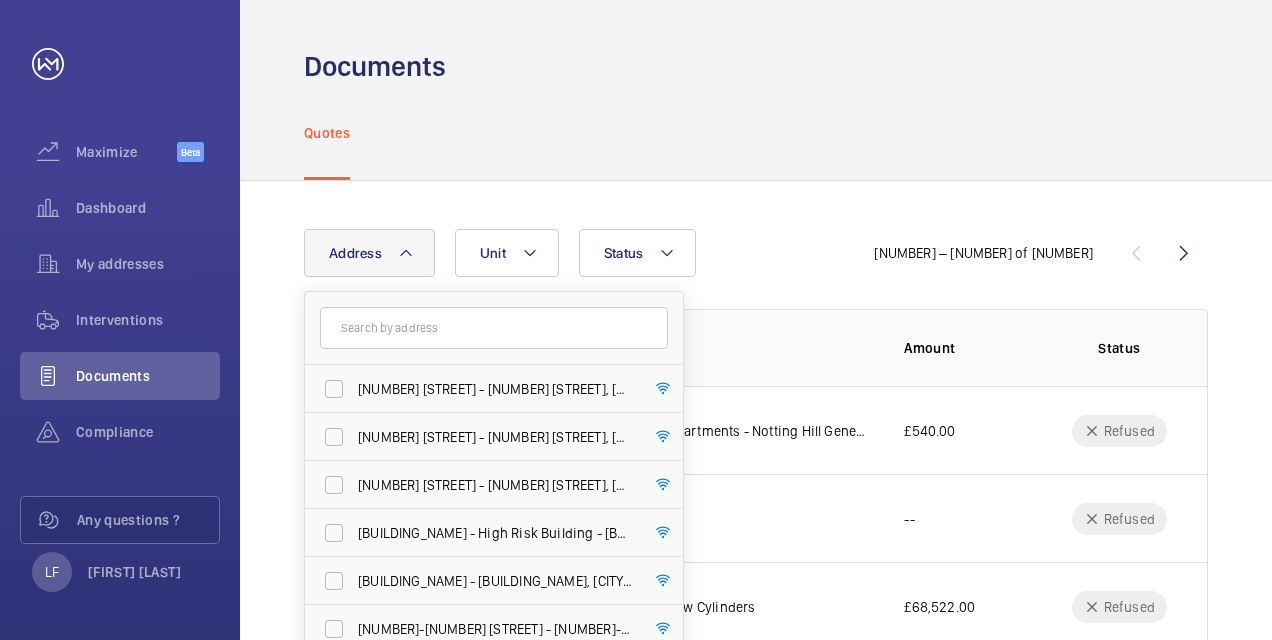 click 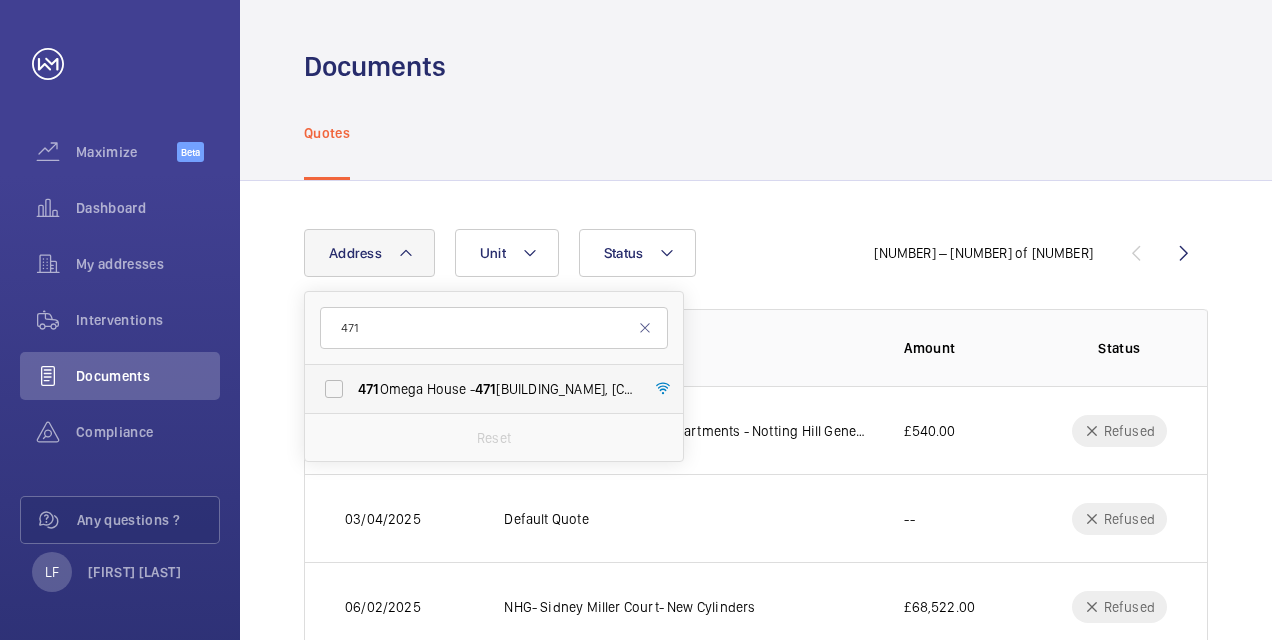 type on "471" 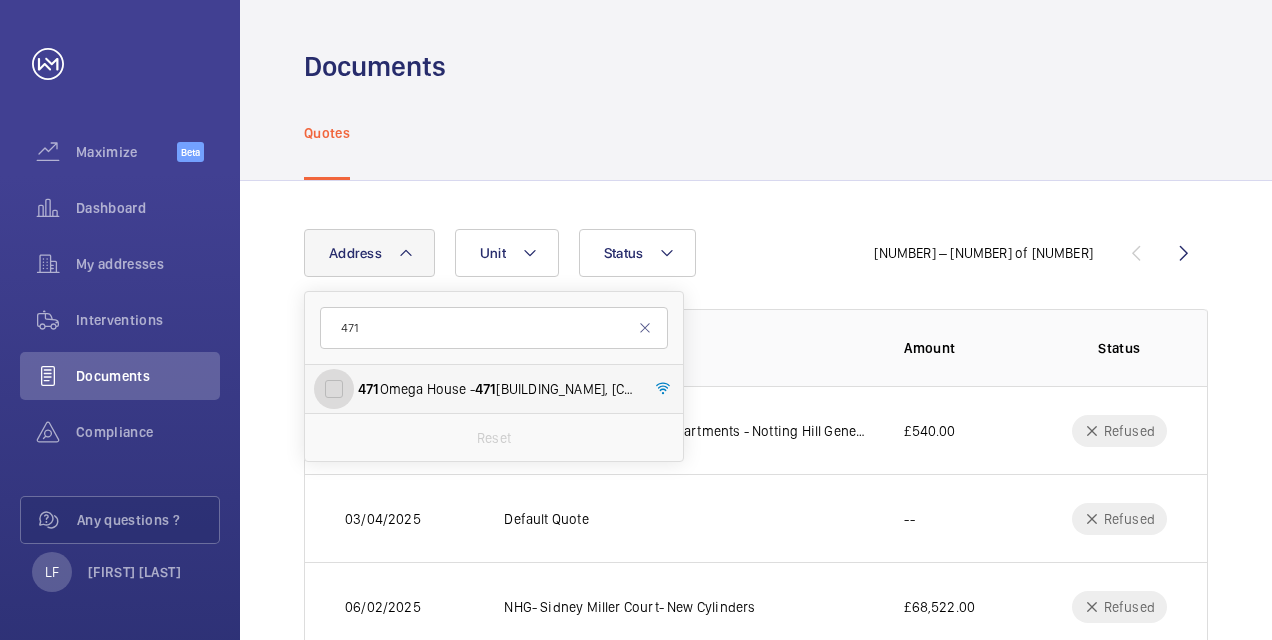 click on "[NUMBER]  [BUILDING_NAME] -  [NUMBER]  [BUILDING_NAME], [CITY] [POSTCODE]" at bounding box center [334, 389] 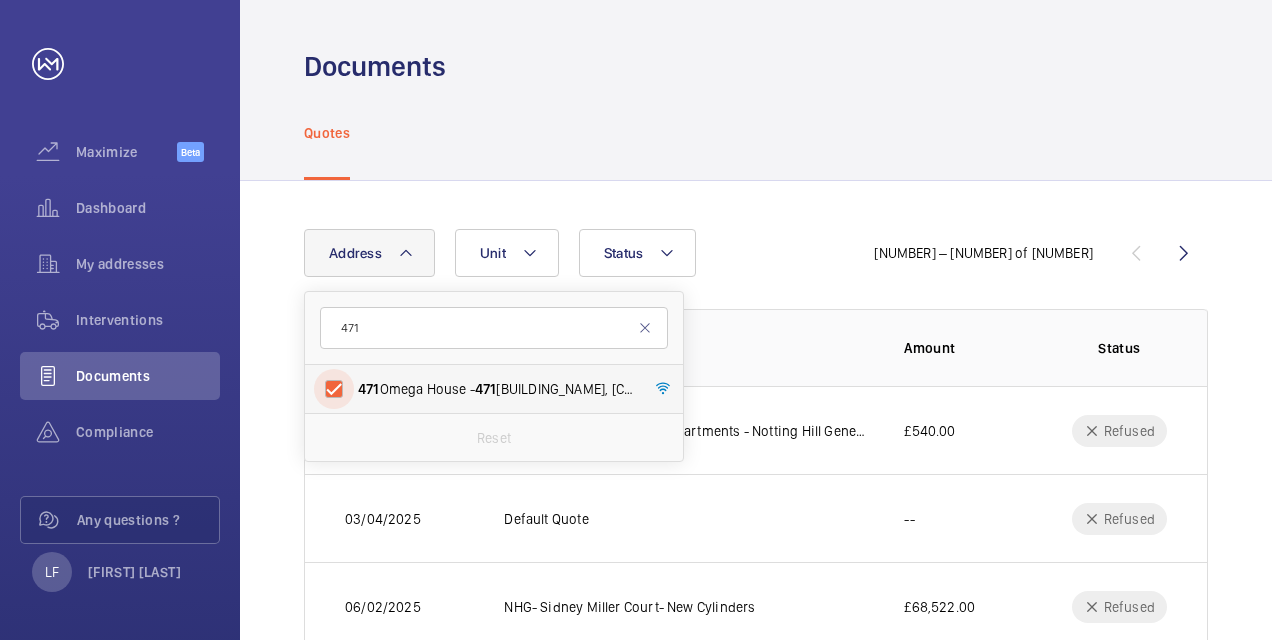 checkbox on "true" 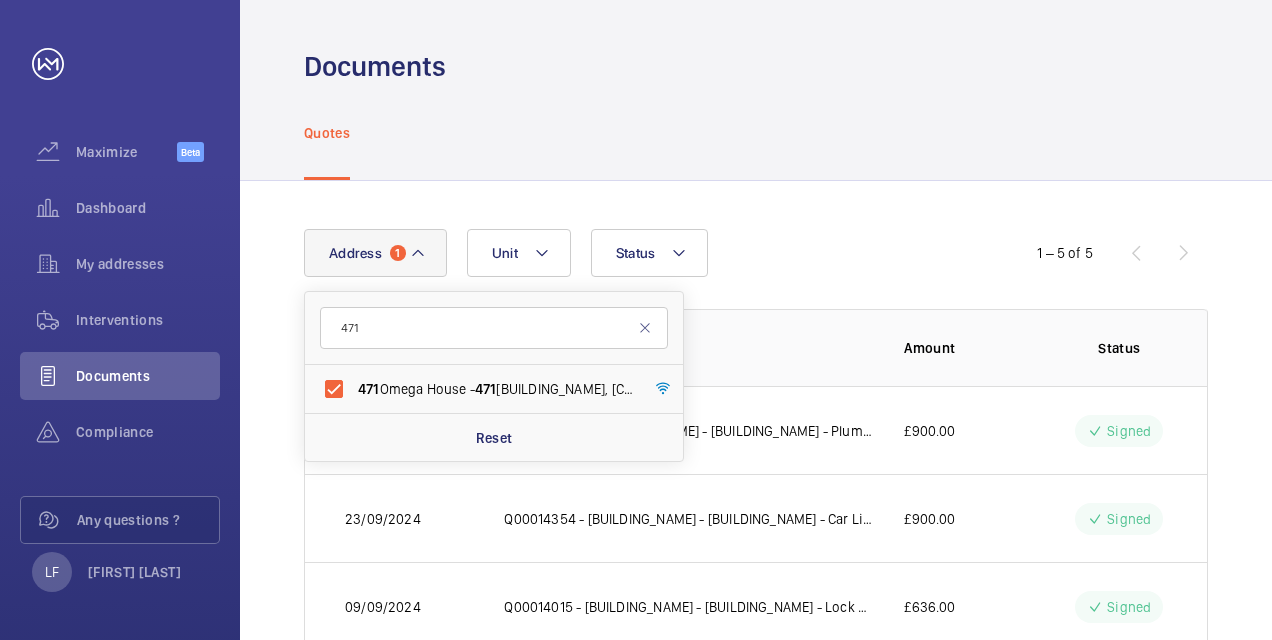 click on "Address [NUMBER] [NUMBER]  [BUILDING_NAME] -  [NUMBER]  [BUILDING_NAME], [CITY] [POSTCODE] Reset Unit Status     [NUMBER] – [NUMBER] of [NUMBER]  Date of issue Description Amount Status  [DATE]   Q00020984 - [BUILDING_NAME] - [BUILDING_NAME] - Plumb and Bone Guides   £[AMOUNT]   Signed   [DATE]   Q00014354 - [BUILDING_NAME] - [BUILDING_NAME] - Car Lighting - [DATE]   £[AMOUNT]   Signed   [DATE]   Q00014015 - [BUILDING_NAME] - [BUILDING_NAME] - Lock Assembly - [DATE]   £[AMOUNT]   Signed   [DATE]   Q00010735 - [BUILDING_NAME] - [BUILDING_NAME] -Shaft clean down -[DATE]   £[AMOUNT]   Signed   [DATE]   [NUMBER] - M50133 EPL Passenger Lift - [BUILDING_NAME] - [BUILDING_NAME] - Shaft lighting upgrade -[DATE]   £[AMOUNT]   Signed" 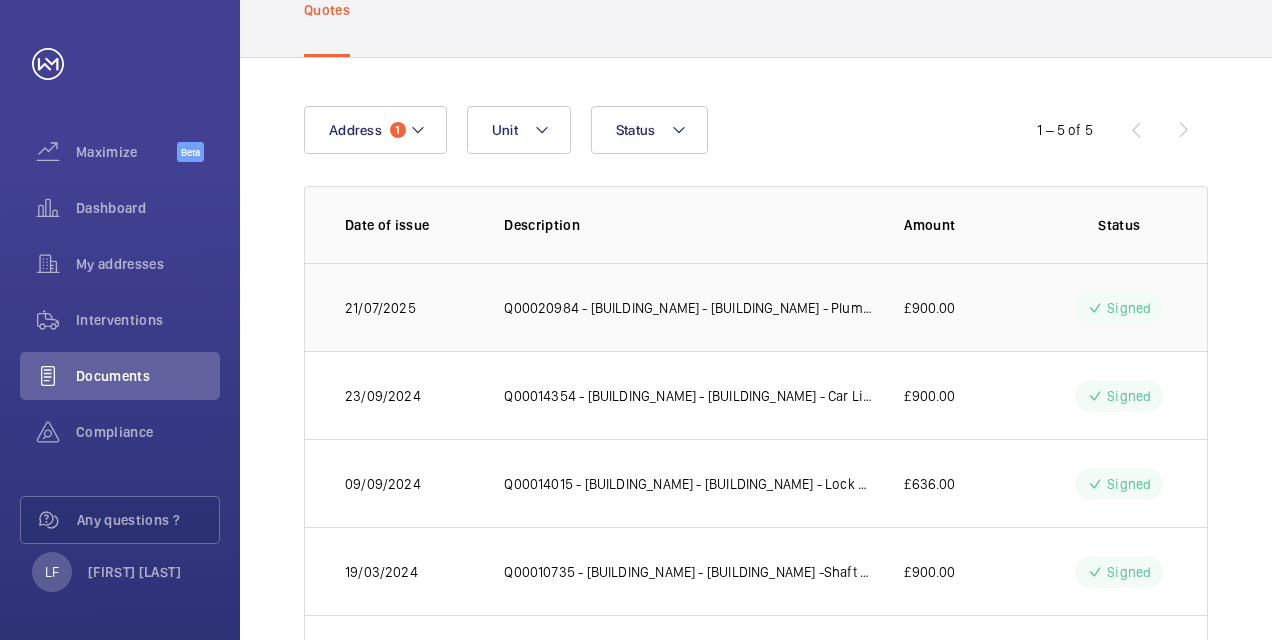 scroll, scrollTop: 234, scrollLeft: 0, axis: vertical 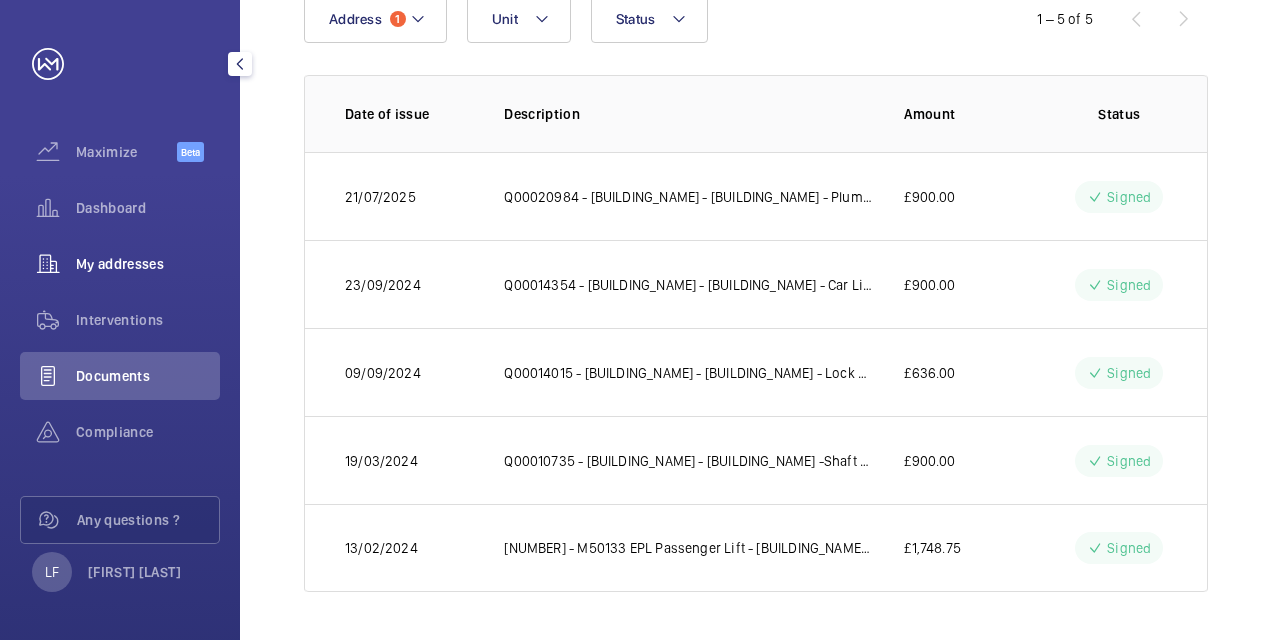 click on "My addresses" 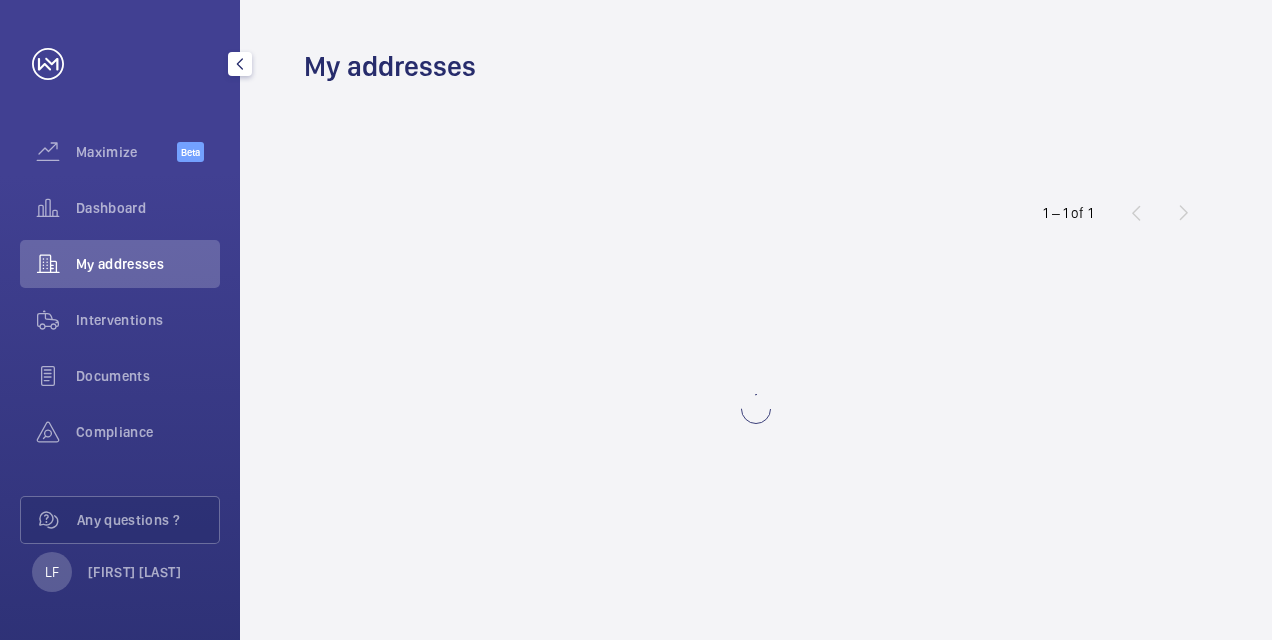 scroll, scrollTop: 0, scrollLeft: 0, axis: both 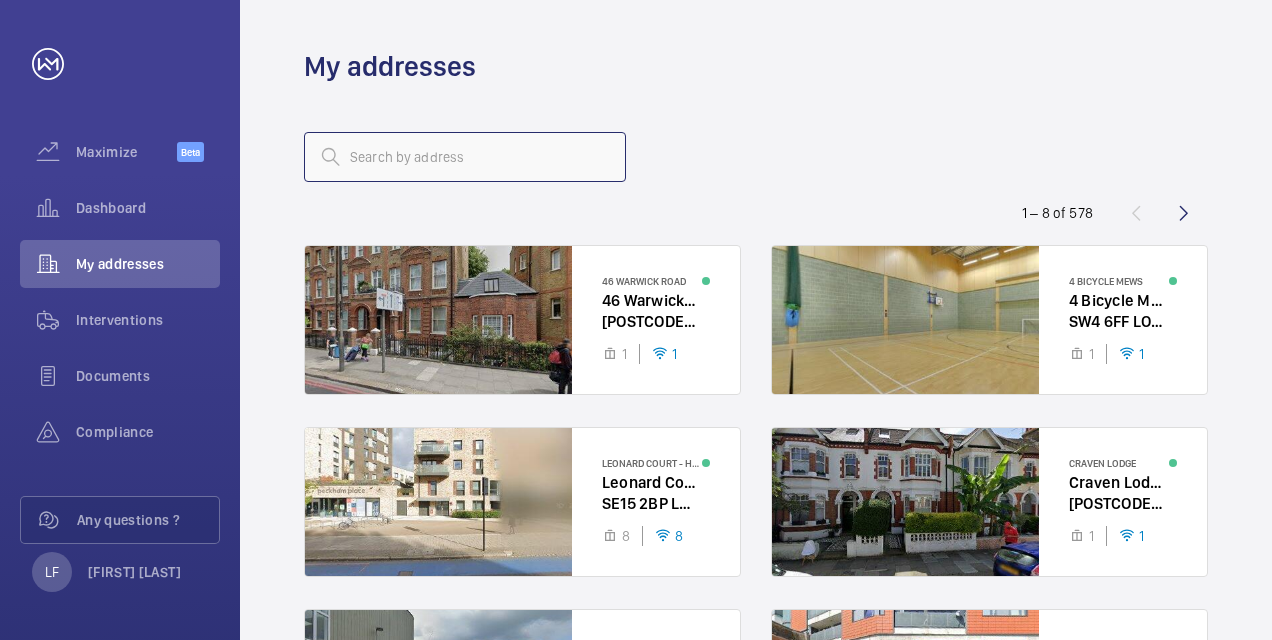 click 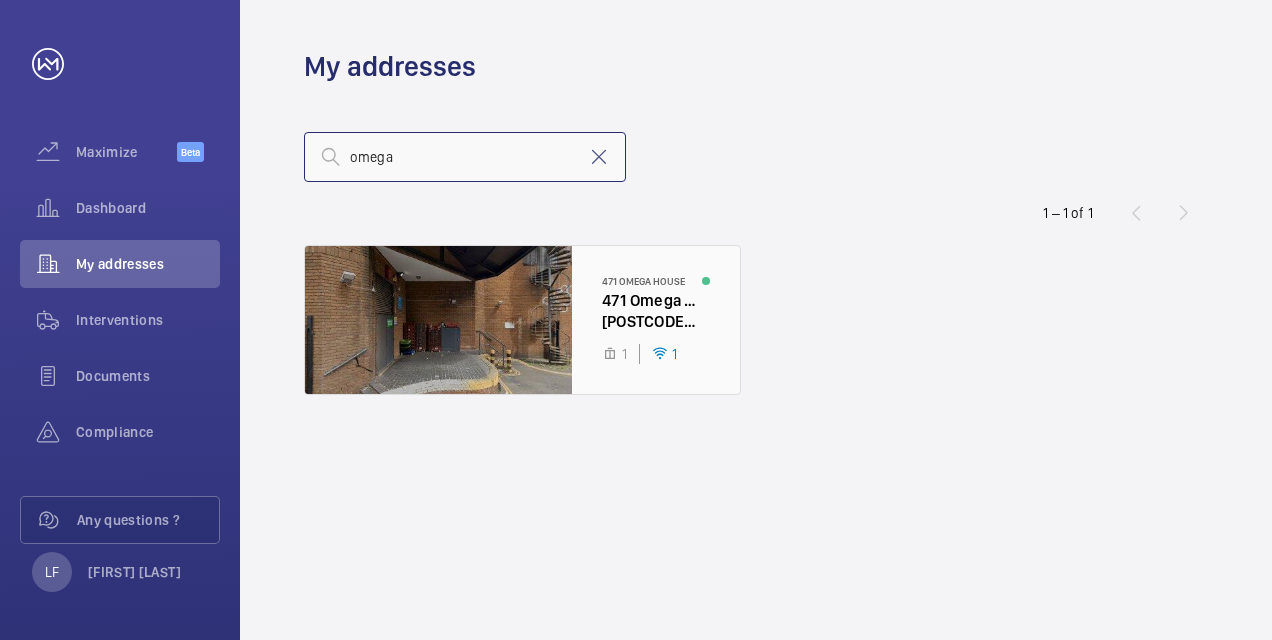 type on "omega" 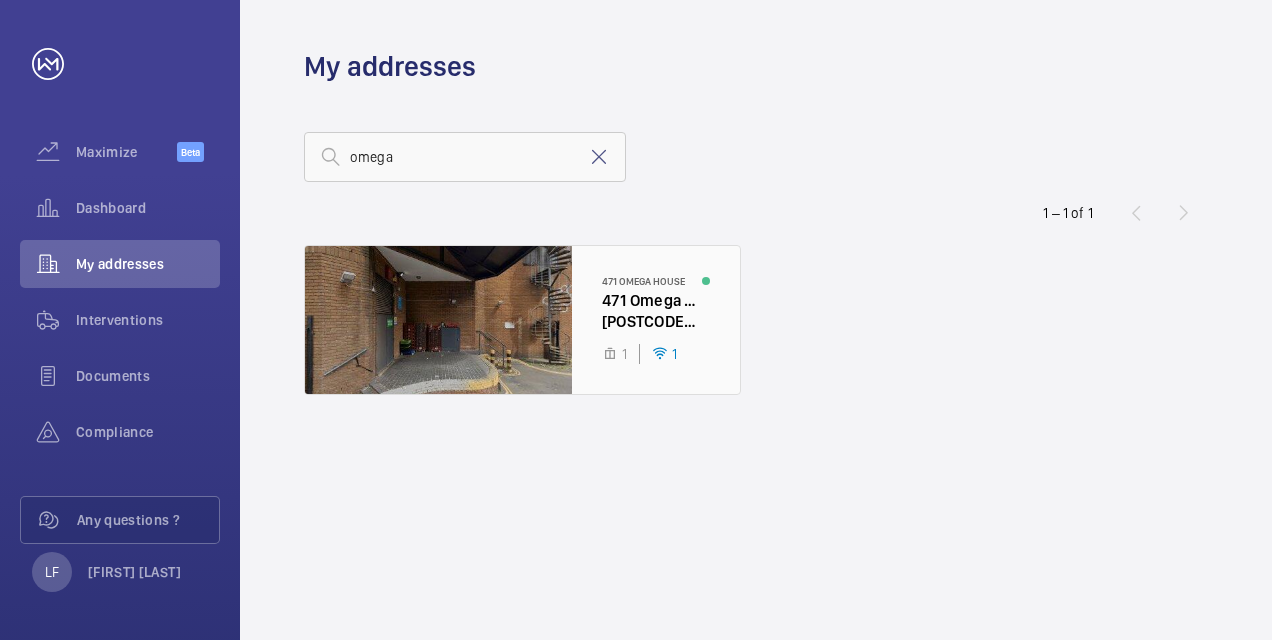 click 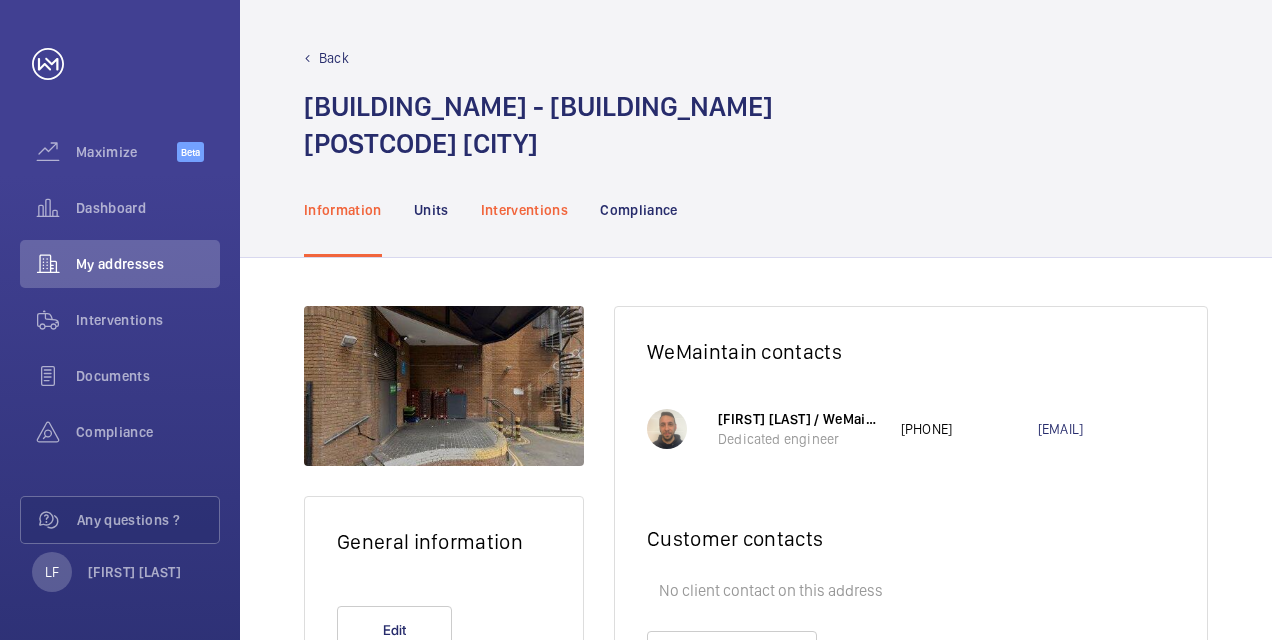 click on "Interventions" 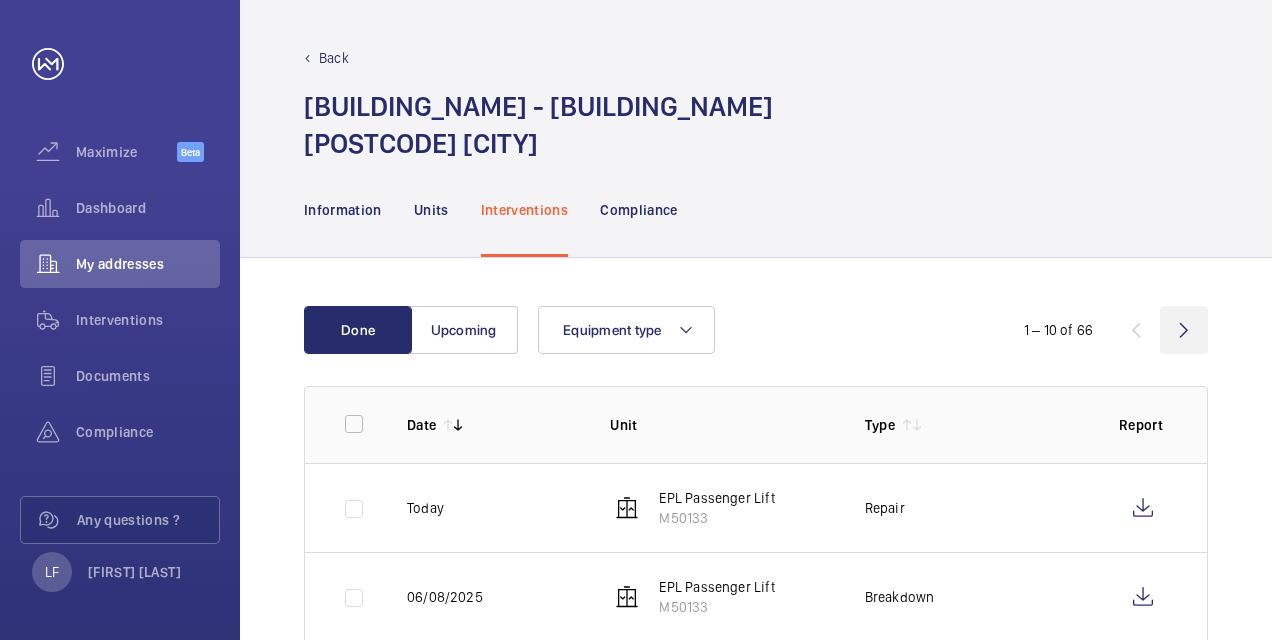 click 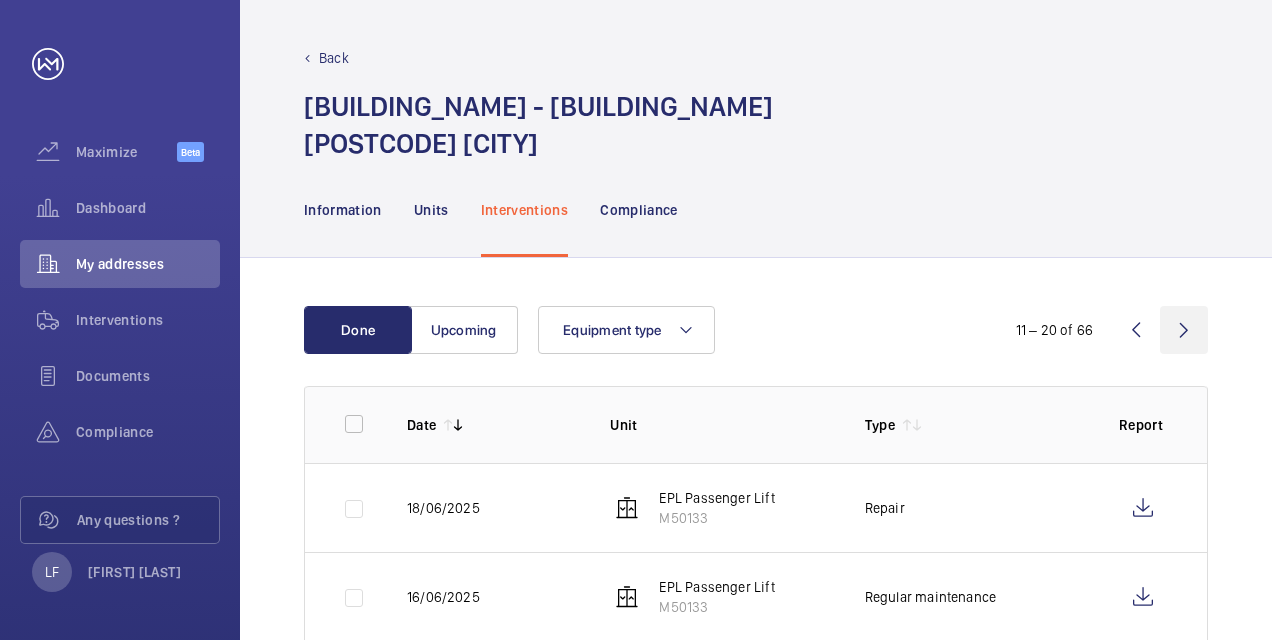 click 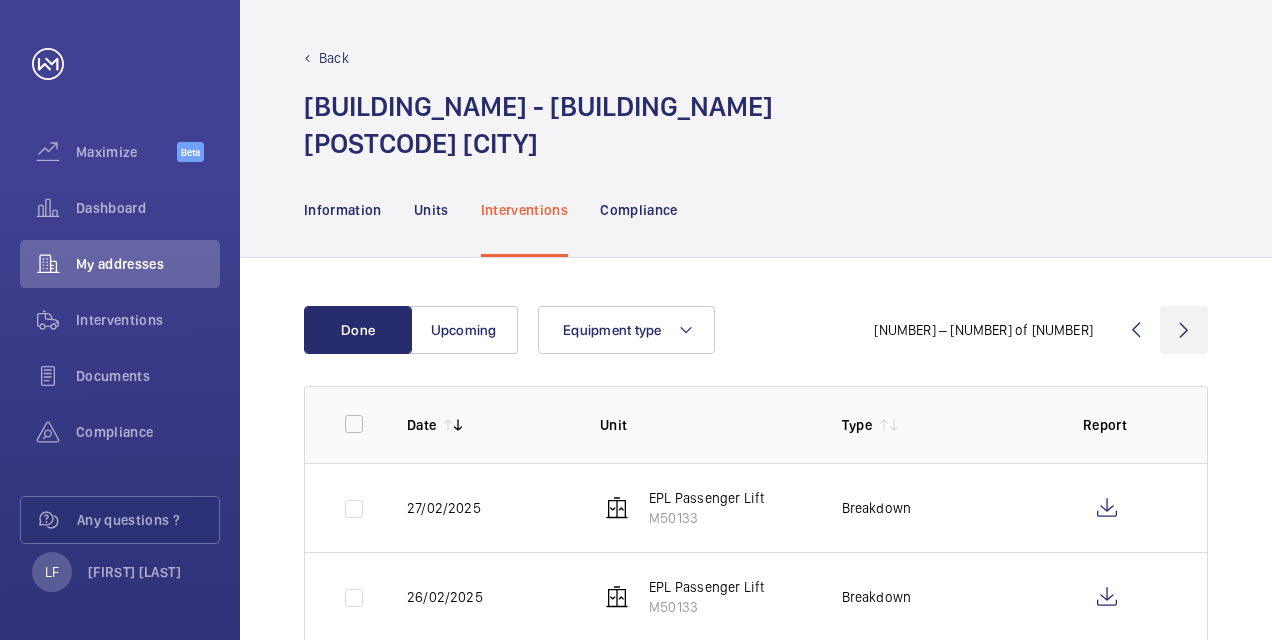 click 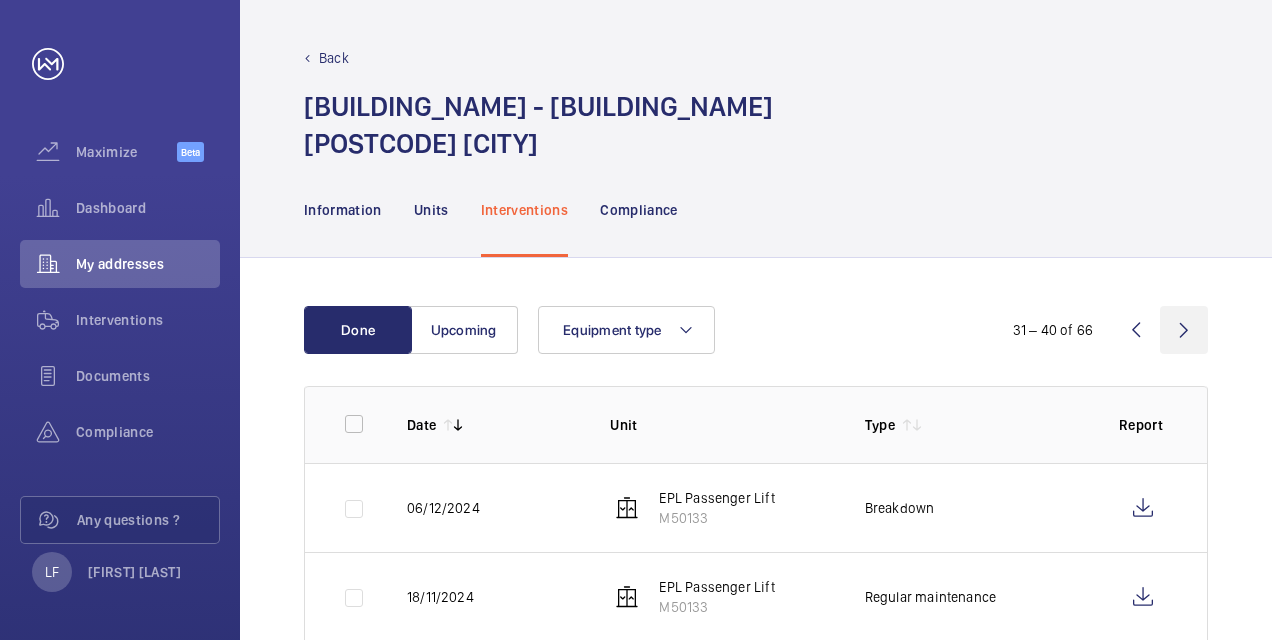 click 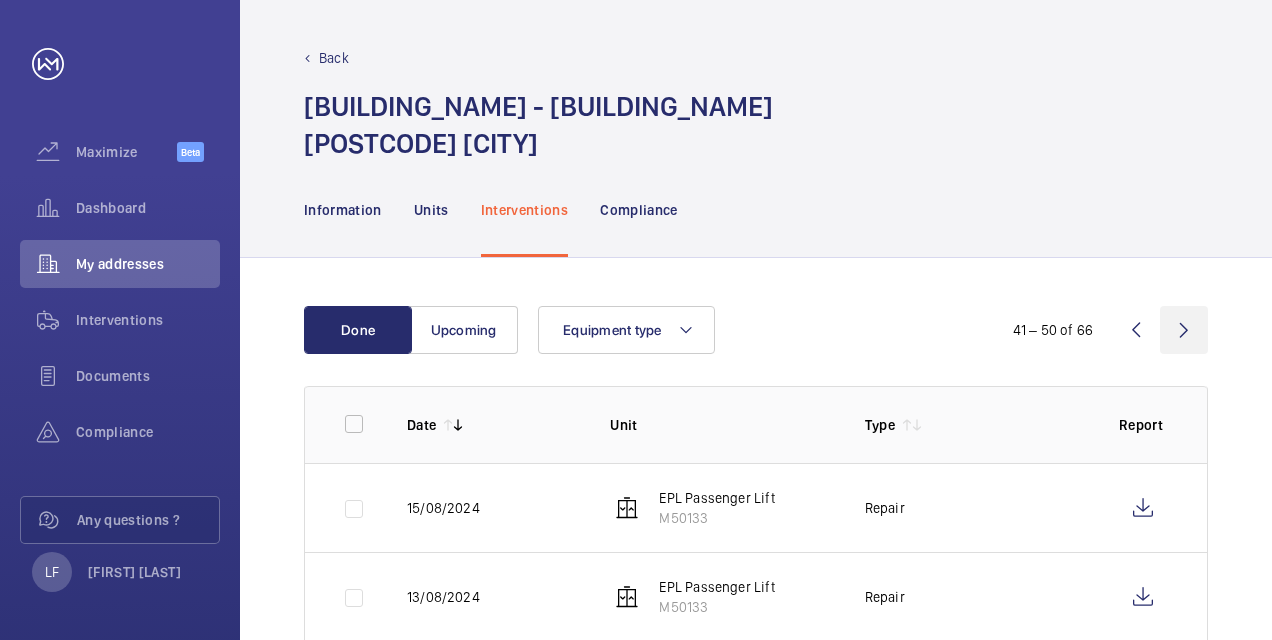 click 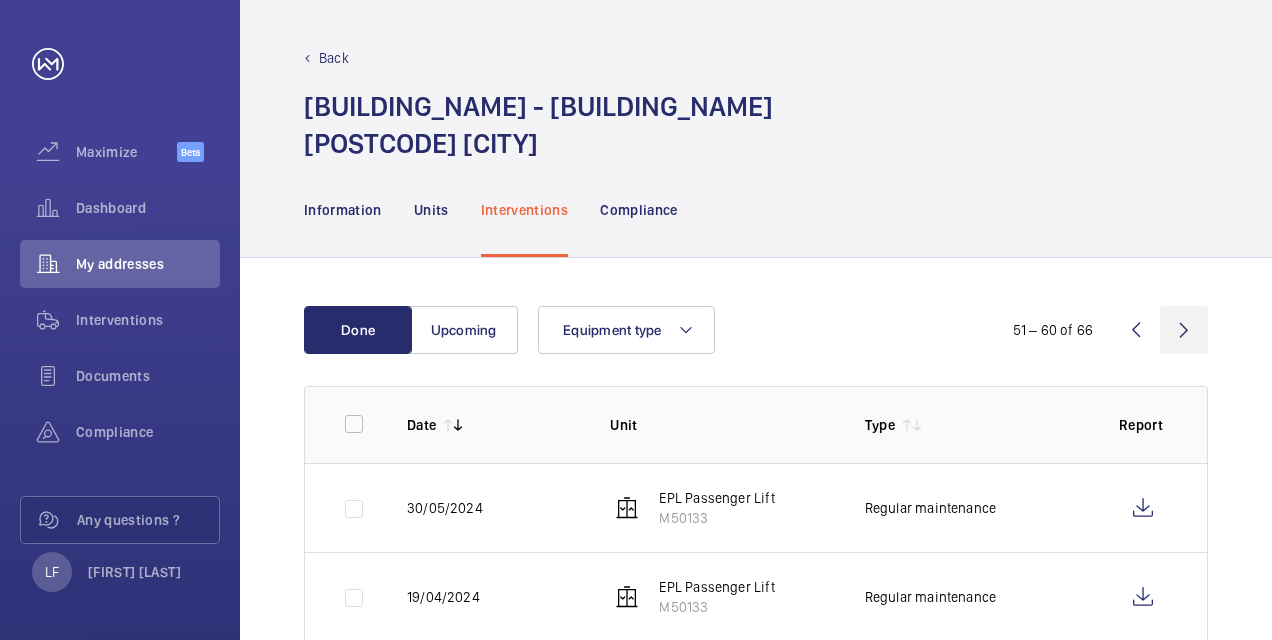 click 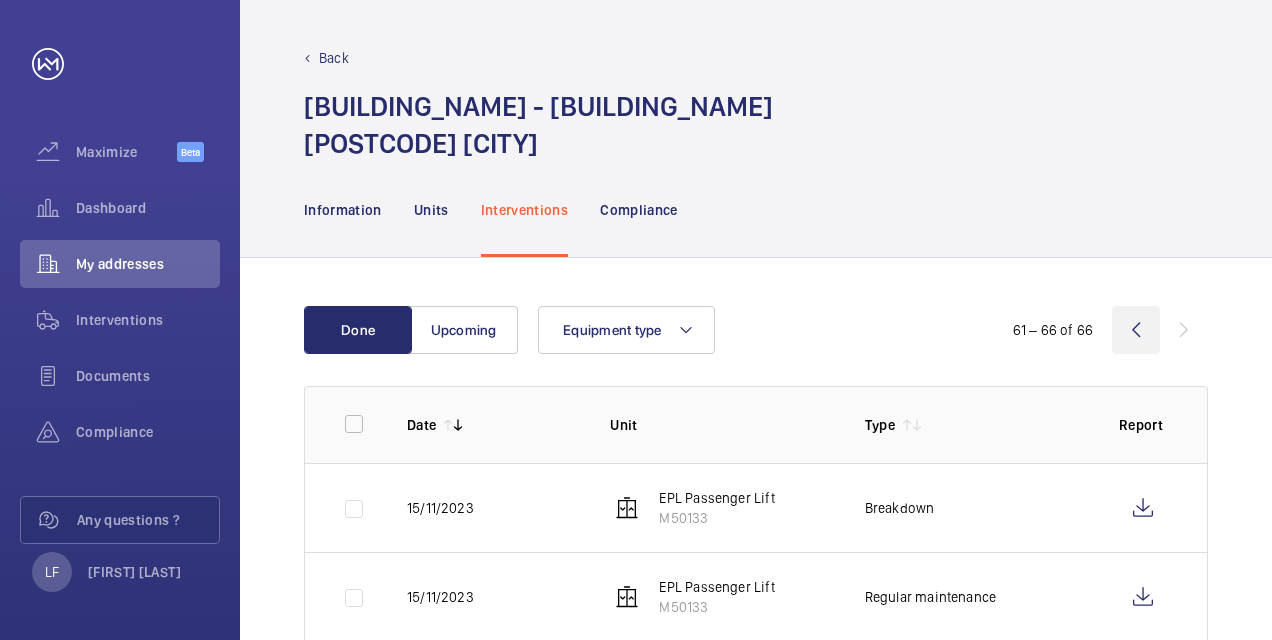 click 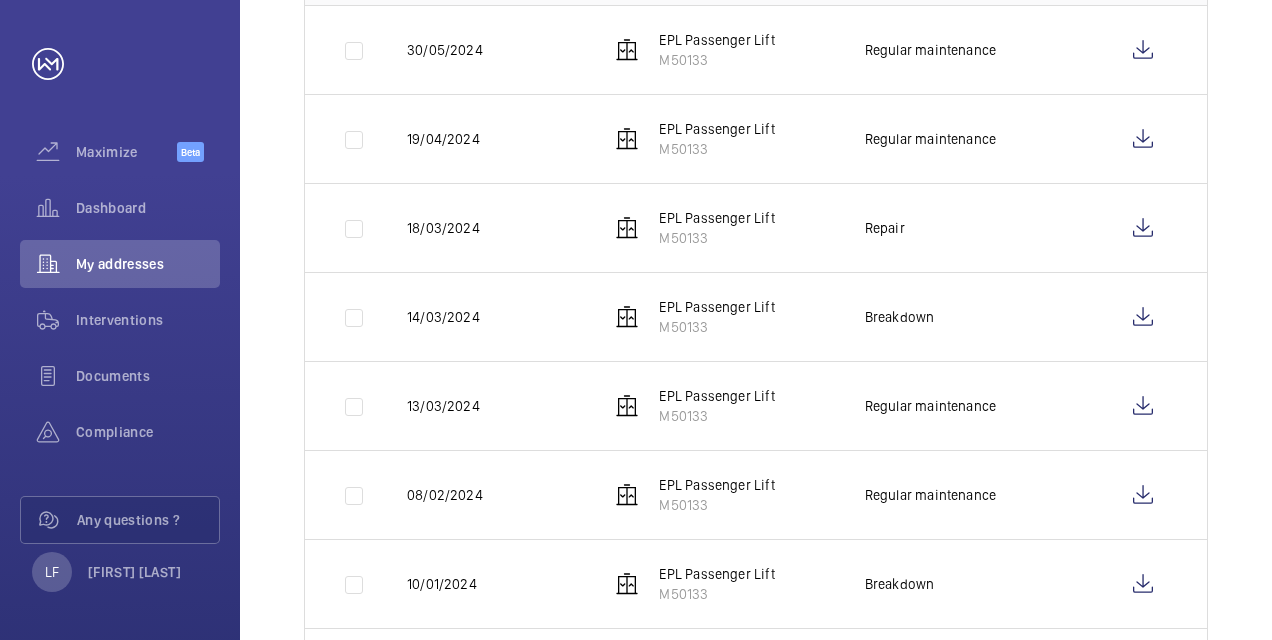 scroll, scrollTop: 358, scrollLeft: 0, axis: vertical 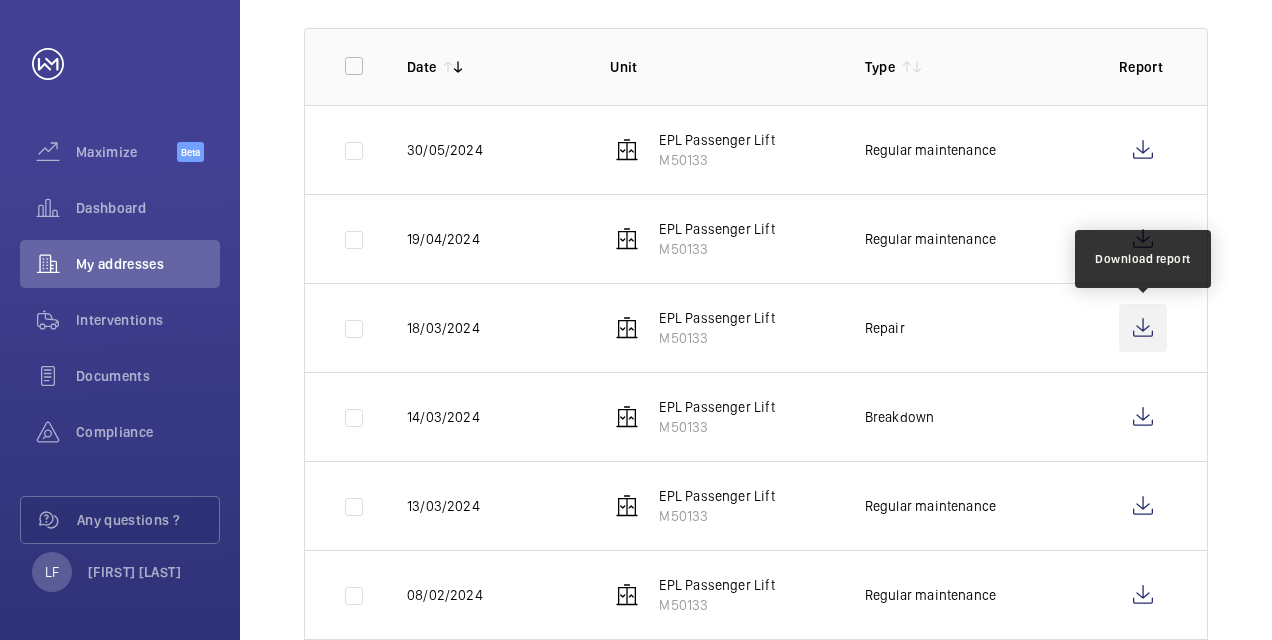 click 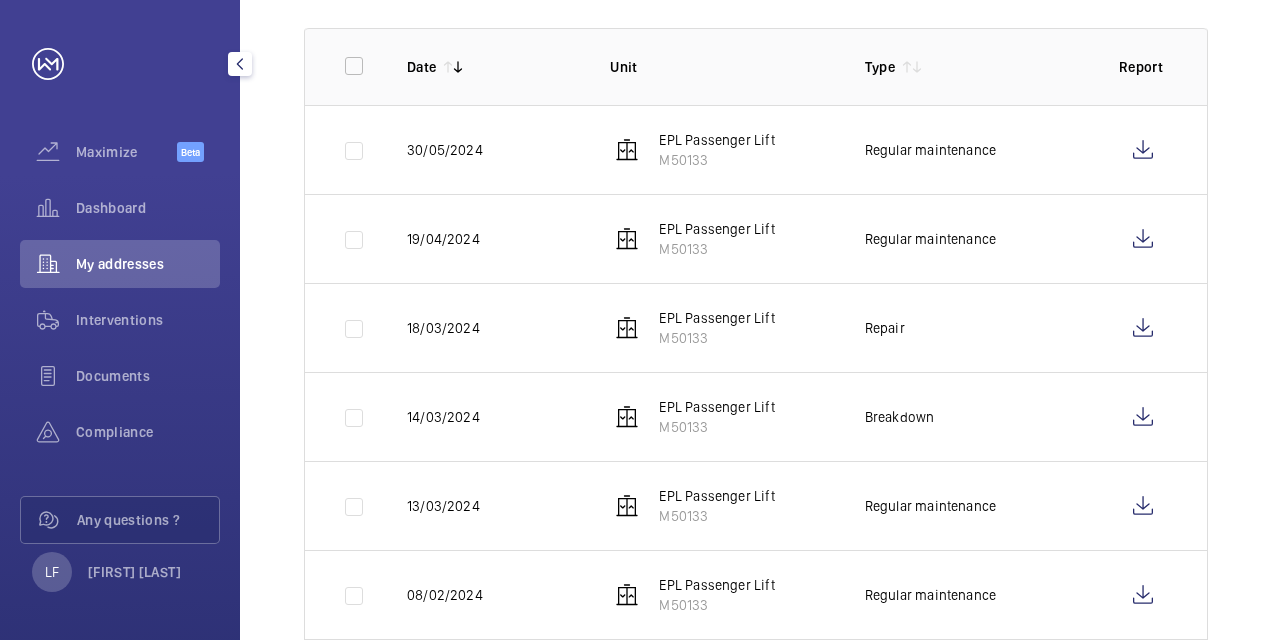 click on "My addresses" 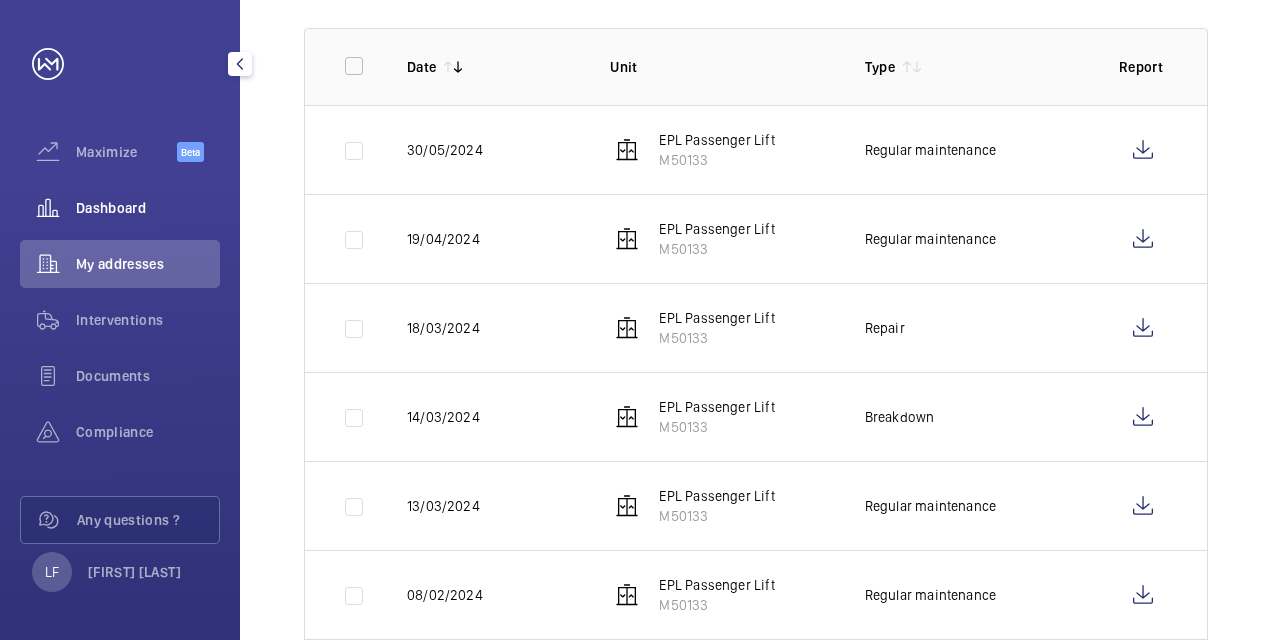 click on "Dashboard" 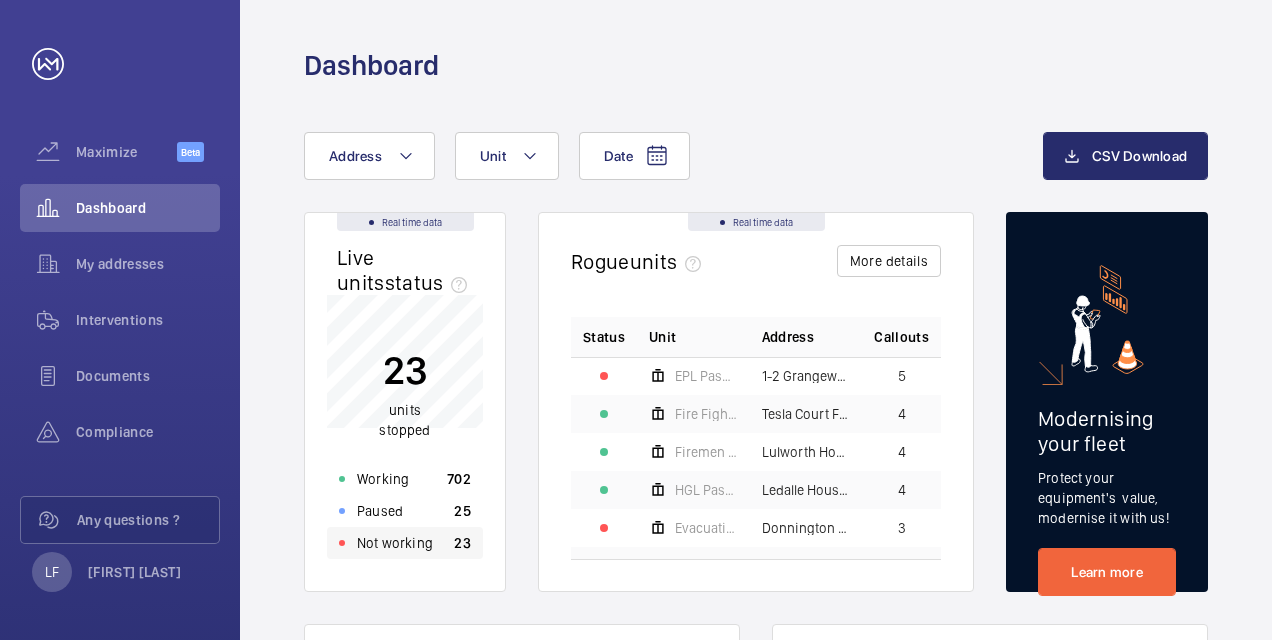 click on "Not working 23" 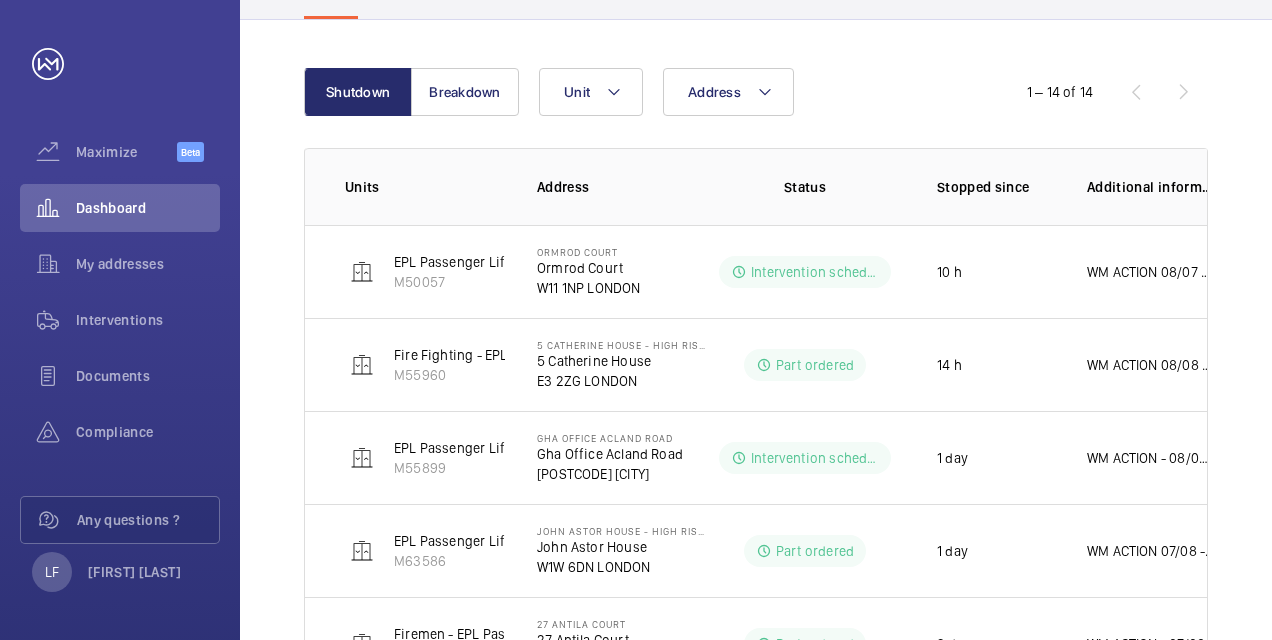 scroll, scrollTop: 1, scrollLeft: 0, axis: vertical 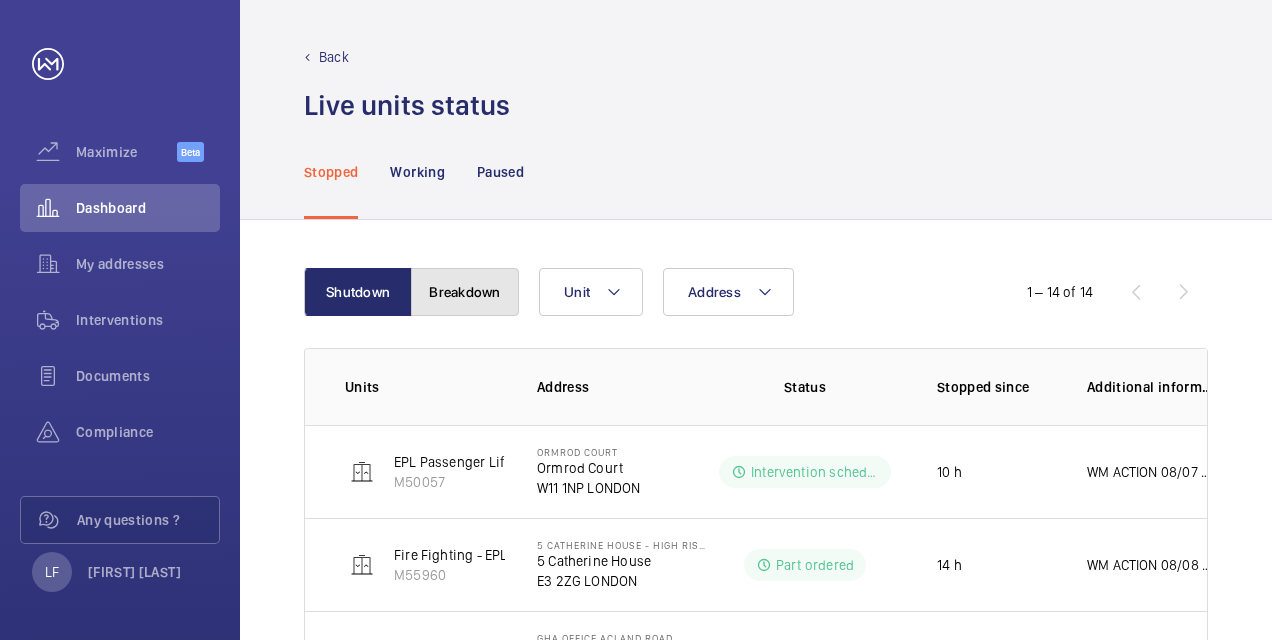 click on "Breakdown" 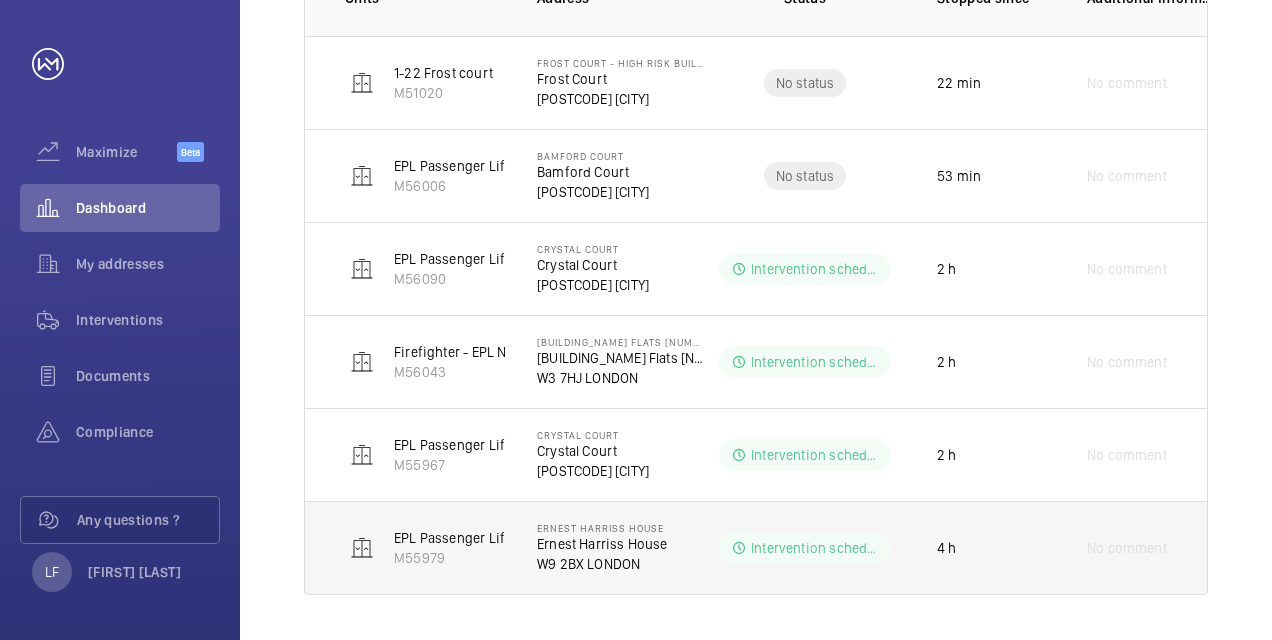 scroll, scrollTop: 0, scrollLeft: 0, axis: both 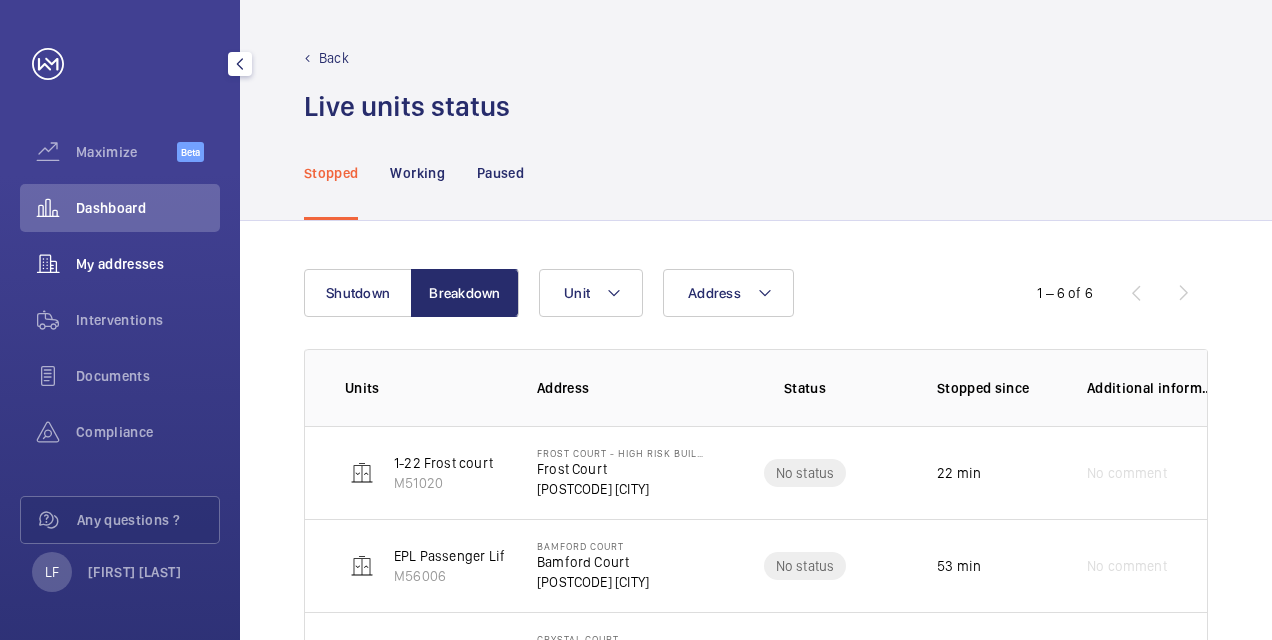 click on "My addresses" 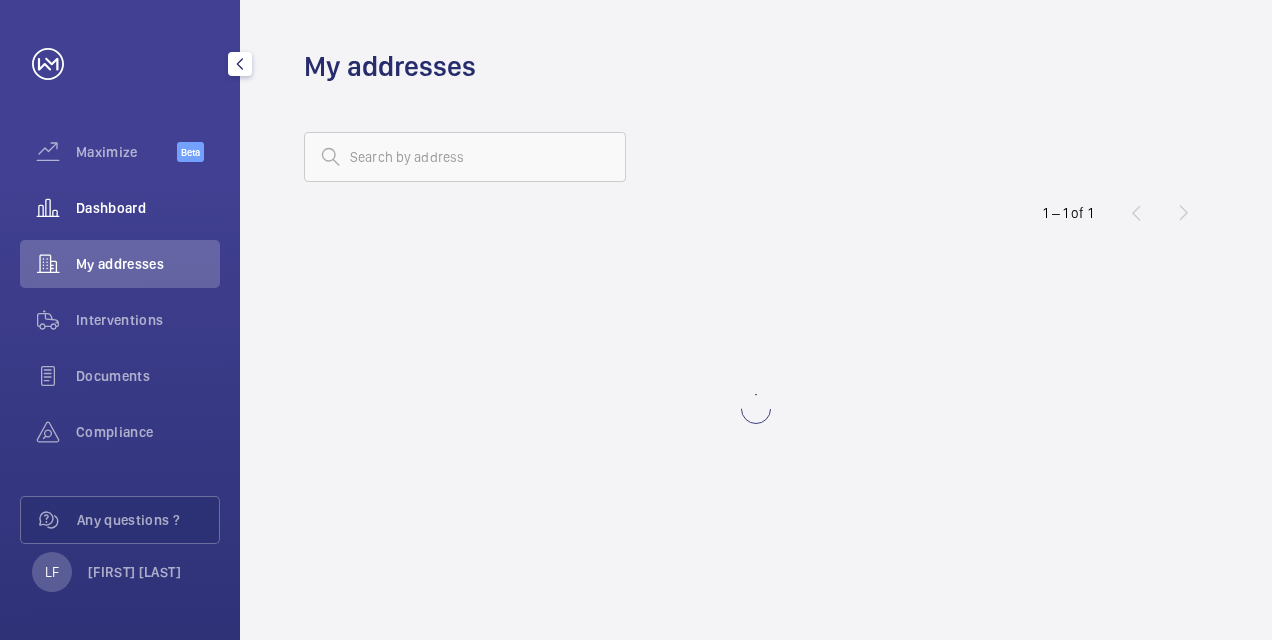 click on "Dashboard" 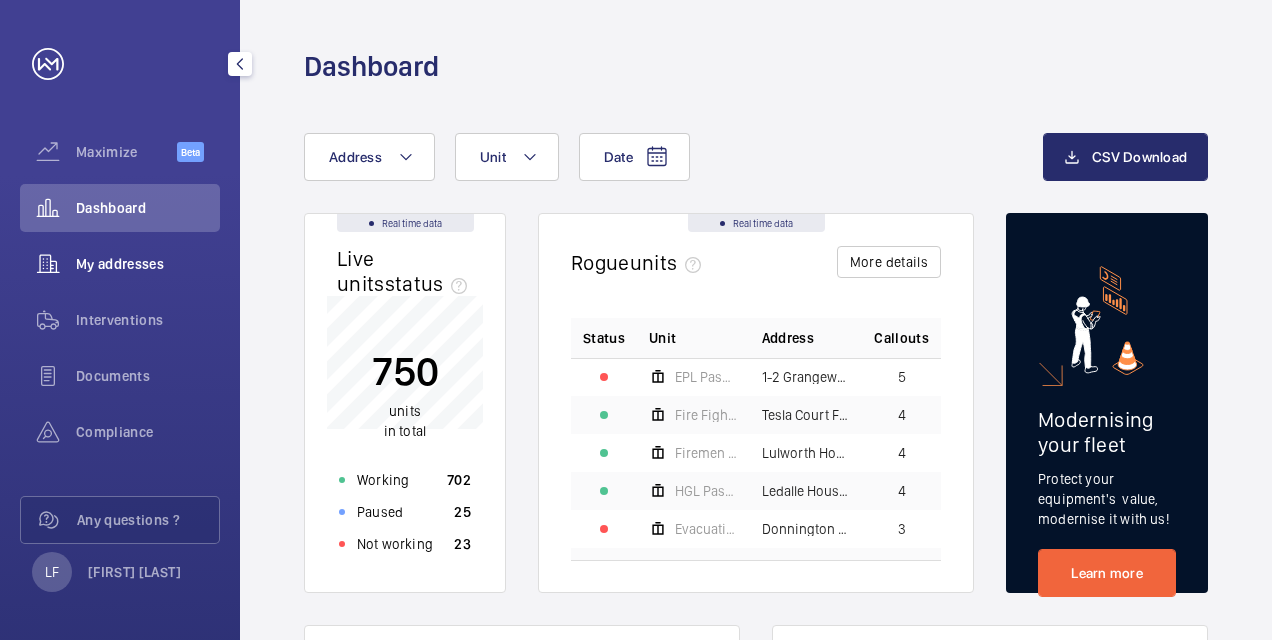 click on "My addresses" 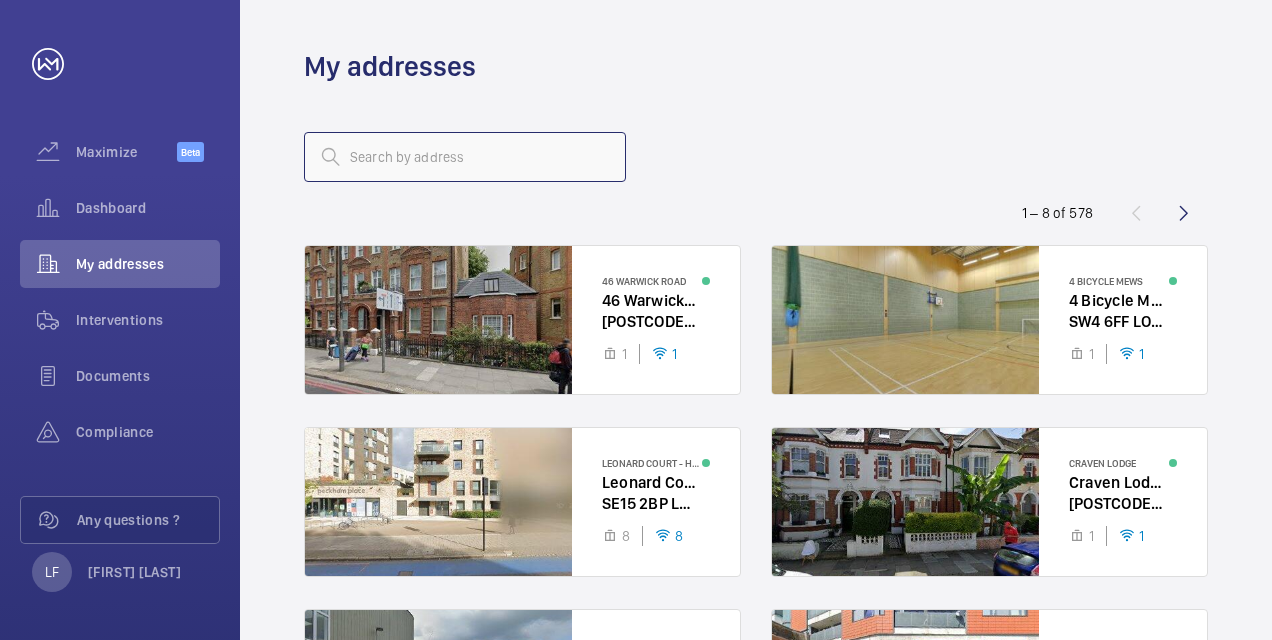 click 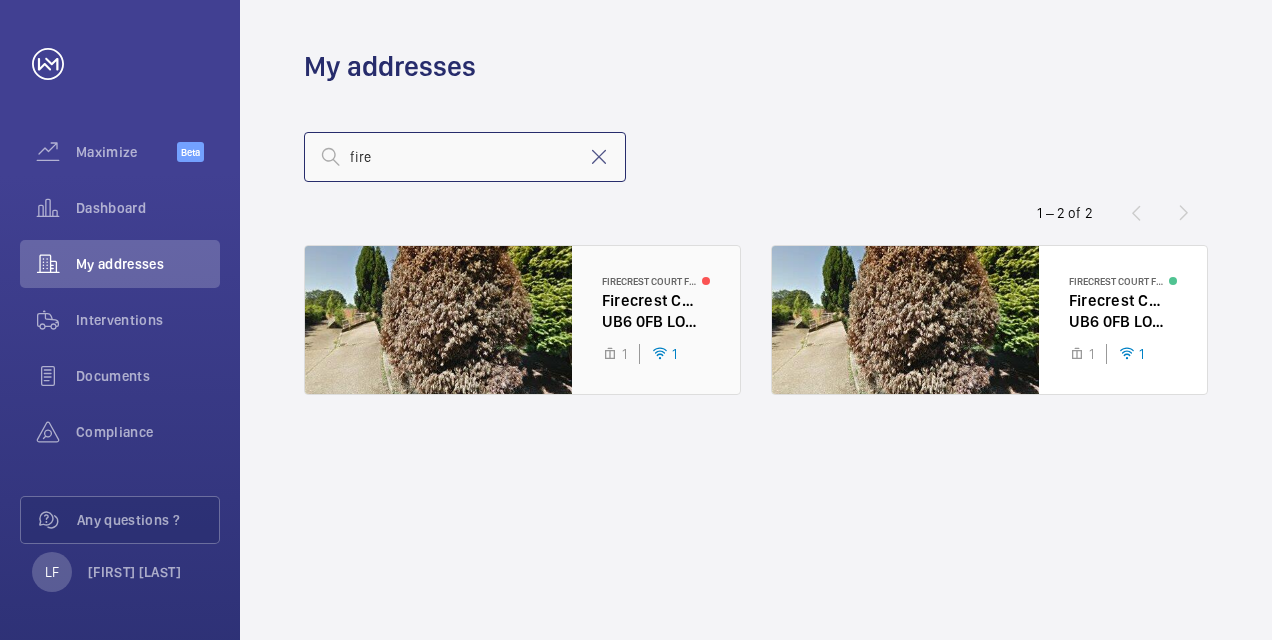 type on "fire" 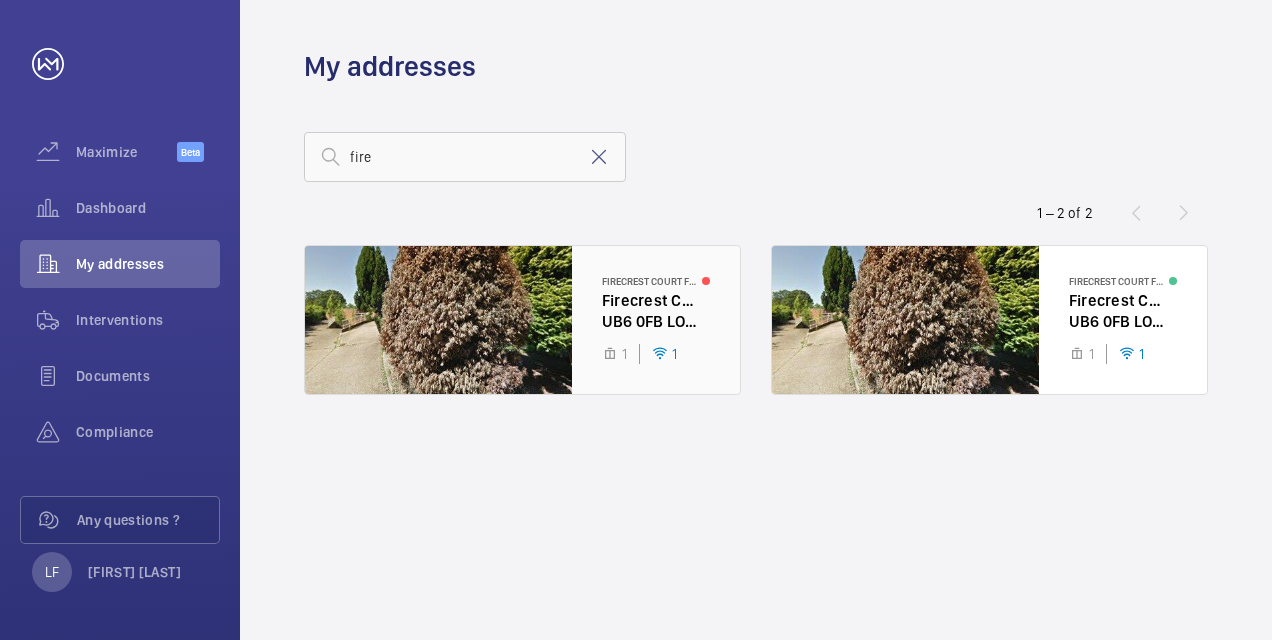 click 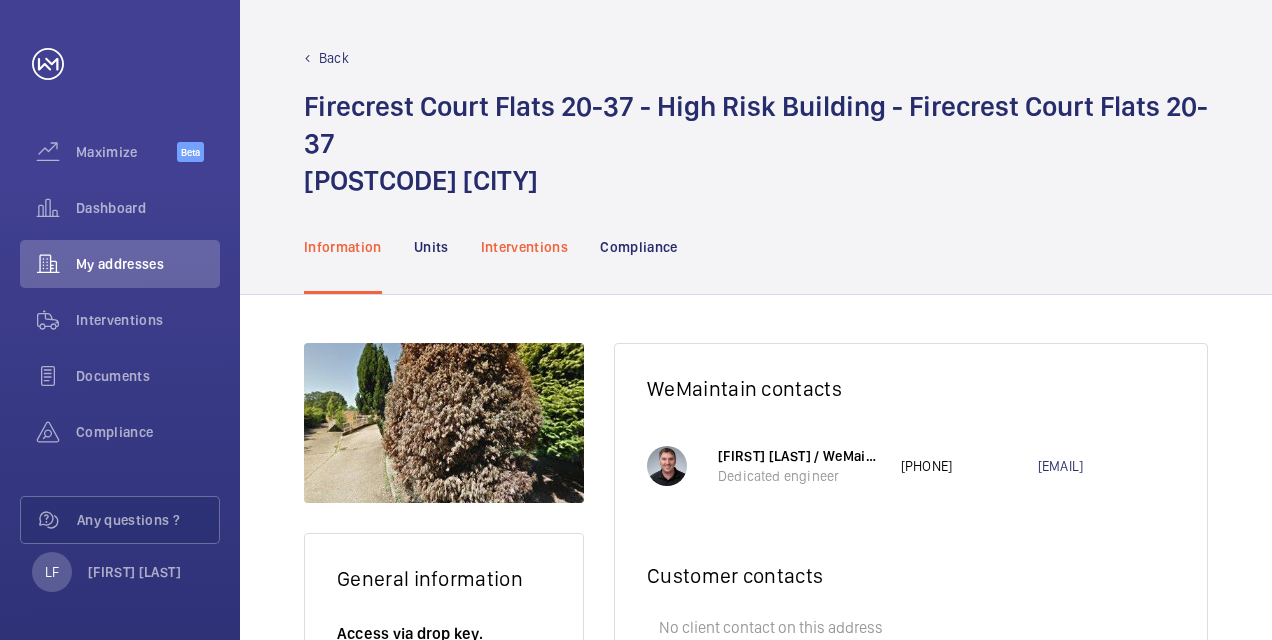click on "Interventions" 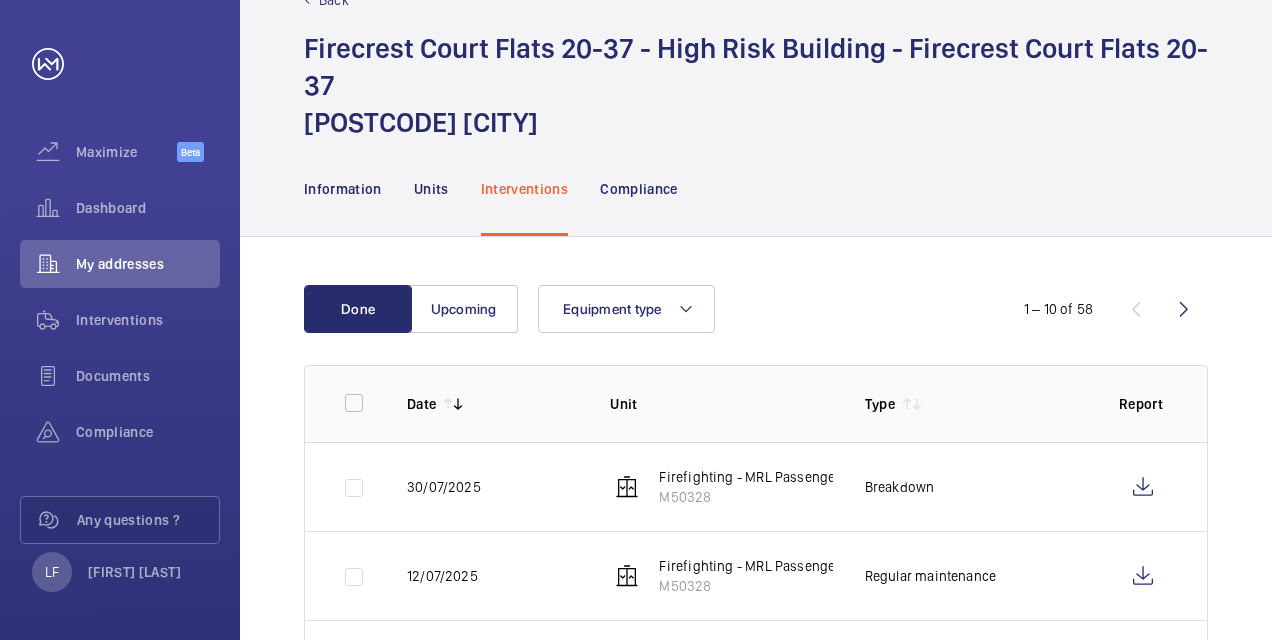 scroll, scrollTop: 100, scrollLeft: 0, axis: vertical 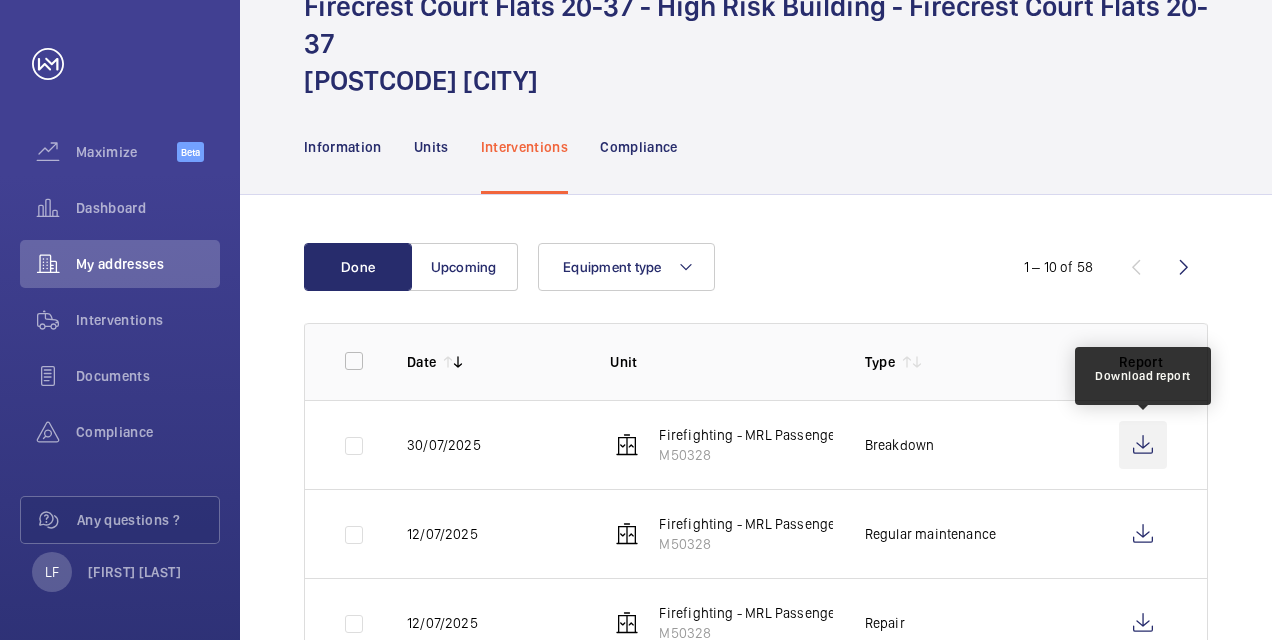 click 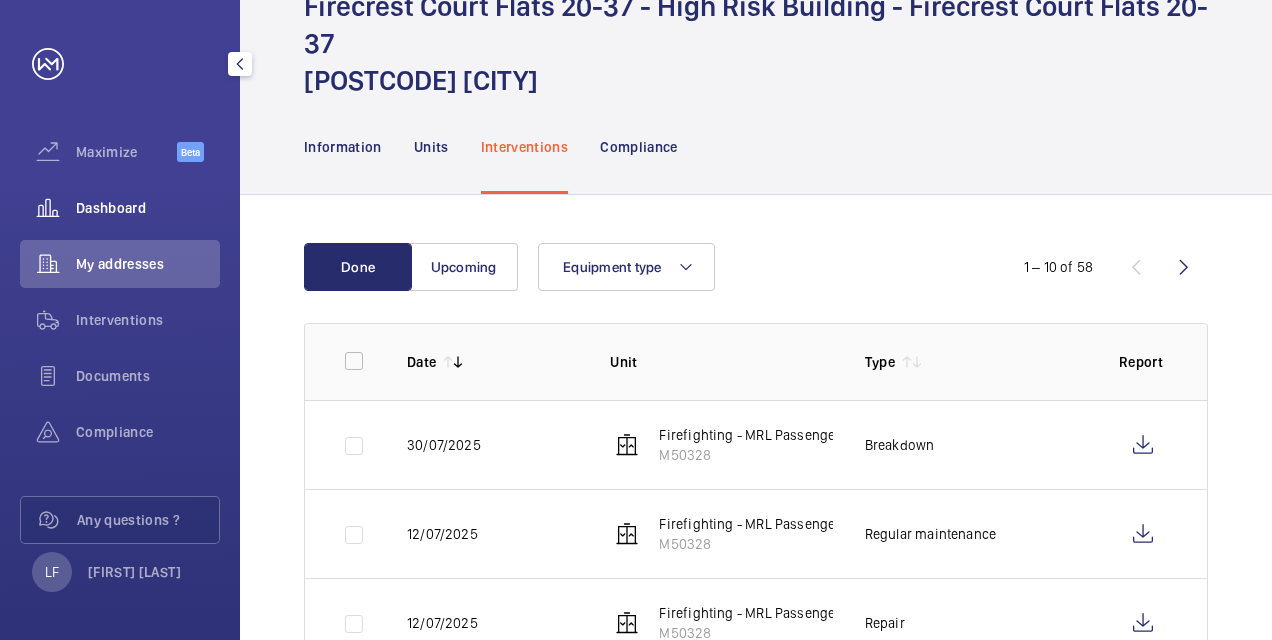 click on "Dashboard" 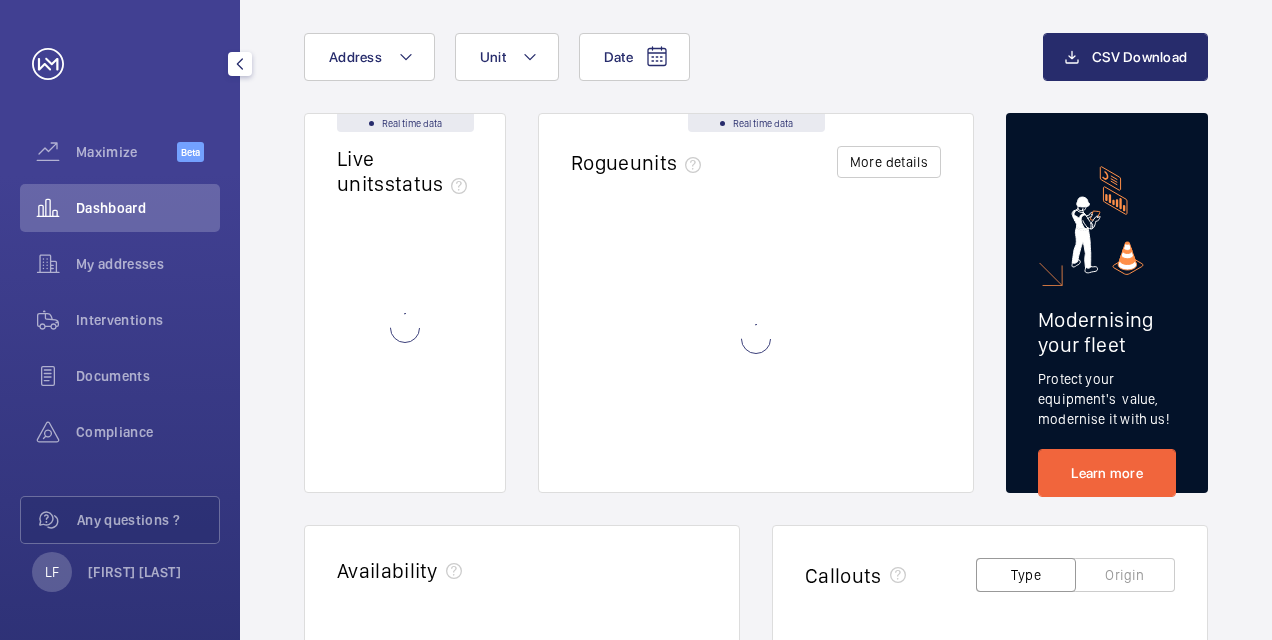 scroll, scrollTop: 60, scrollLeft: 0, axis: vertical 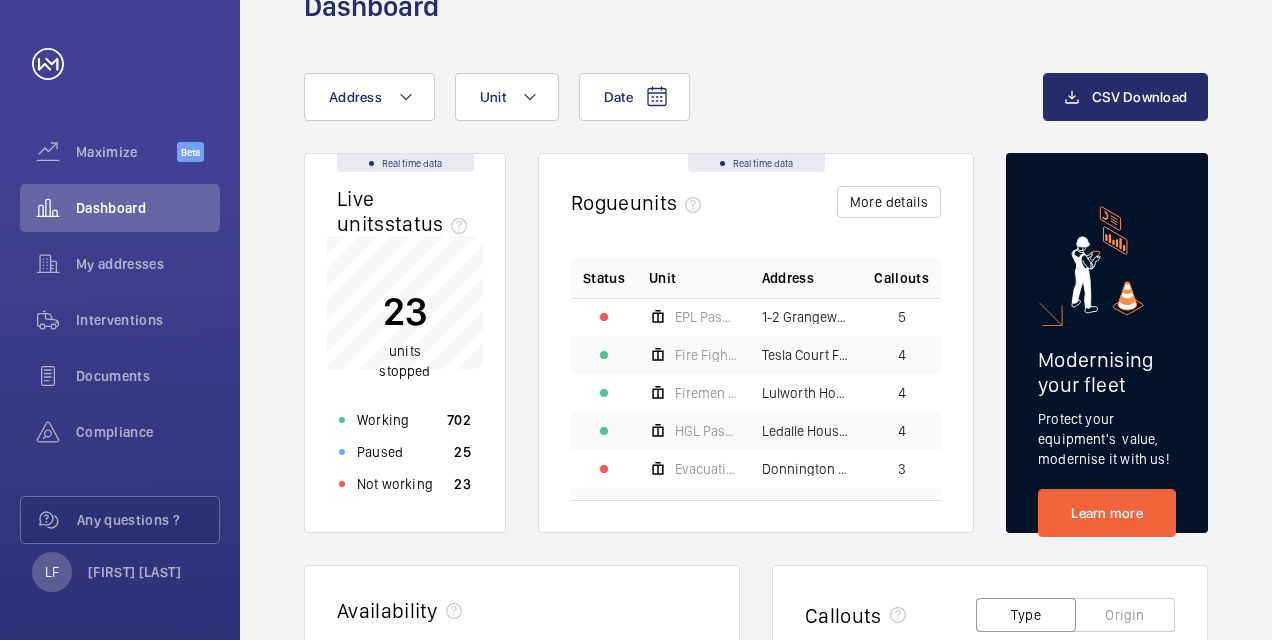 click on "Not working 23" 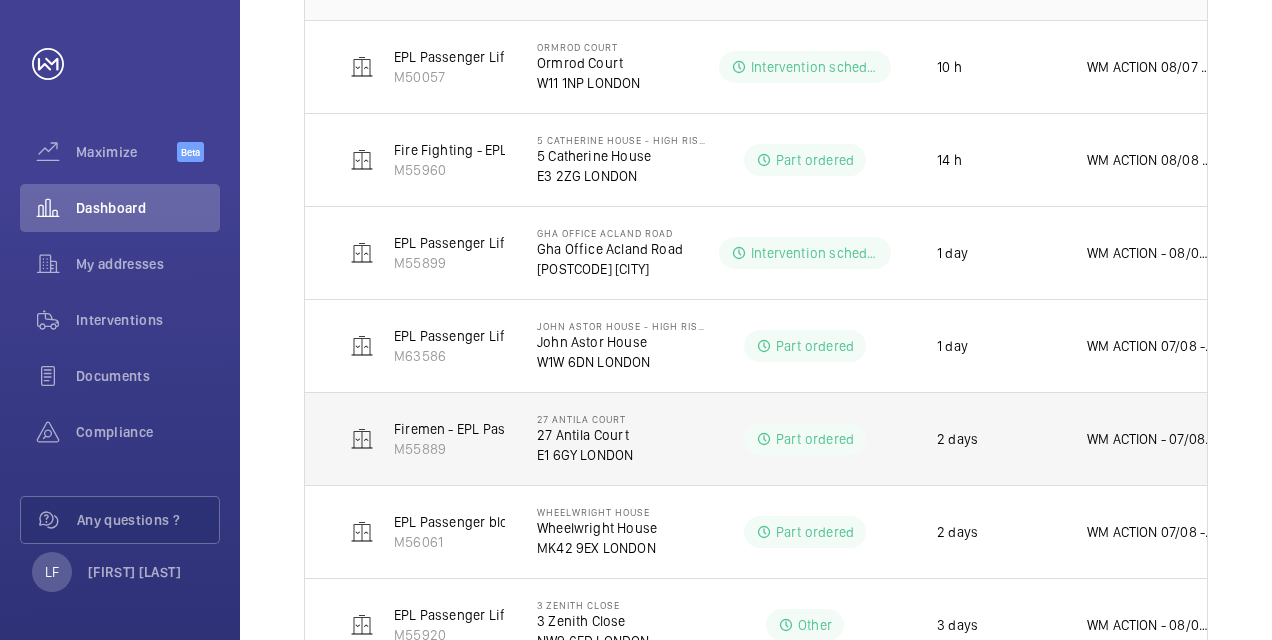 scroll, scrollTop: 400, scrollLeft: 0, axis: vertical 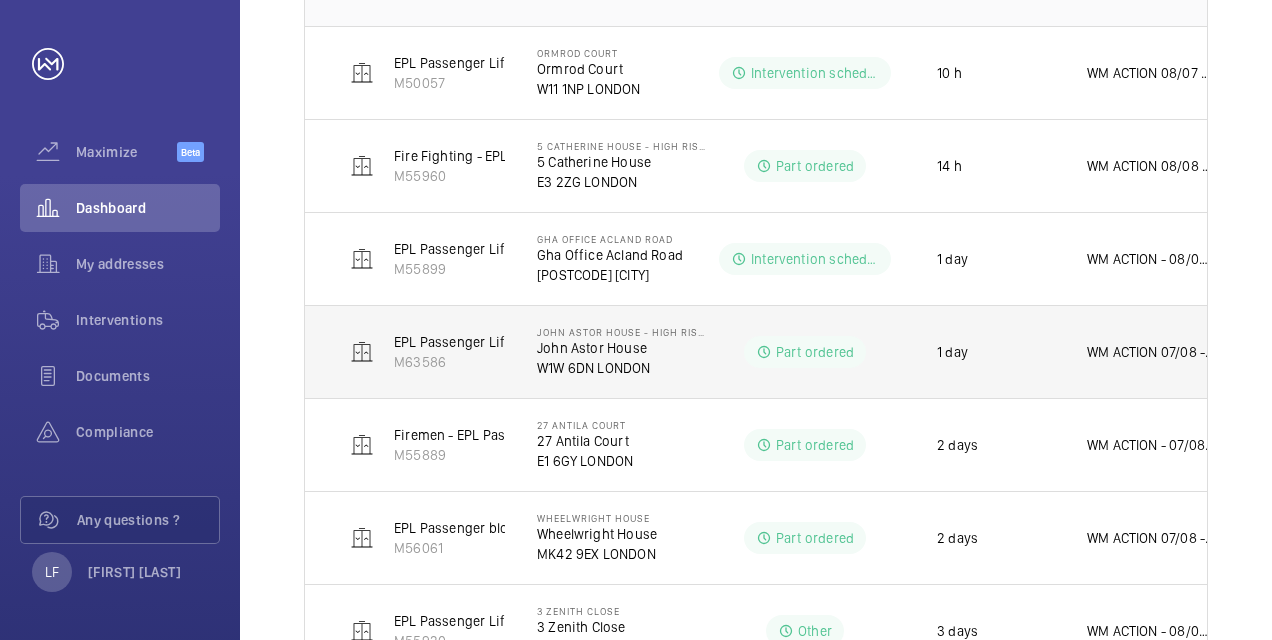 click on "John Astor House" 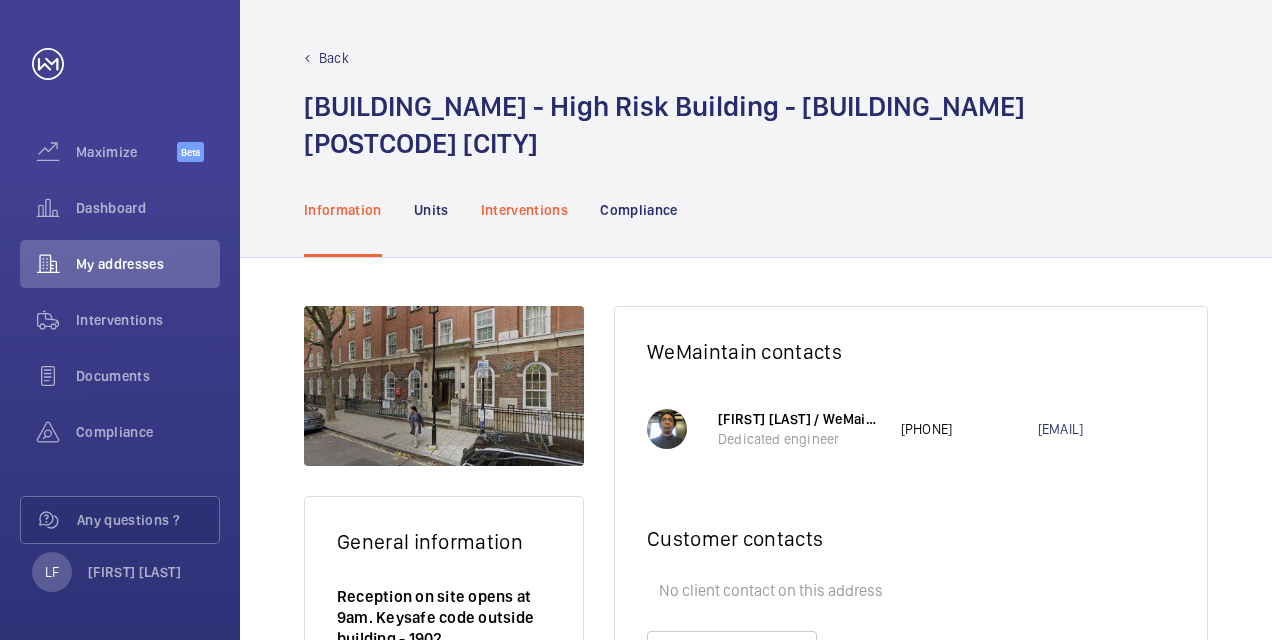click on "Interventions" 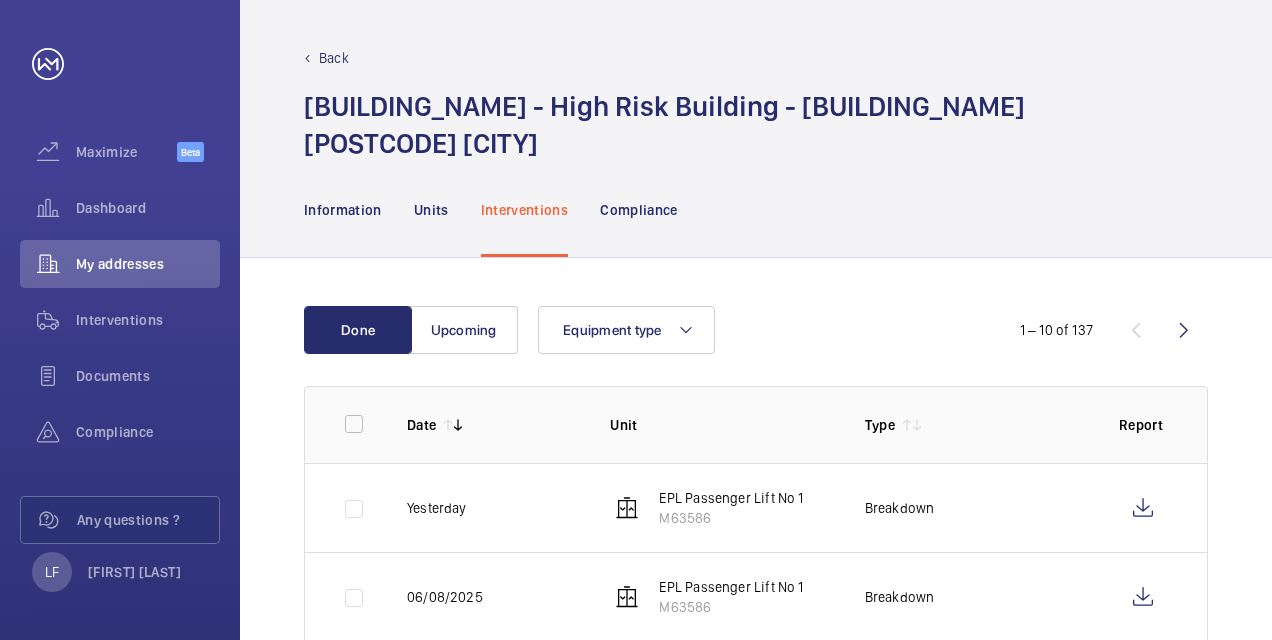 scroll, scrollTop: 100, scrollLeft: 0, axis: vertical 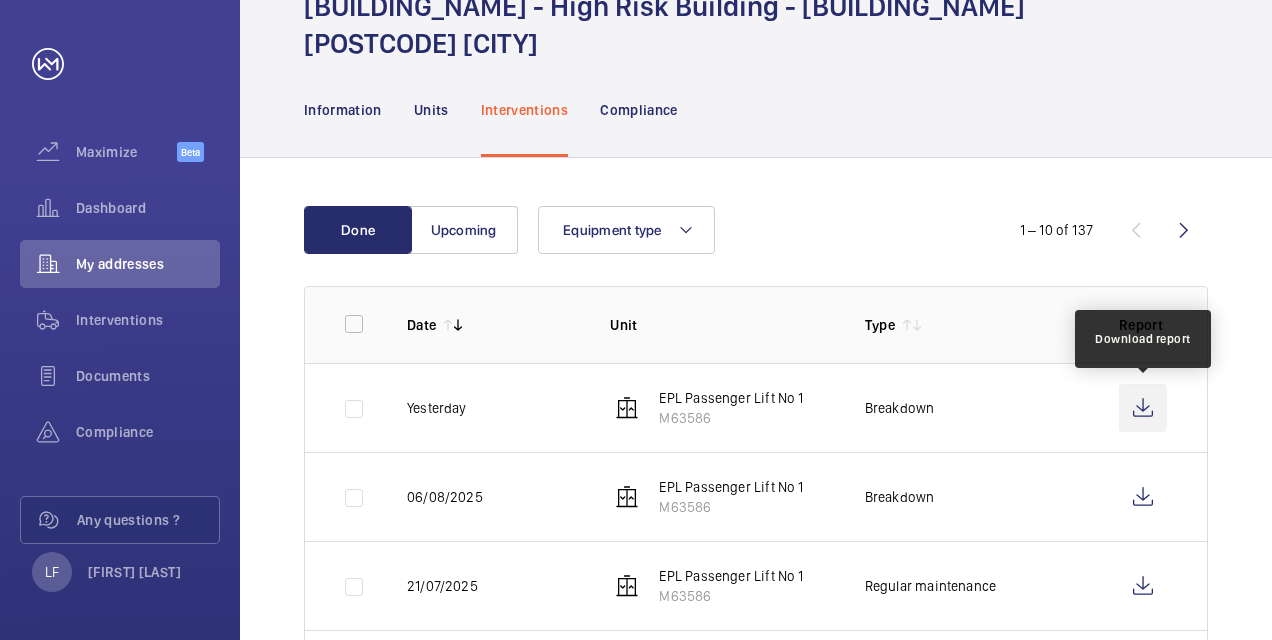 click 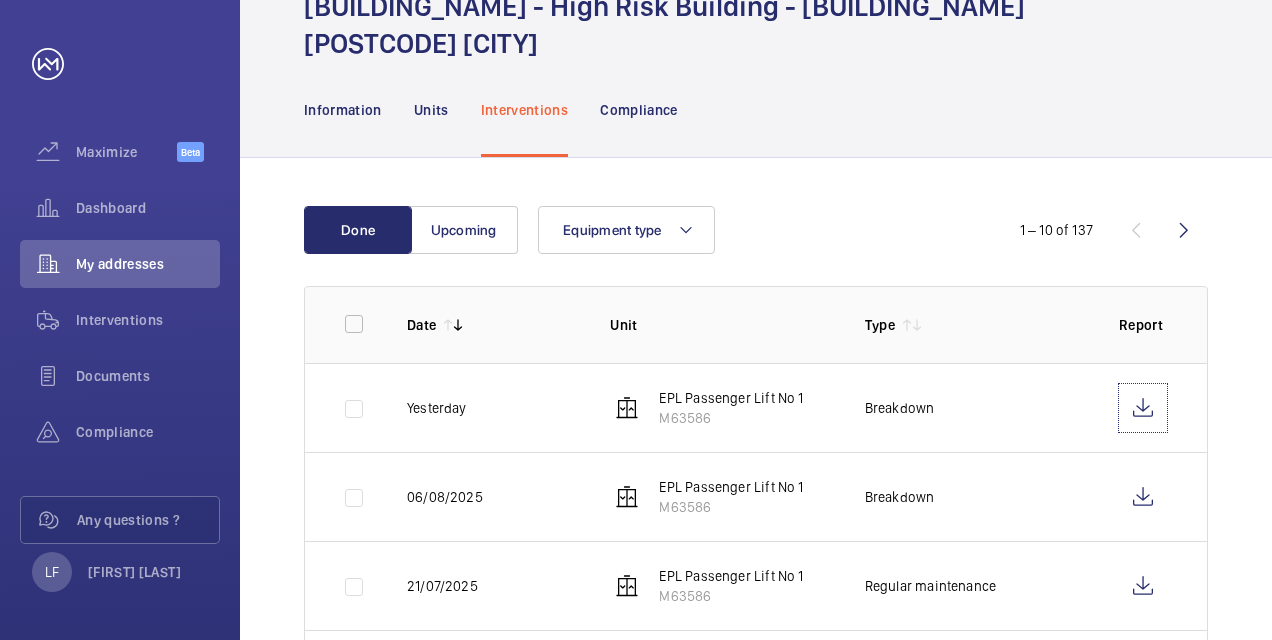 scroll, scrollTop: 200, scrollLeft: 0, axis: vertical 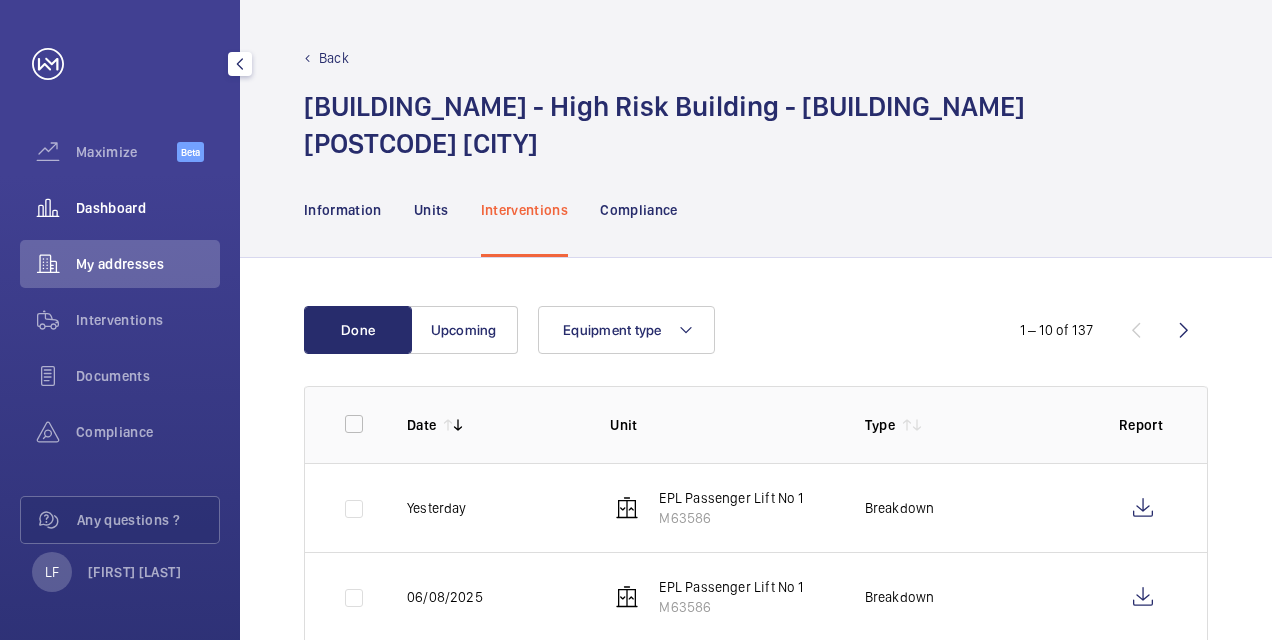 click on "Dashboard" 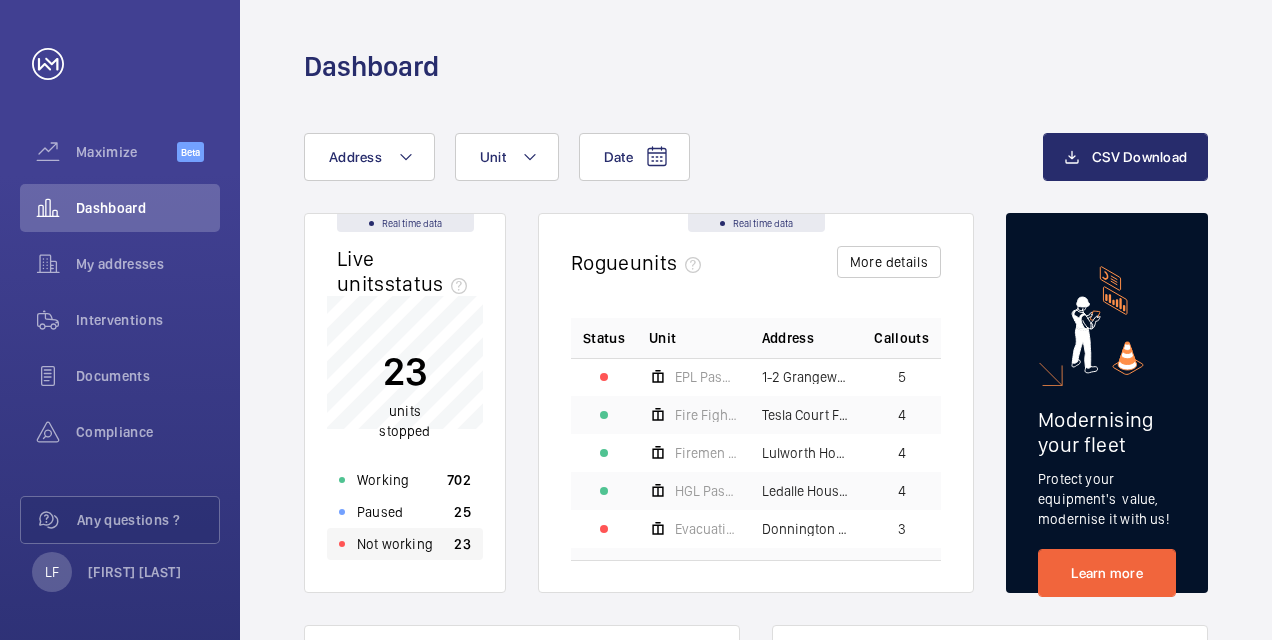 click on "Not working" 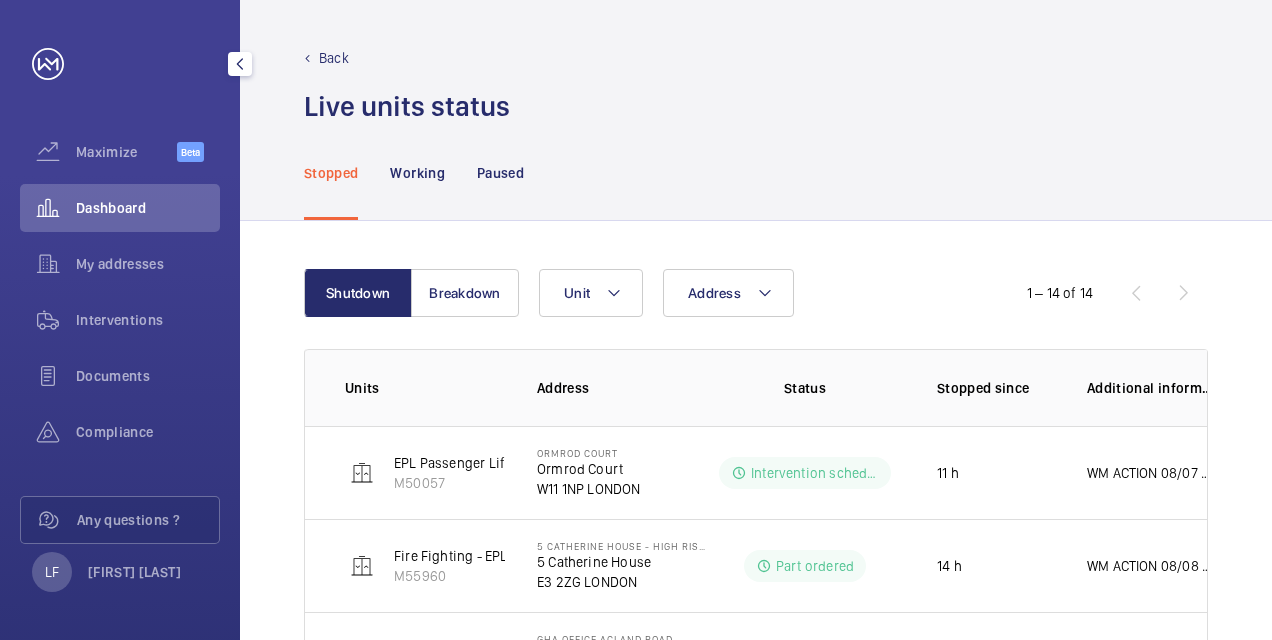 click on "Dashboard" 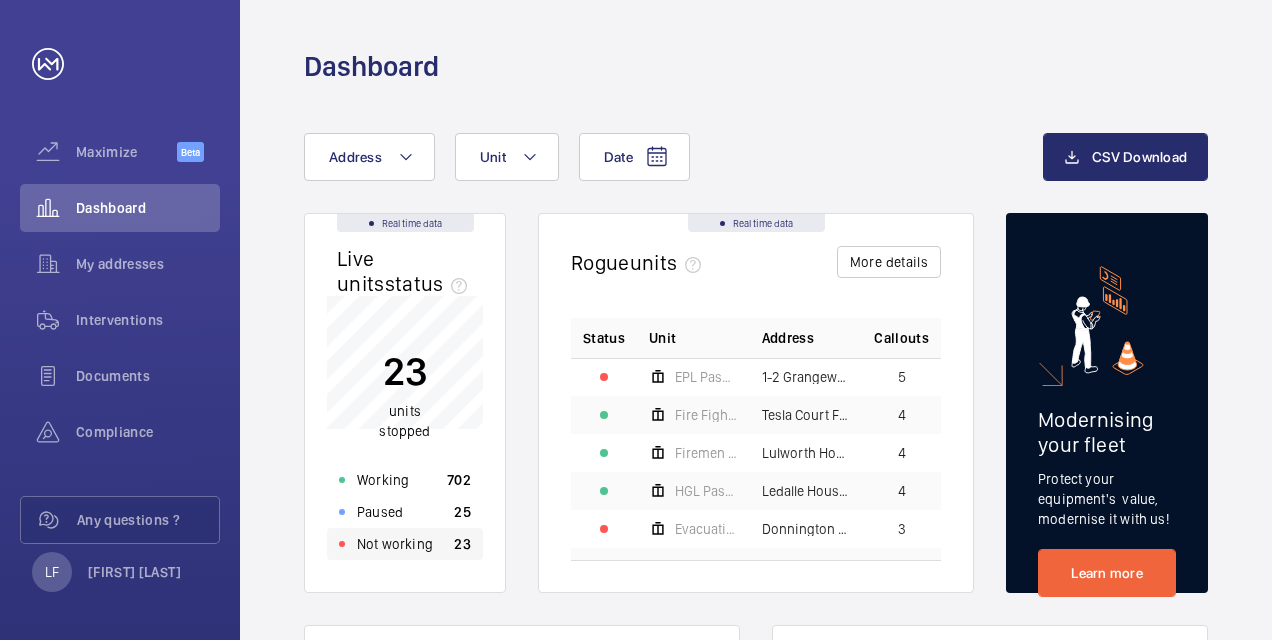 click on "Not working" 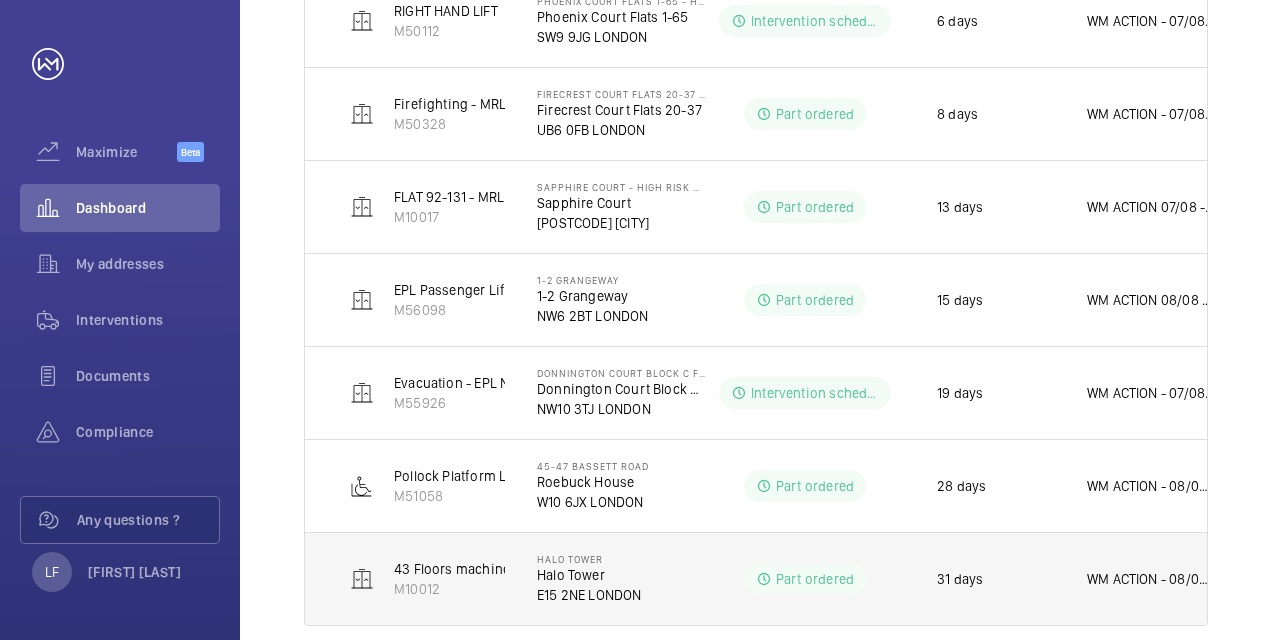scroll, scrollTop: 1132, scrollLeft: 0, axis: vertical 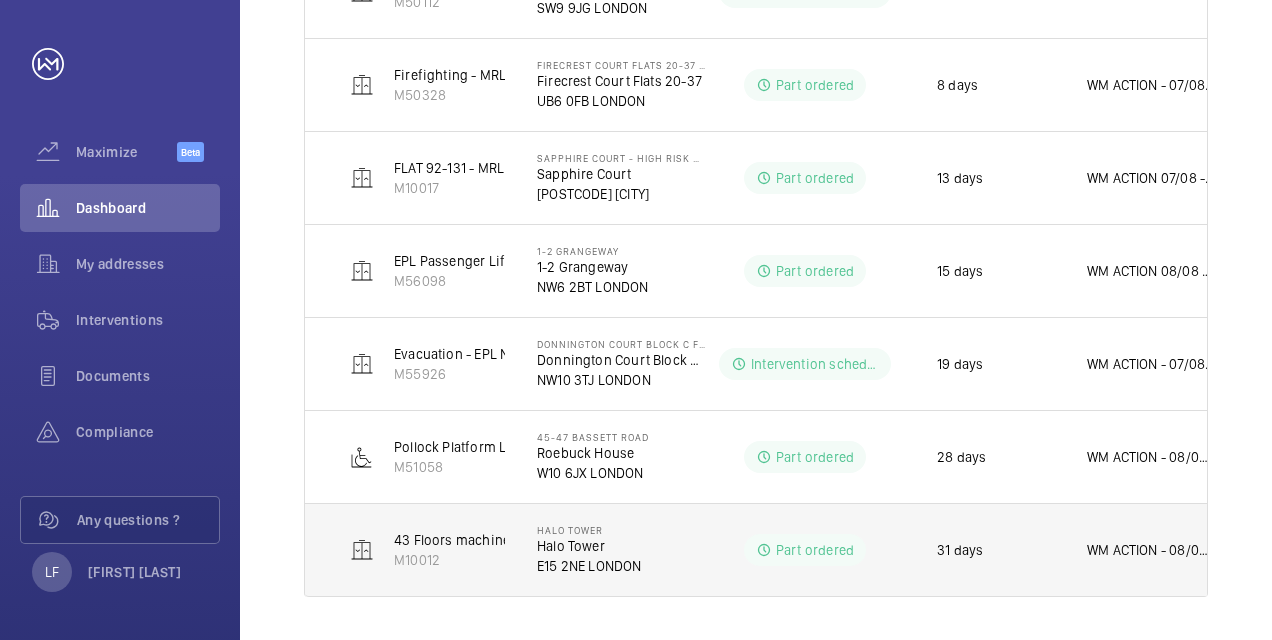 click on "WM ACTION - 08/07 - Board due in early next week
07/08 - New board required, Chasing urgent eta
06/08 - Rescheduled attendance today
05/08 - Technical got pulled away to emergency job
04/08- Technical attending tomorrow
1/08 - technical to fit
31/07 - Board due in tomorrow
30/07 -Delayed delivery
28/07 - Eta for new board Wednesday 30th
24/07 - Board due in end of next week
22/07 - Board on order ETA 6-8 days.
21/07 - Tech follow up board TMi2 board required
17/07 - 2 man team attended but still experiencing drive issues, a tech attendance is being arranged, attendance date to be confirmed shortly." 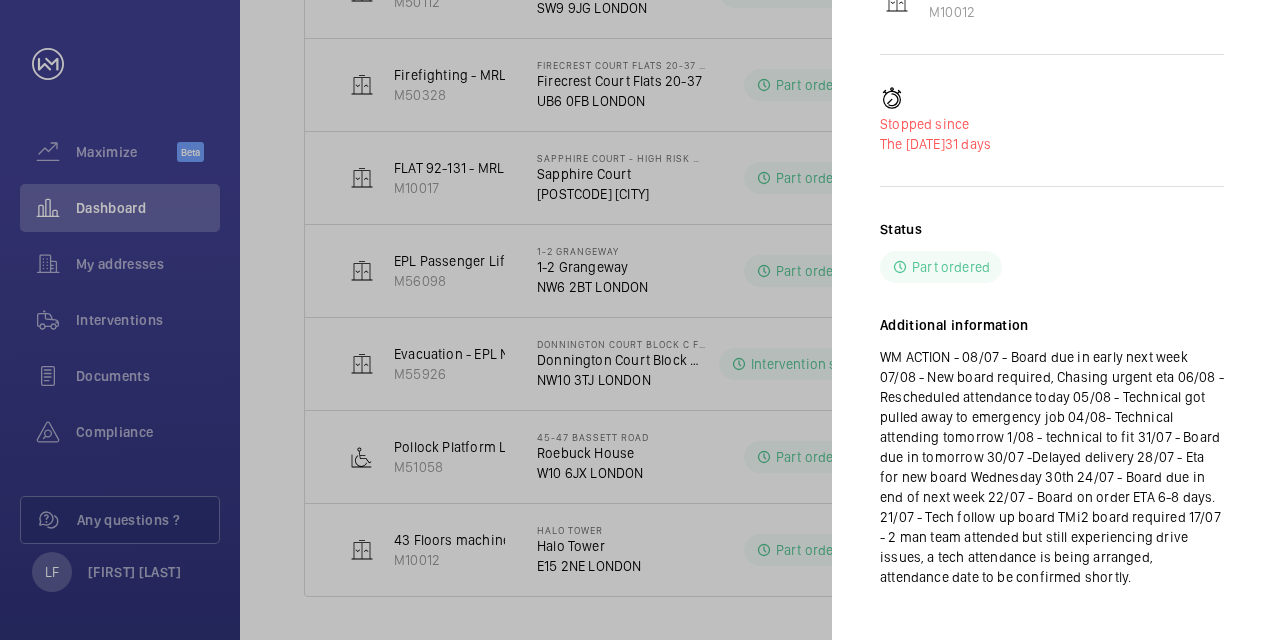 scroll, scrollTop: 253, scrollLeft: 0, axis: vertical 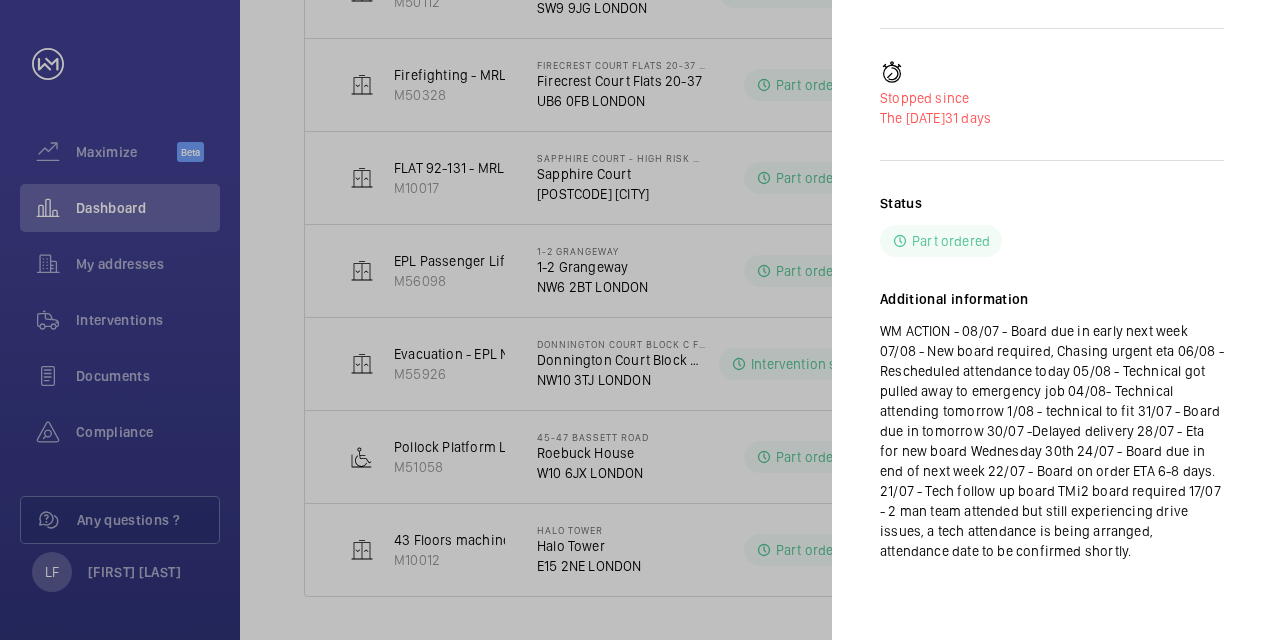 click 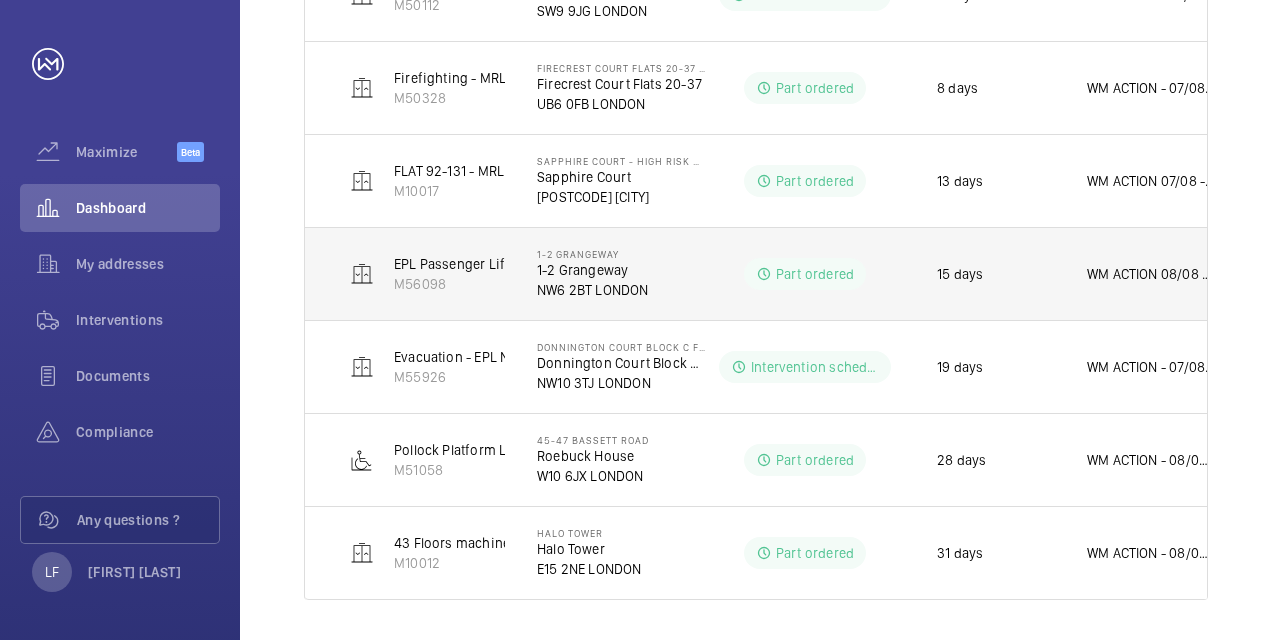 scroll, scrollTop: 1132, scrollLeft: 0, axis: vertical 